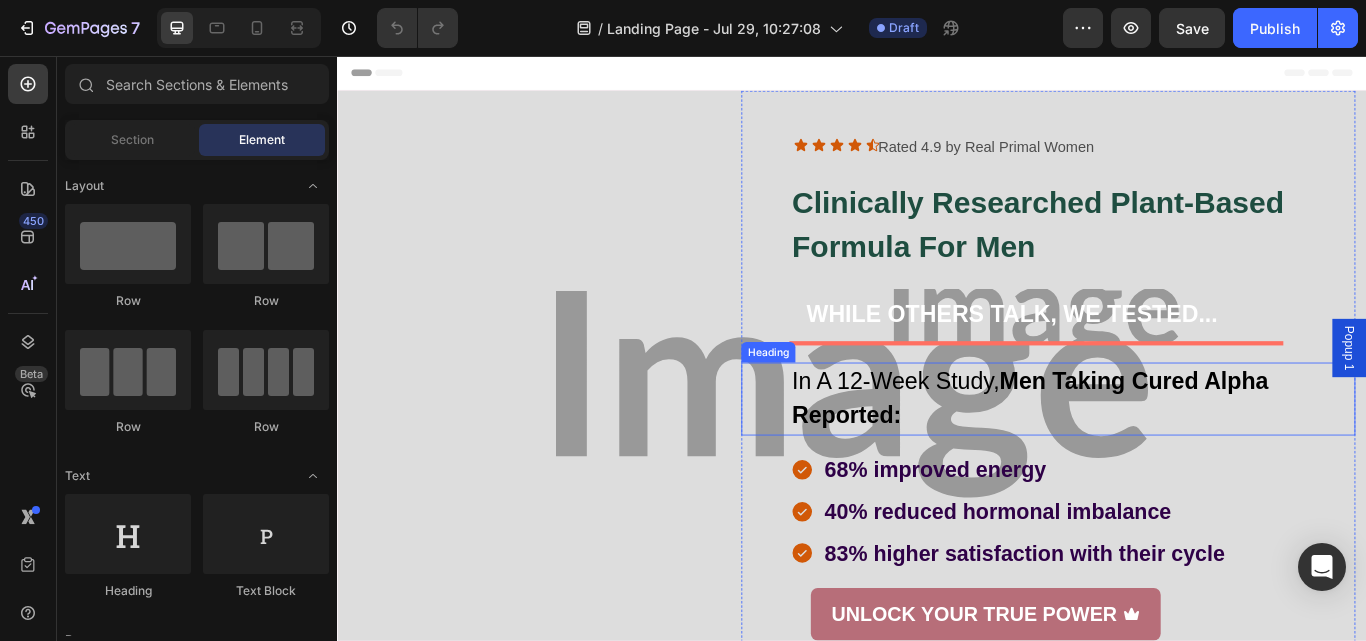 scroll, scrollTop: 0, scrollLeft: 0, axis: both 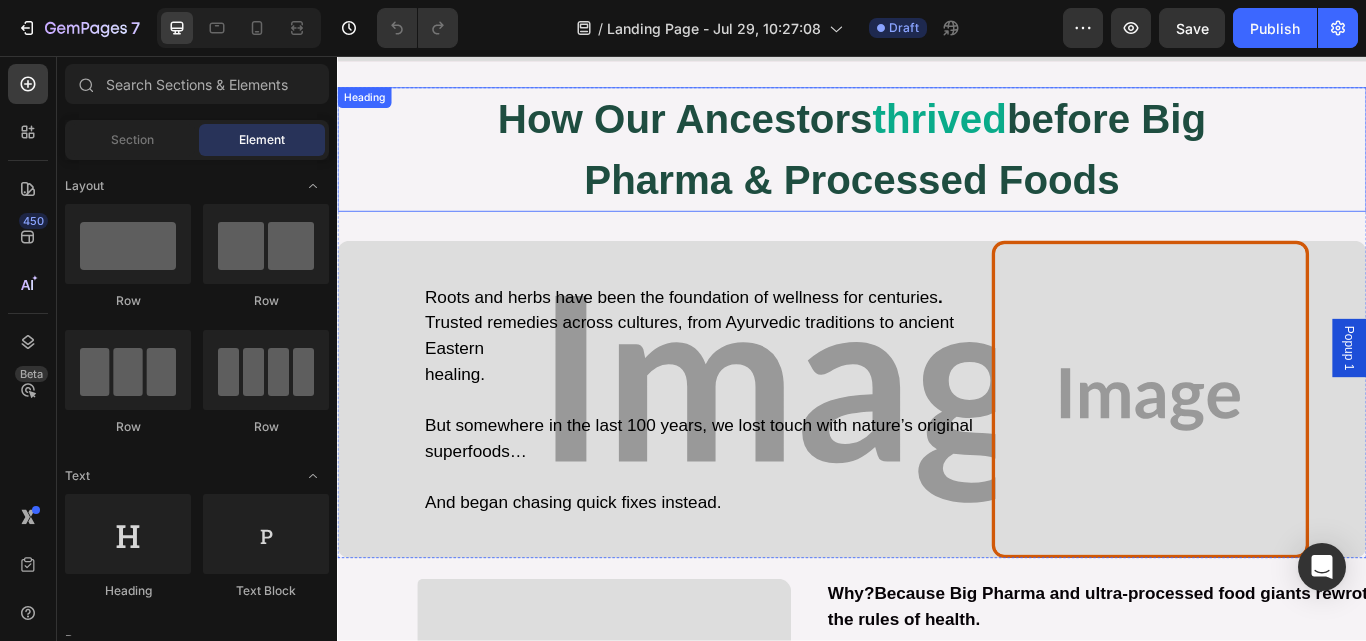 click on "how our ancestors  thrived  before big  pharma & processed foods" at bounding box center [937, 165] 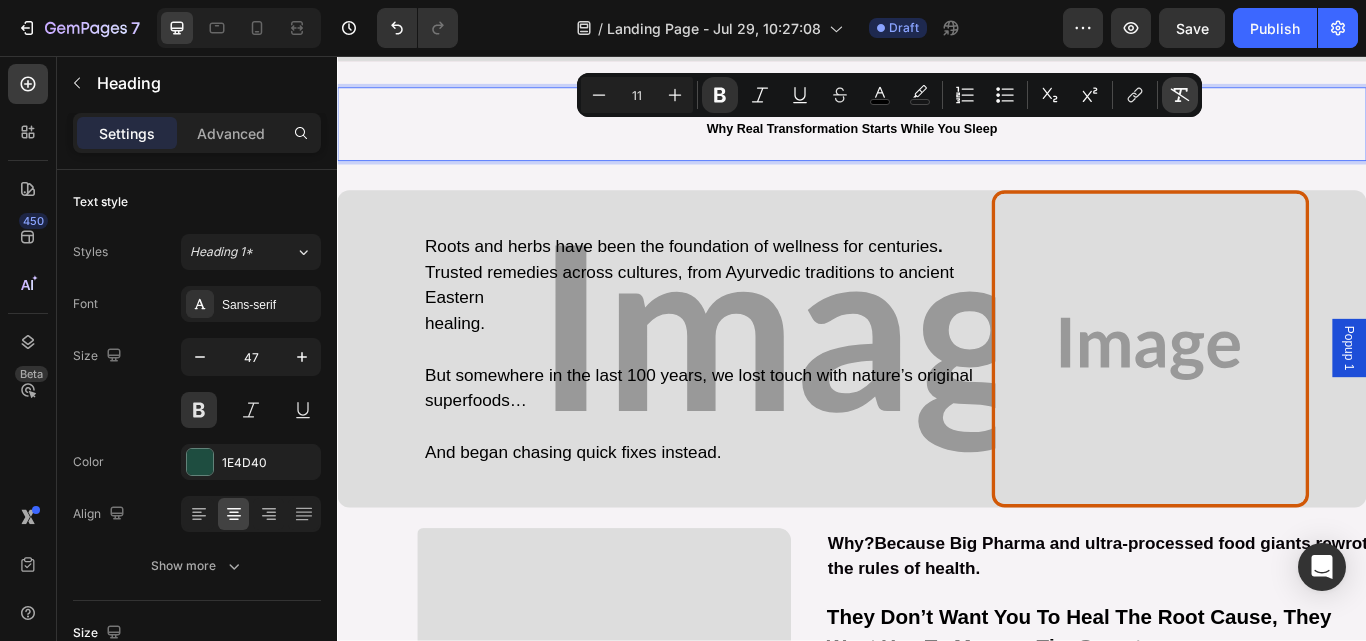 click 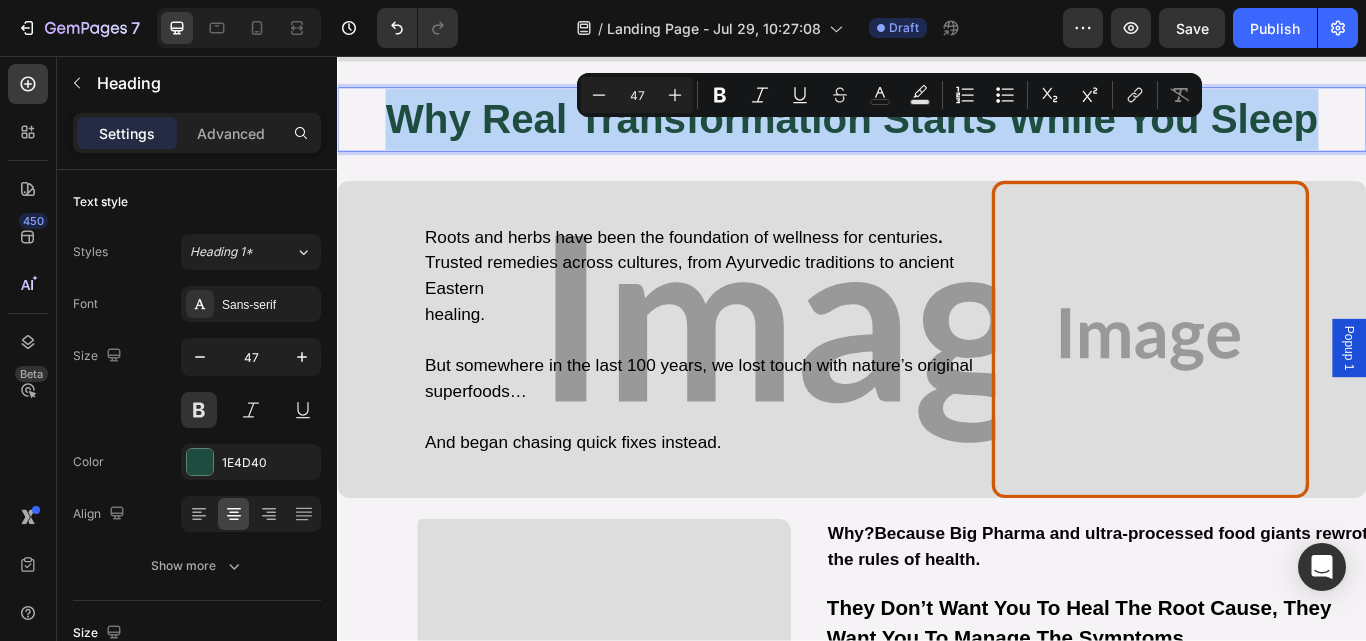 click on "Why real transformation starts while you sleep" at bounding box center (937, 130) 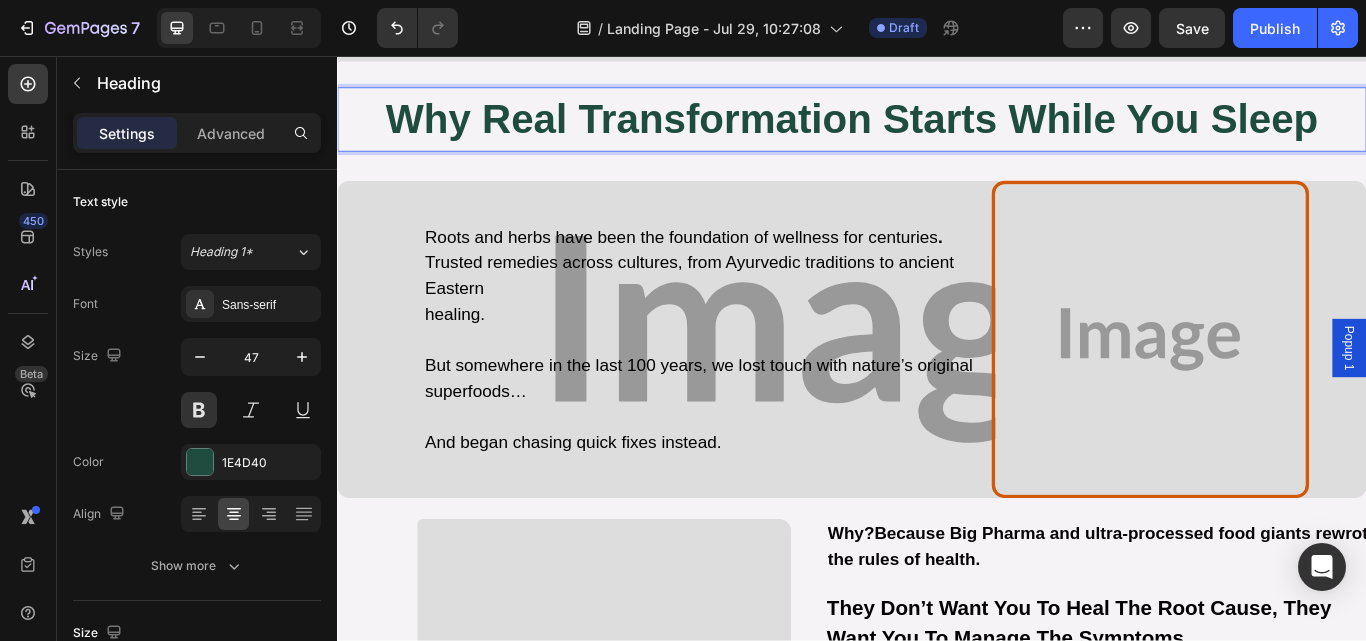 click on "Why real transformation starts while you sleep" at bounding box center [937, 130] 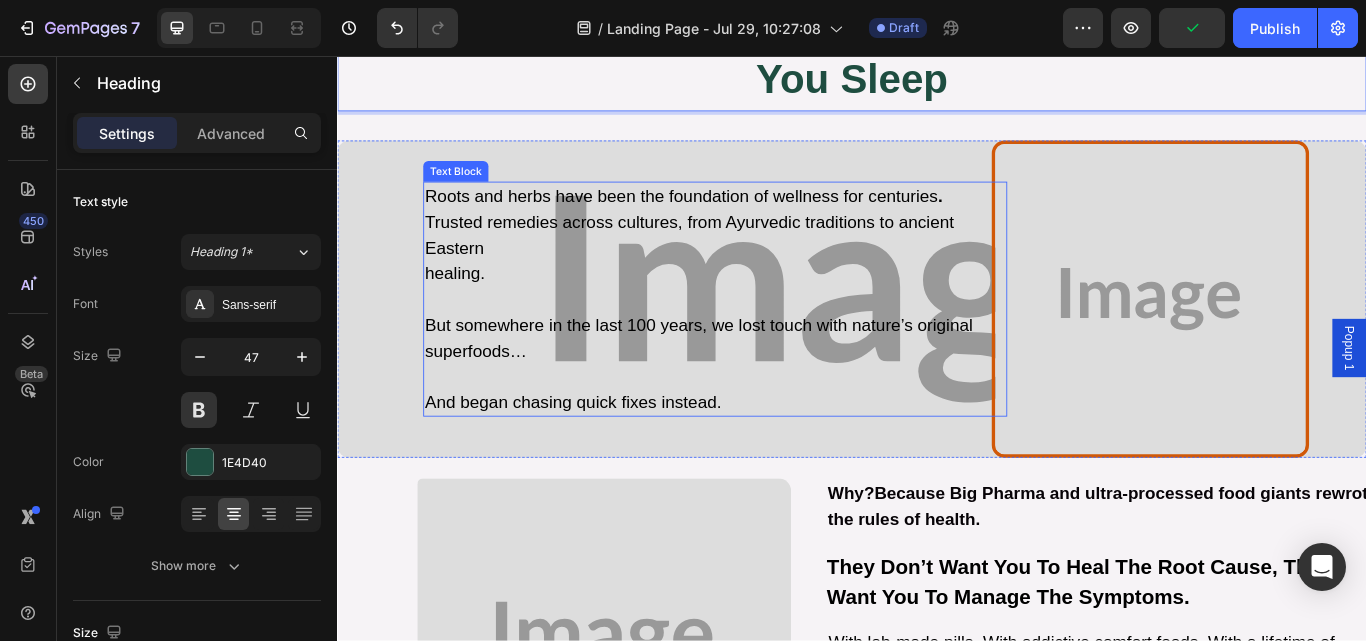scroll, scrollTop: 878, scrollLeft: 0, axis: vertical 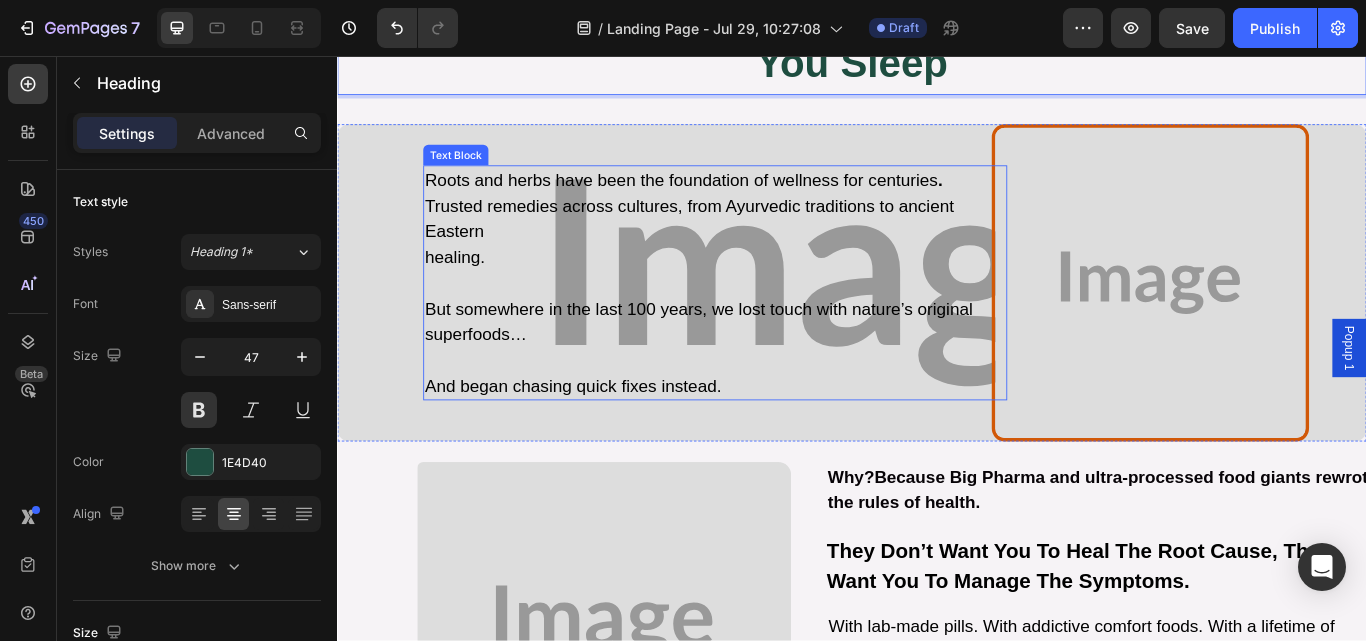 click on "But somewhere in the last 100 years, we lost touch with nature’s original" at bounding box center [758, 351] 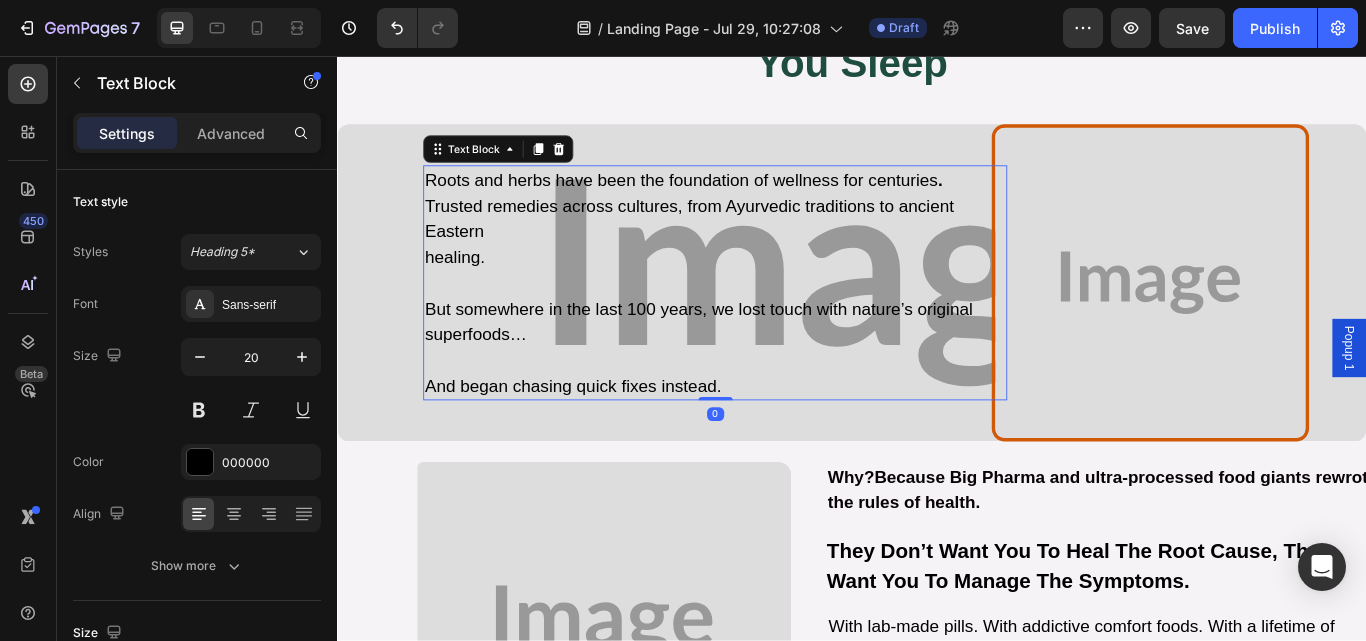 click on "But somewhere in the last 100 years, we lost touch with nature’s original" at bounding box center (758, 351) 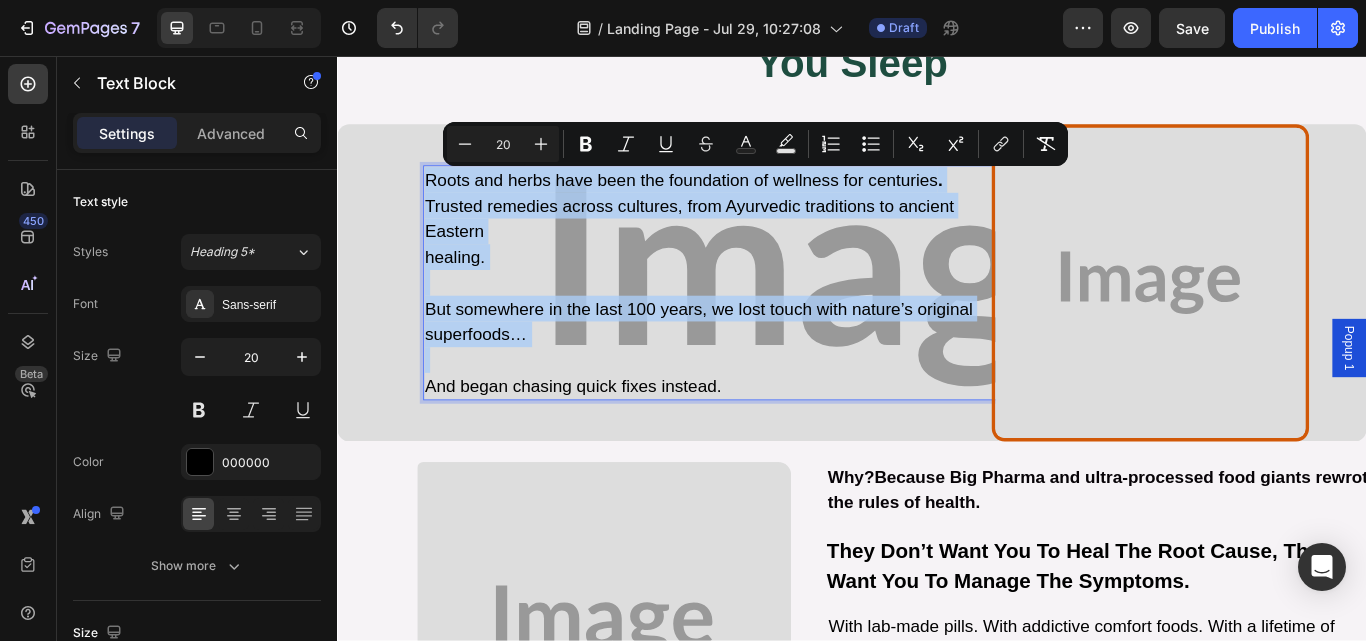 type on "11" 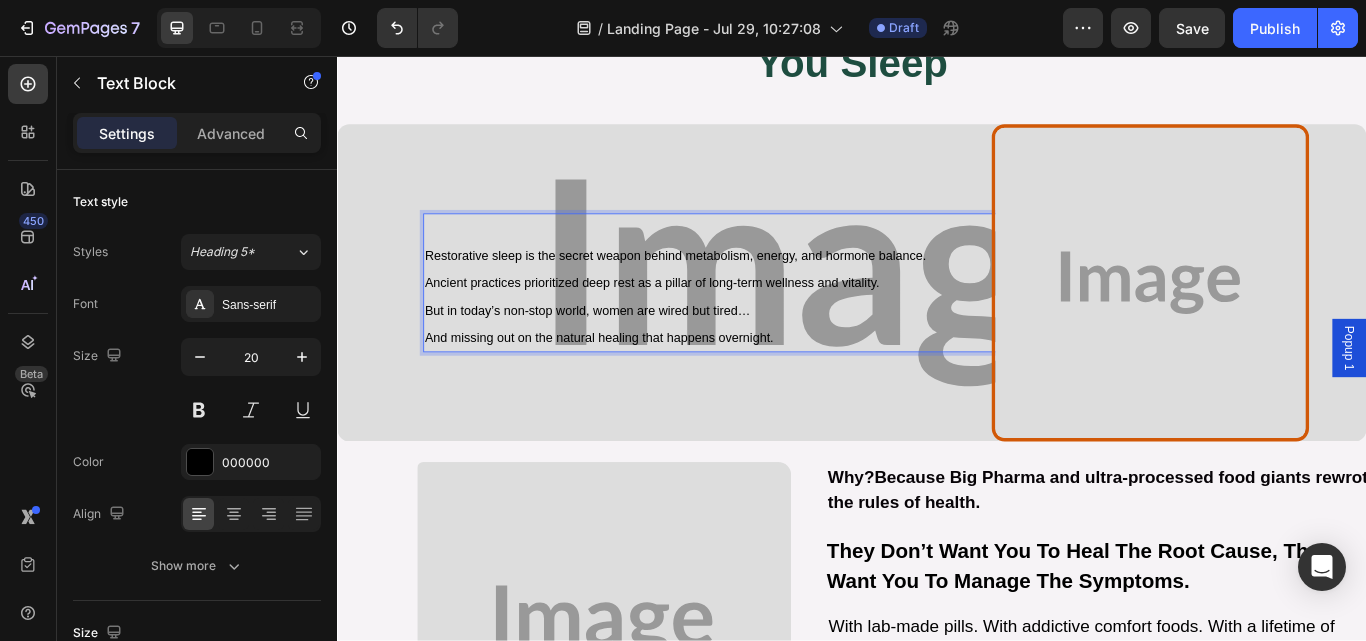 scroll, scrollTop: 934, scrollLeft: 0, axis: vertical 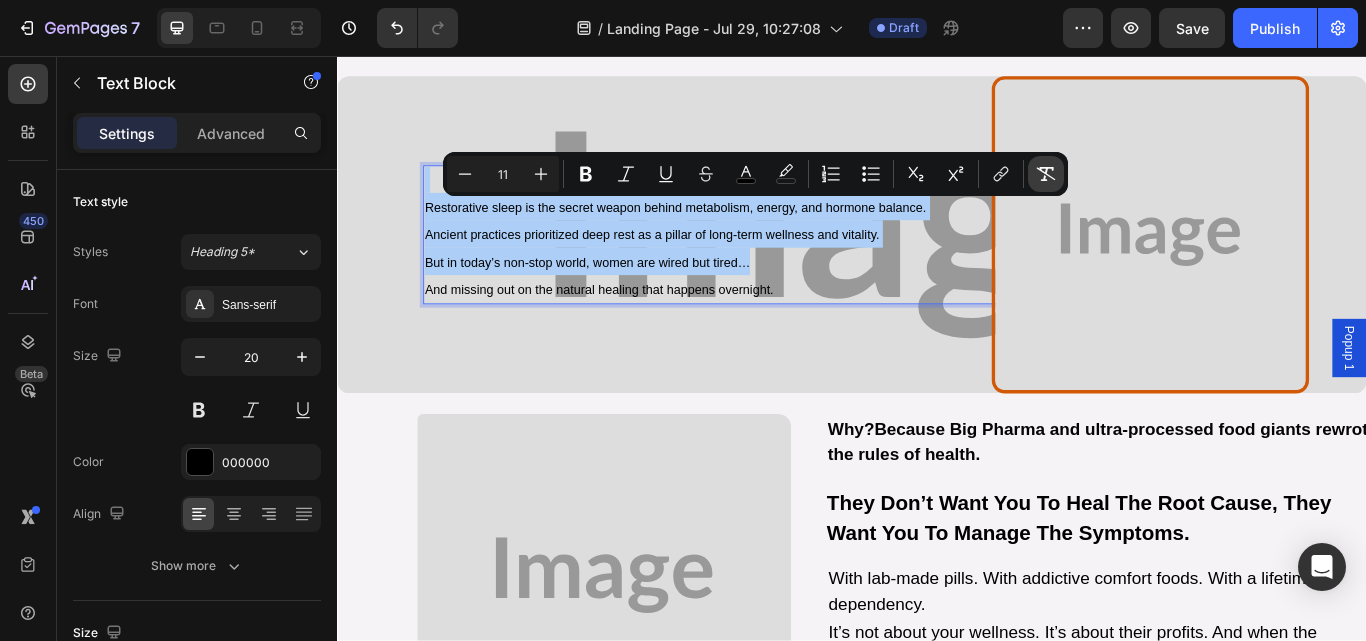 click 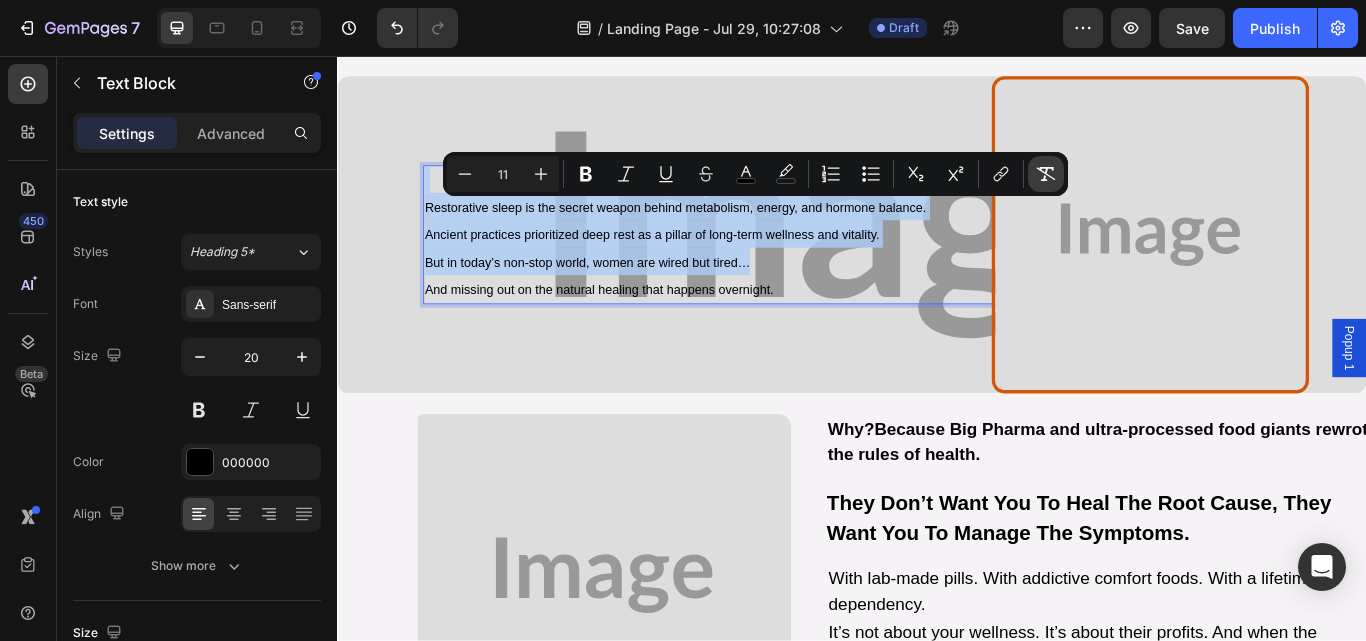 type on "20" 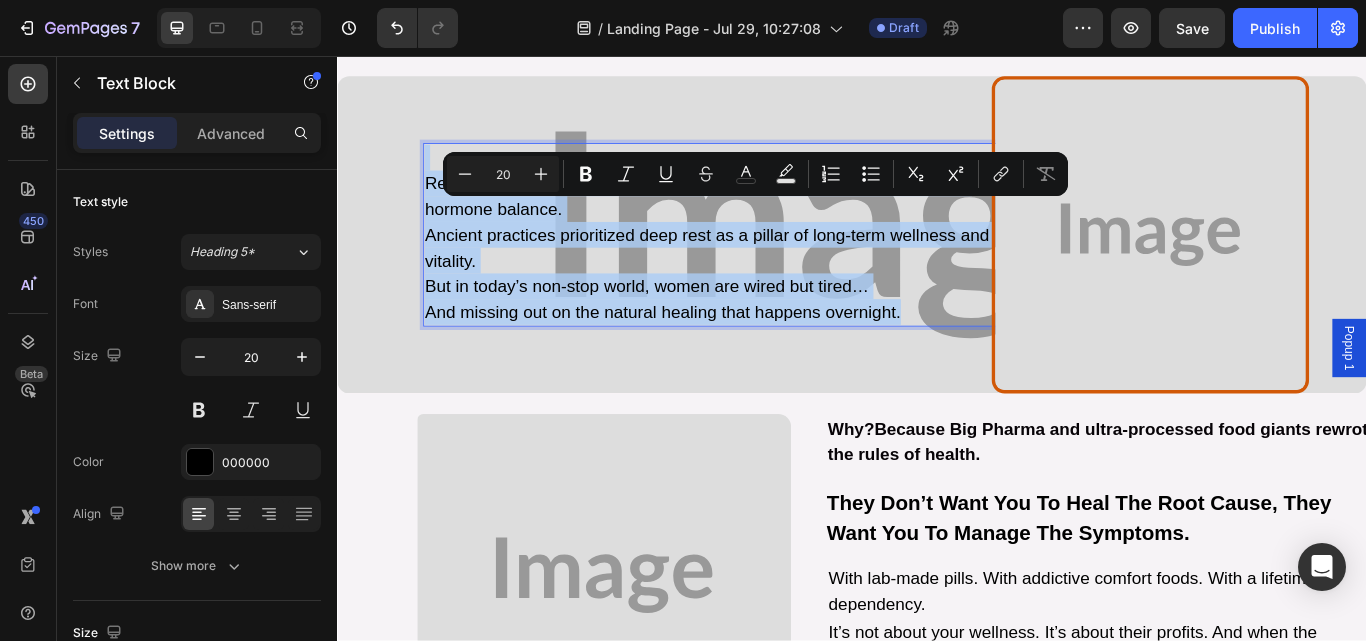 click on "Ancient practices prioritized deep rest as a pillar of long-term wellness and vitality." at bounding box center [777, 280] 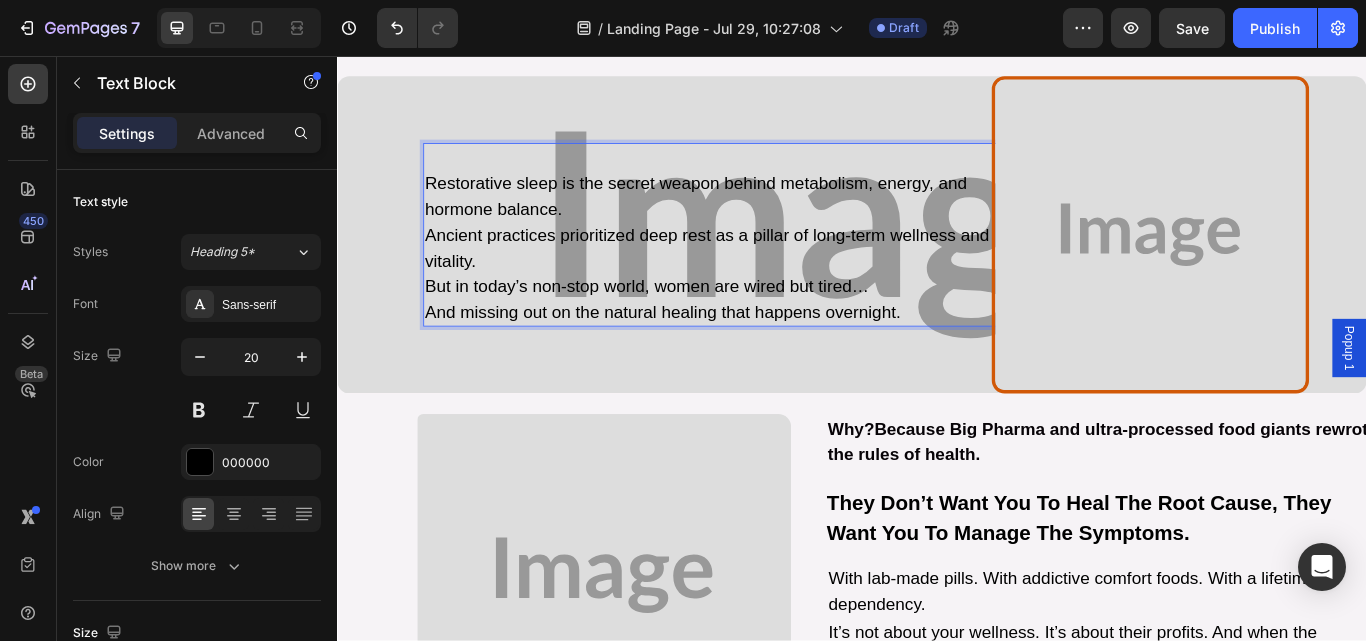 click on "Restorative sleep is the secret weapon behind metabolism, energy, and hormone balance." at bounding box center [777, 205] 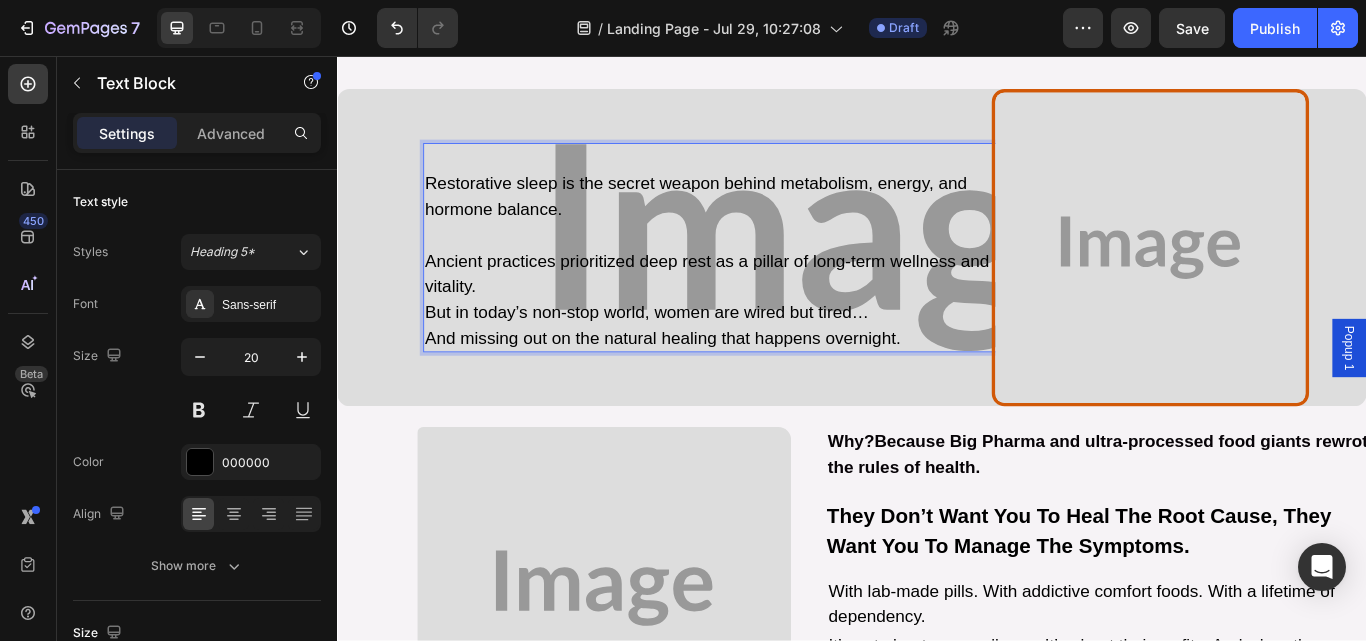 click on "Ancient practices prioritized deep rest as a pillar of long-term wellness and vitality." at bounding box center (777, 310) 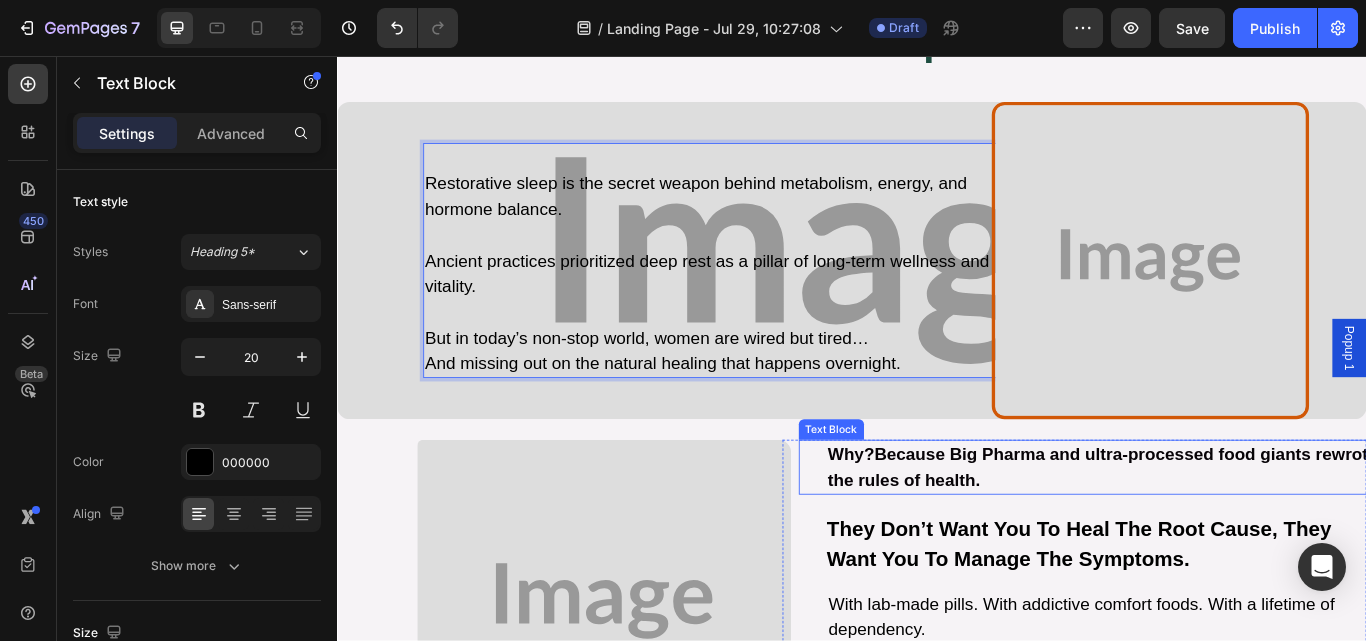 click on "Why?  Because Big Pharma and ultra-processed food giants rewrote" at bounding box center (1231, 521) 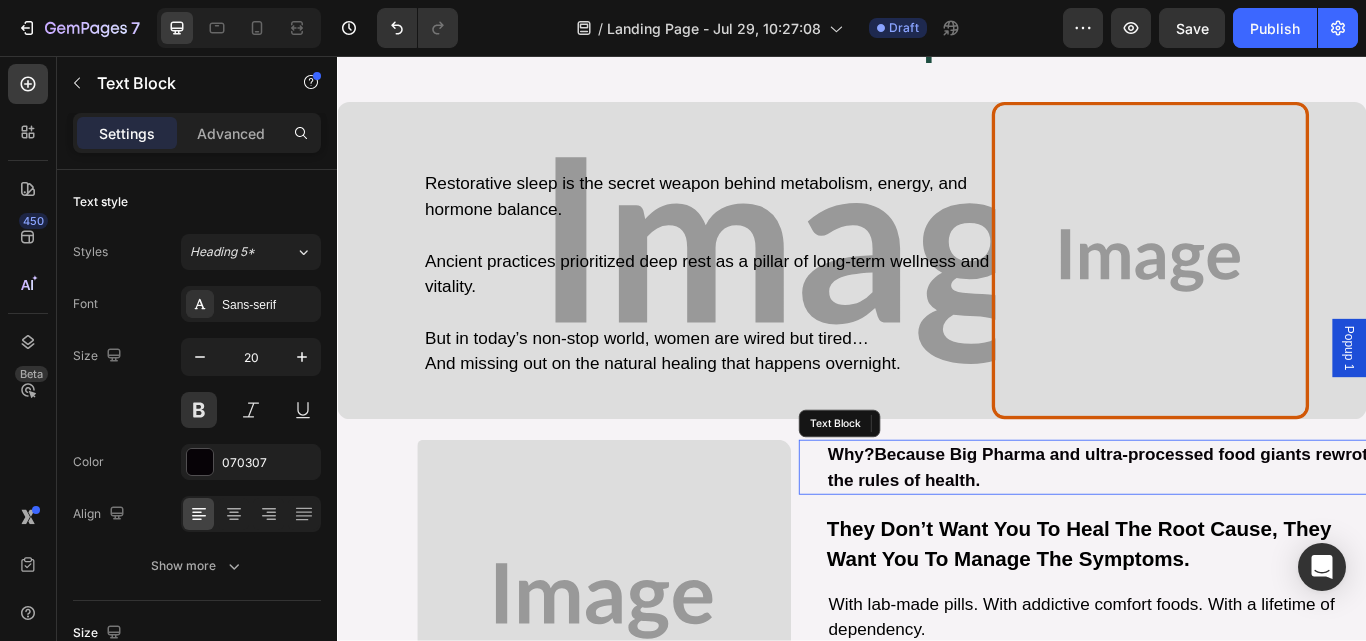 click on "Why?  Because Big Pharma and ultra-processed food giants rewrote" at bounding box center [1231, 521] 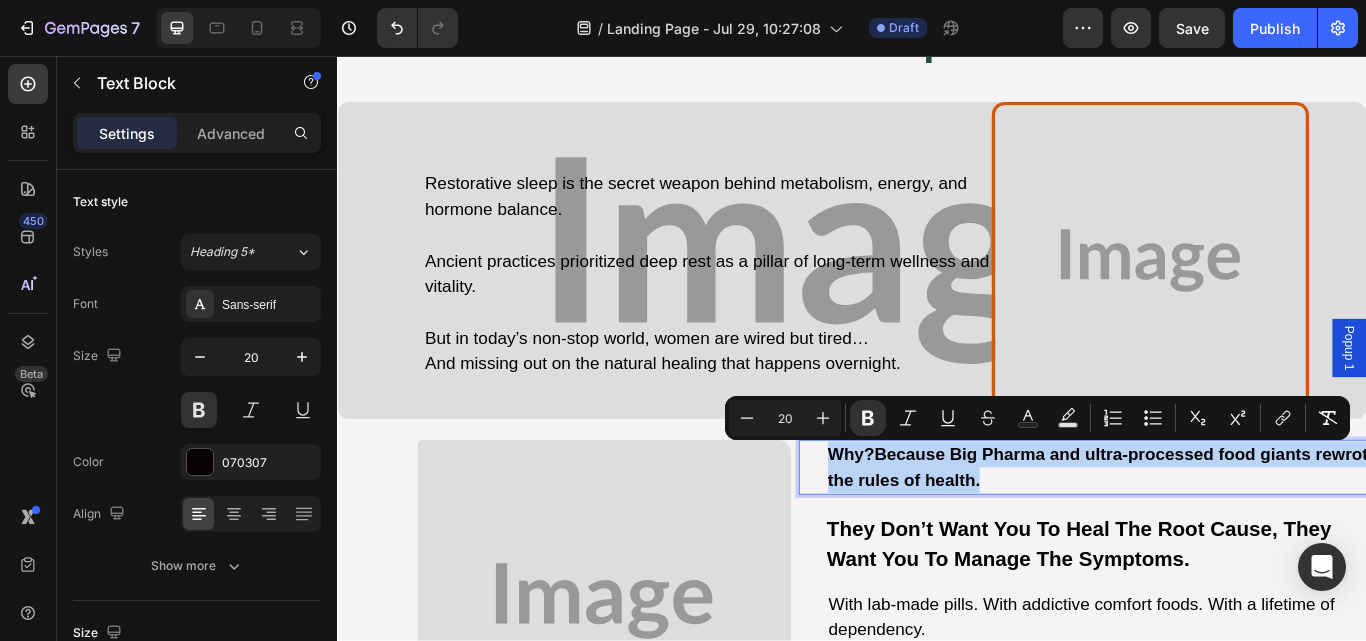 type on "11" 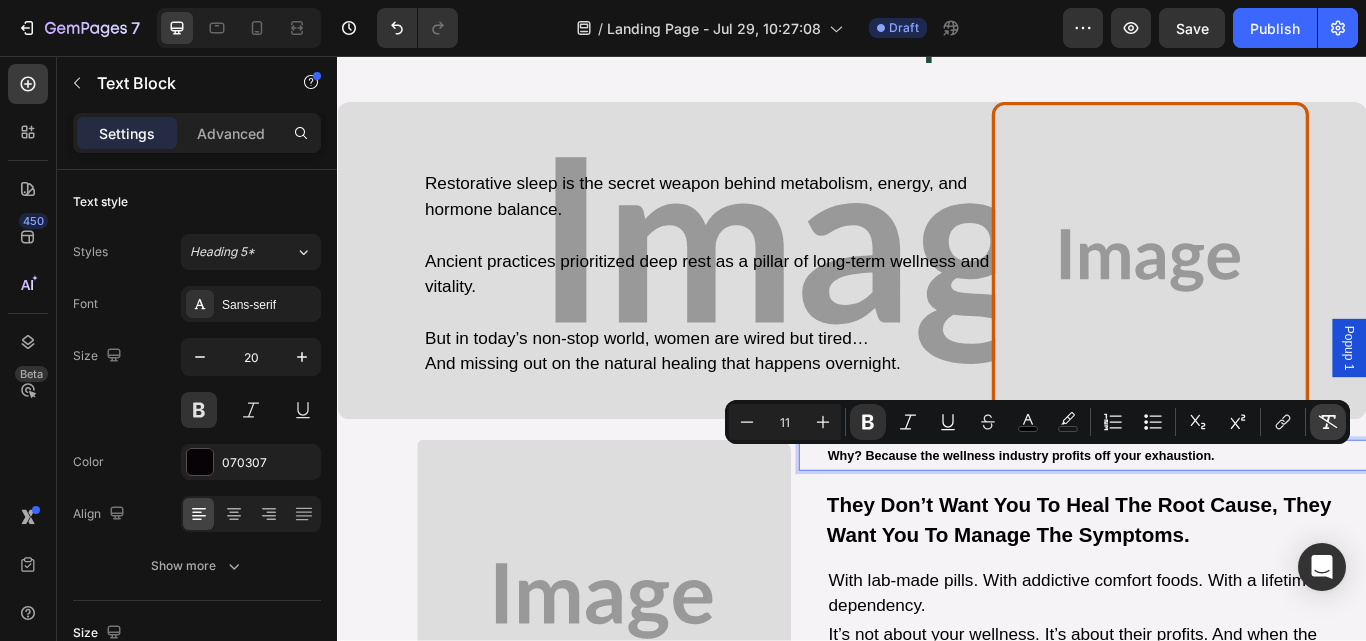 click on "Remove Format" at bounding box center (1328, 422) 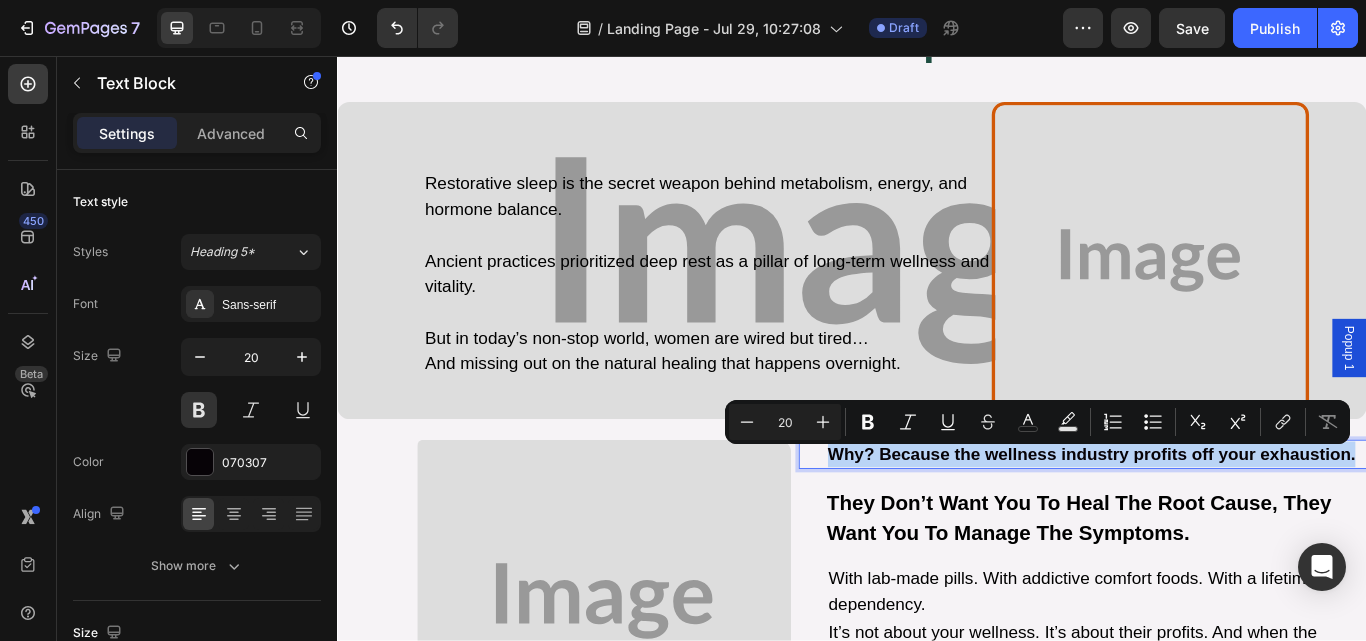 click on "Why? Because the wellness industry profits off your exhaustion." at bounding box center [1231, 521] 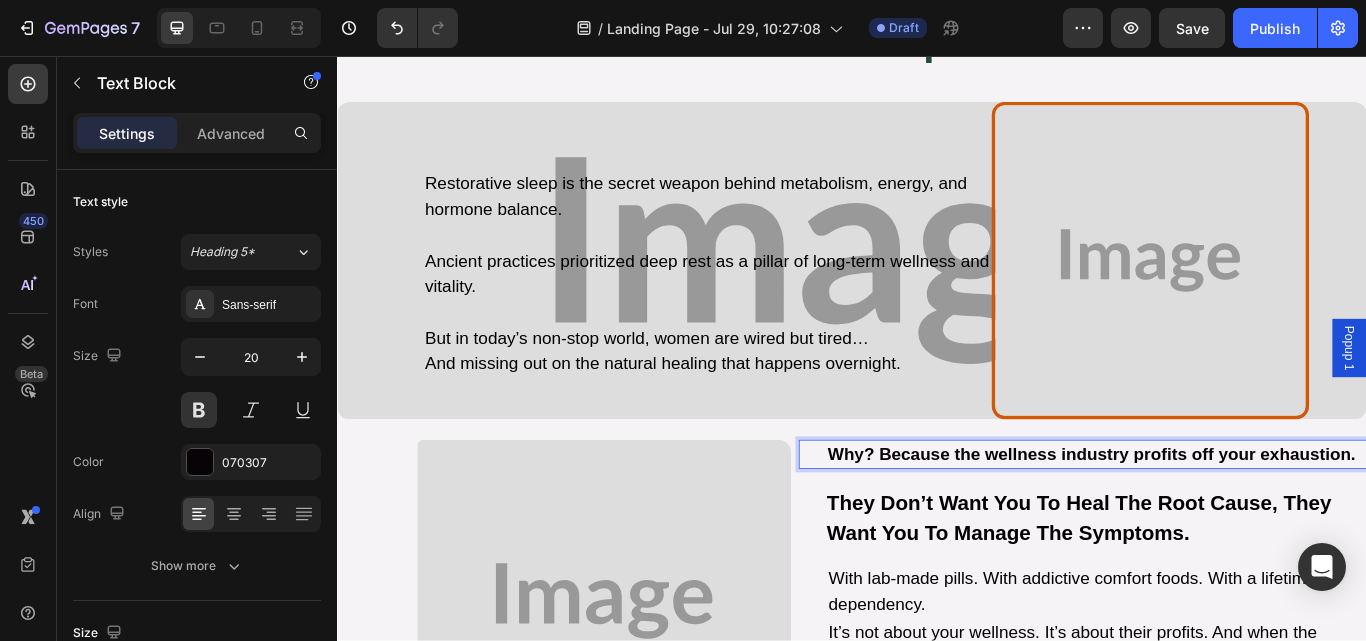 click on "Why? Because the wellness industry profits off your exhaustion." at bounding box center [1231, 521] 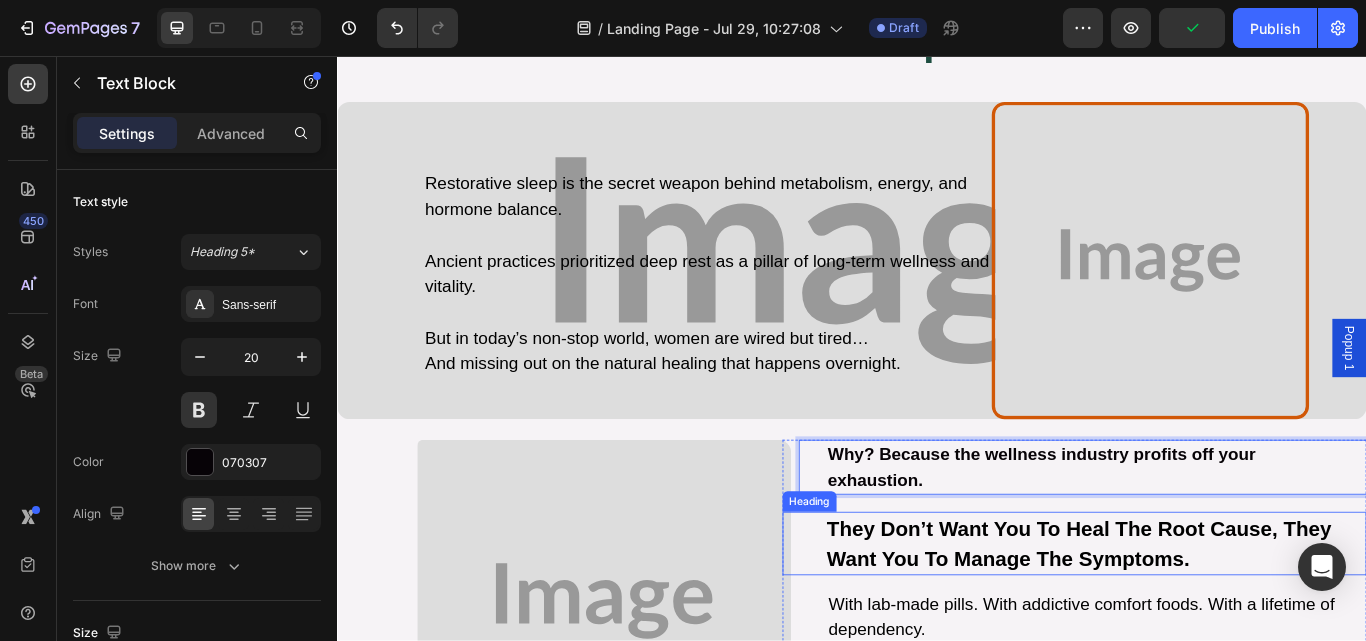 click on "they don’t want you to heal the root cause, they want you to manage the symptoms." at bounding box center (1221, 625) 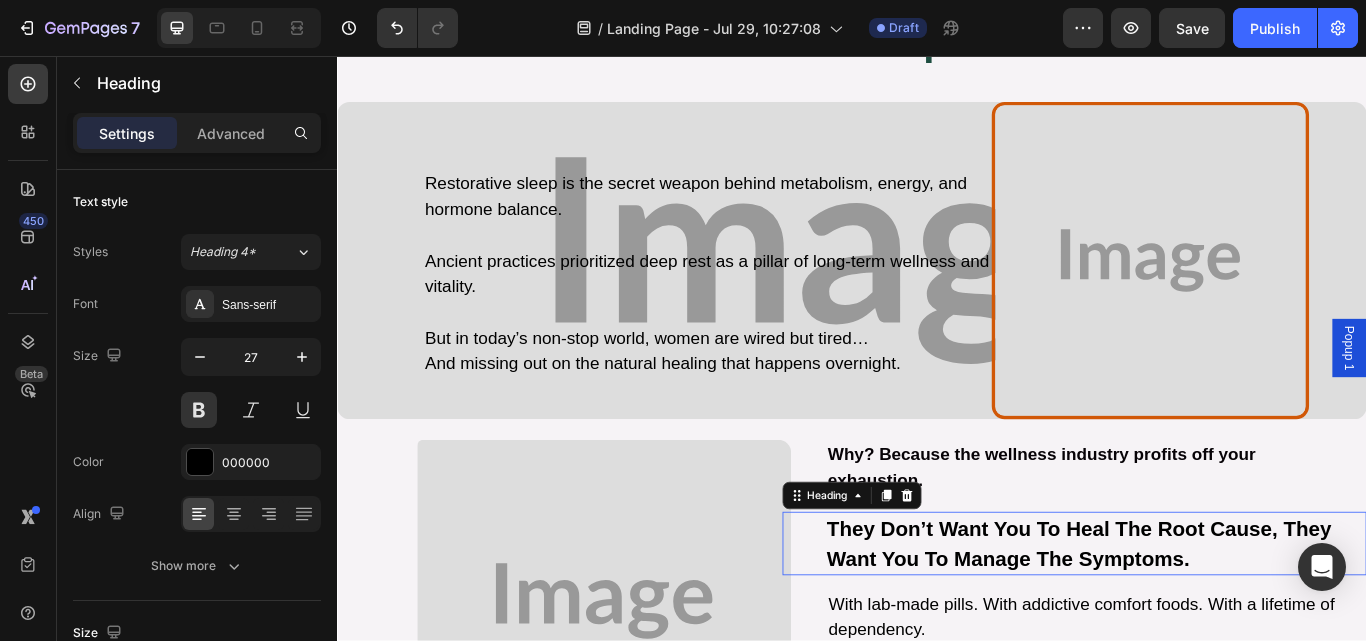 click on "they don’t want you to heal the root cause, they want you to manage the symptoms." at bounding box center [1221, 625] 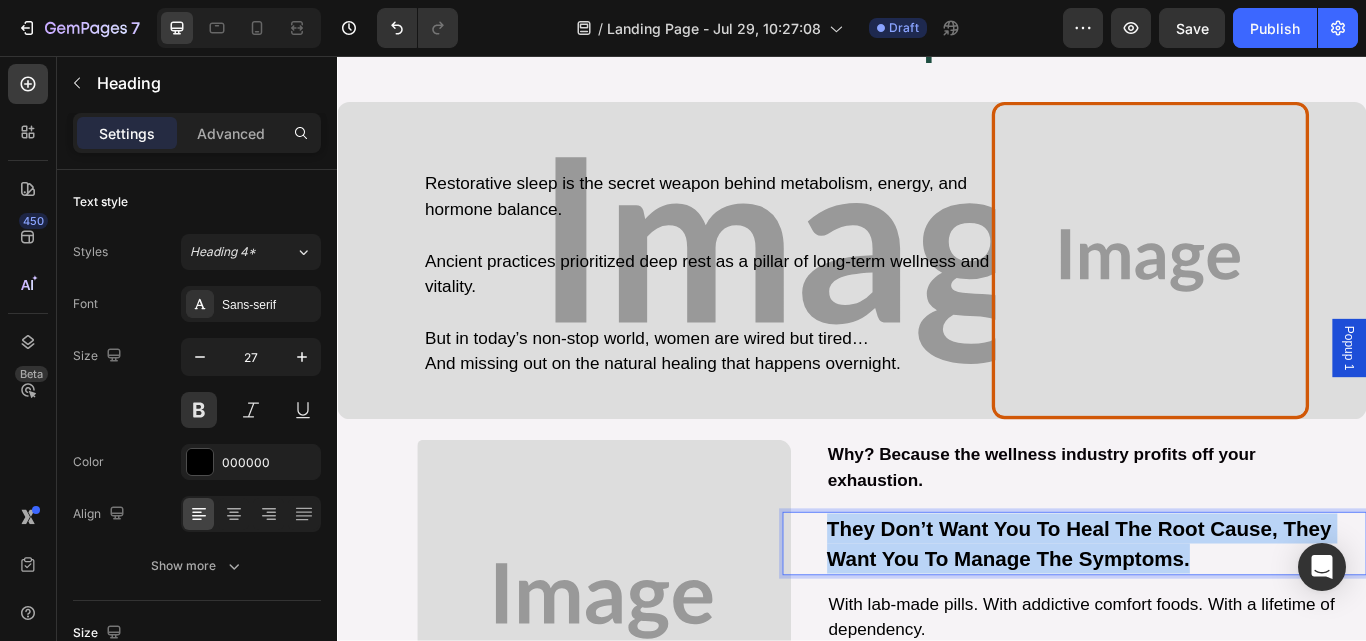 click on "they don’t want you to heal the root cause, they want you to manage the symptoms." at bounding box center [1221, 625] 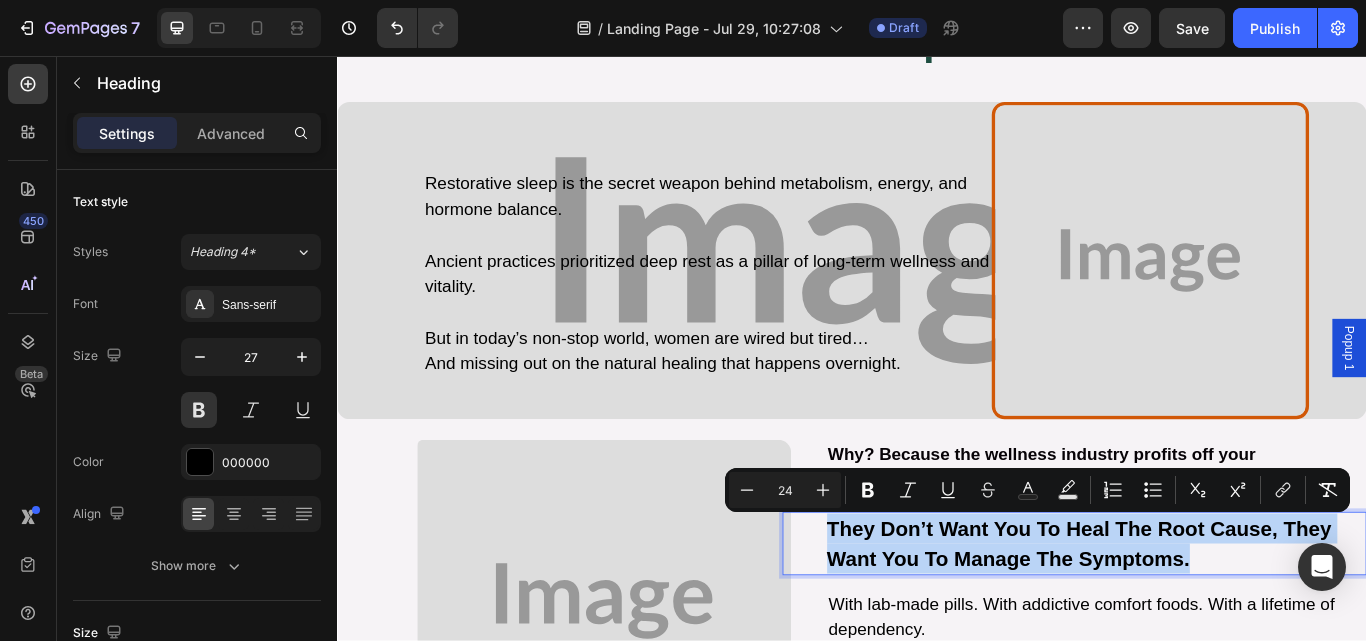 type on "11" 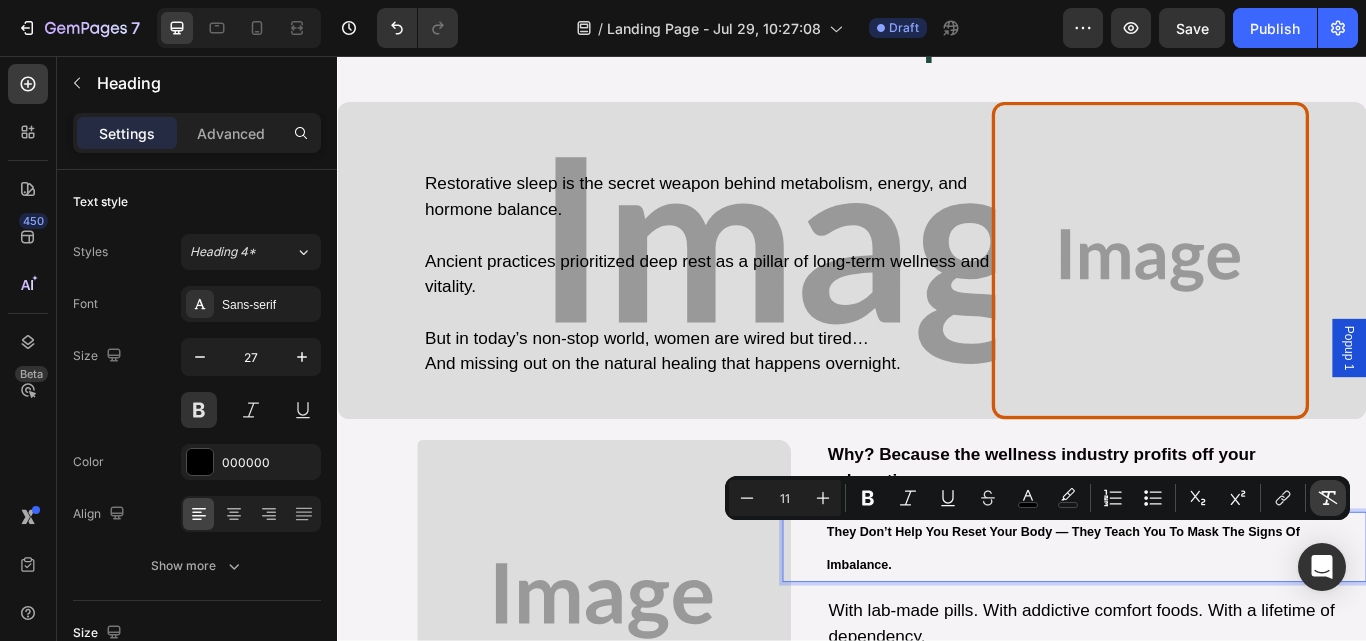 click 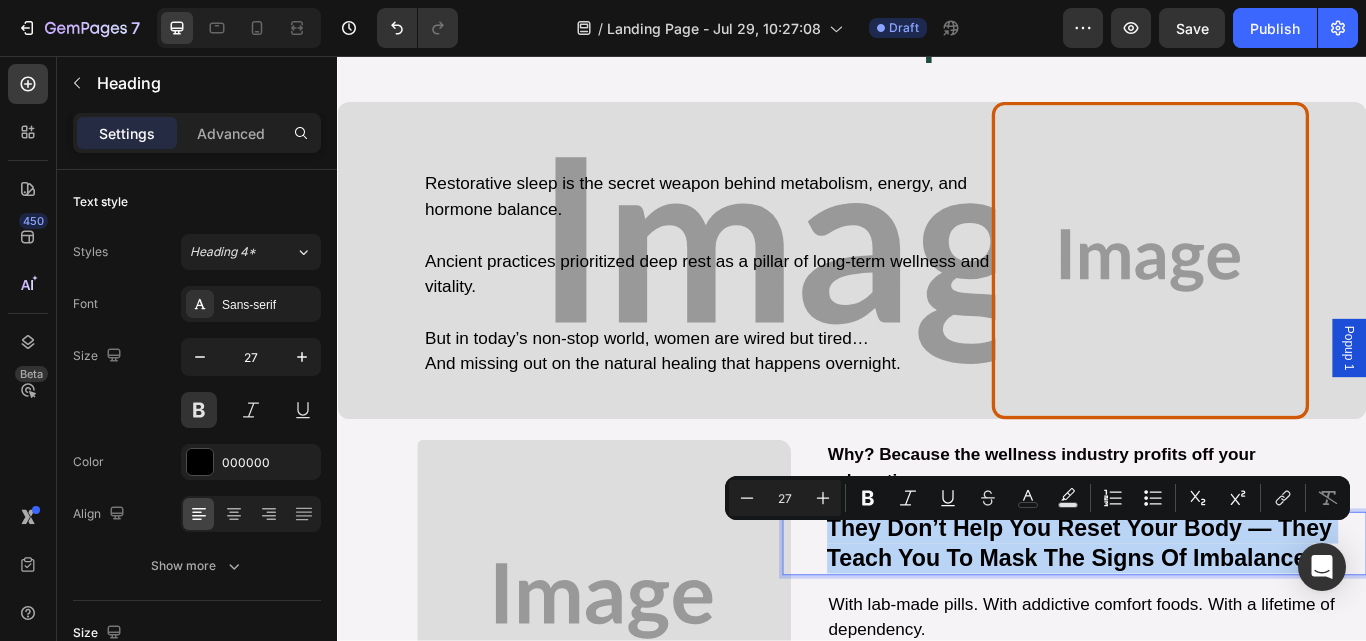 click on "They don’t help you reset your body — they teach you to mask the signs of imbalance." at bounding box center (1221, 625) 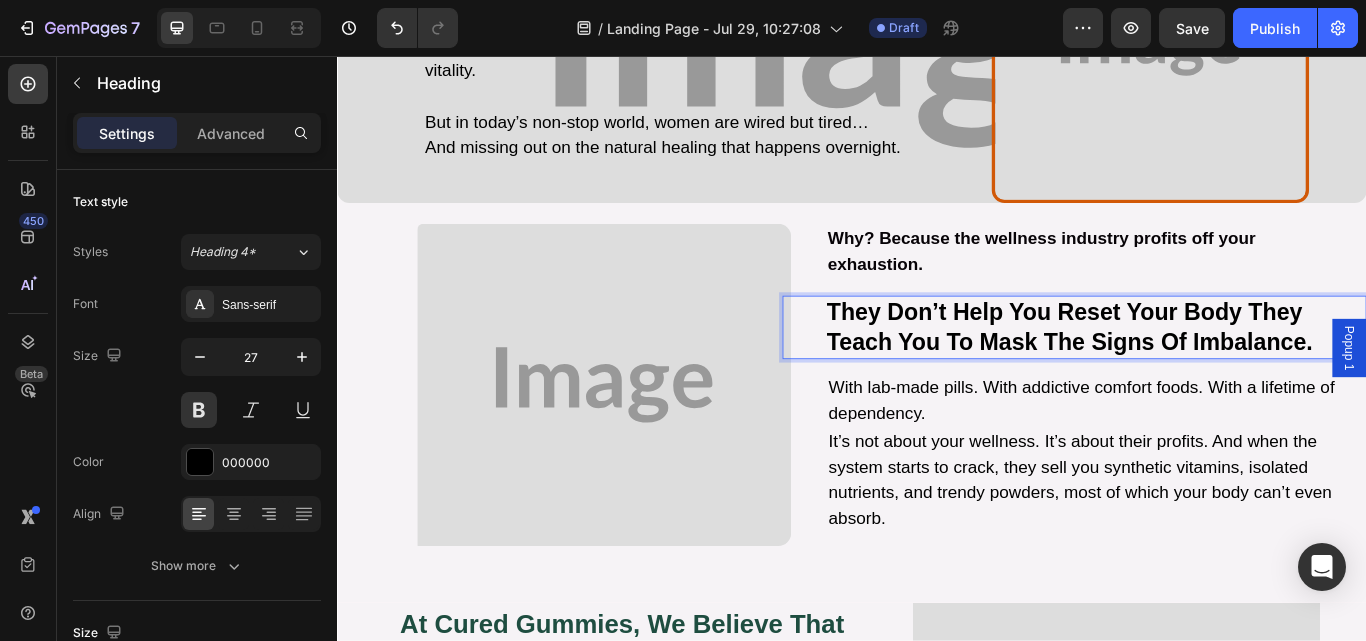 scroll, scrollTop: 1183, scrollLeft: 0, axis: vertical 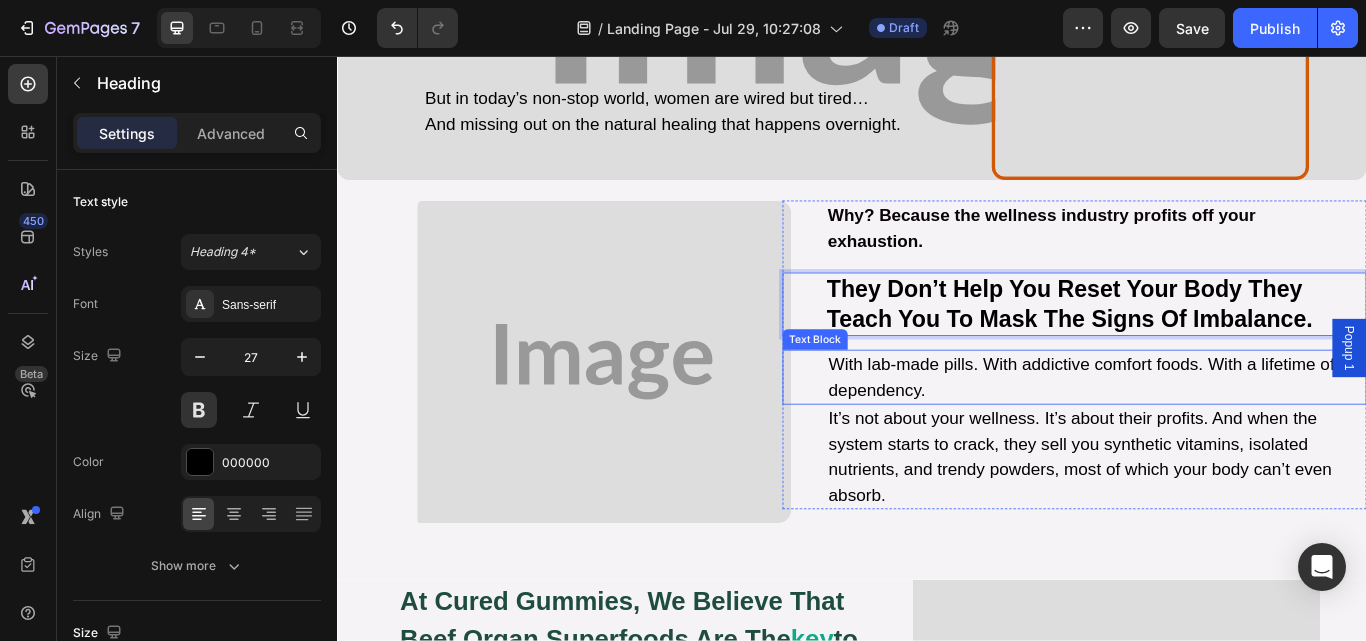 click on "With lab-made pills. With addictive comfort foods. With a lifetime of dependency." at bounding box center [1222, 431] 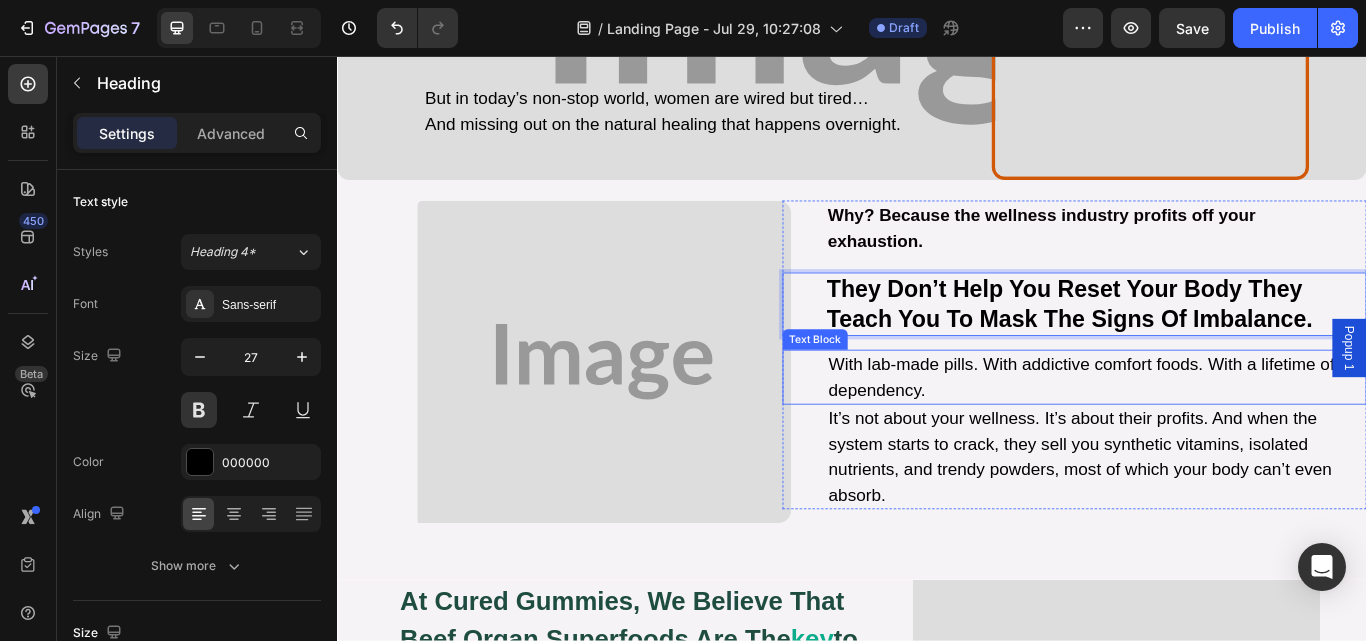 click on "With lab-made pills. With addictive comfort foods. With a lifetime of dependency." at bounding box center (1222, 431) 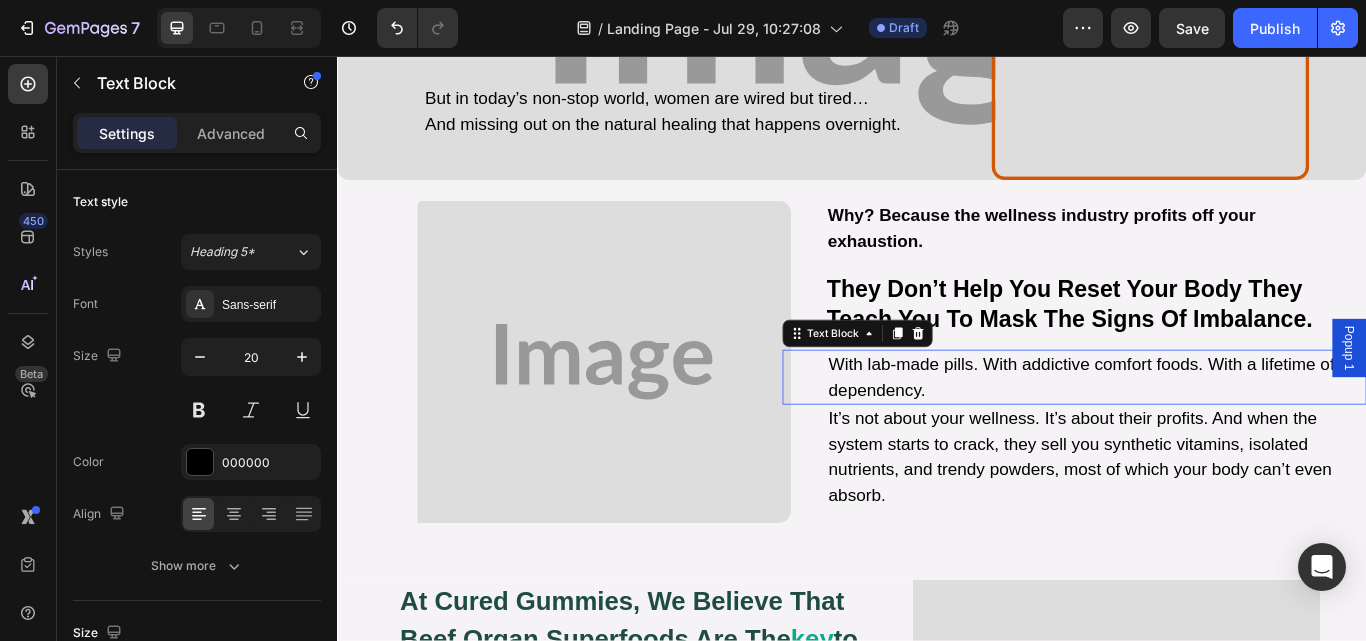 click on "With lab-made pills. With addictive comfort foods. With a lifetime of dependency." at bounding box center (1222, 431) 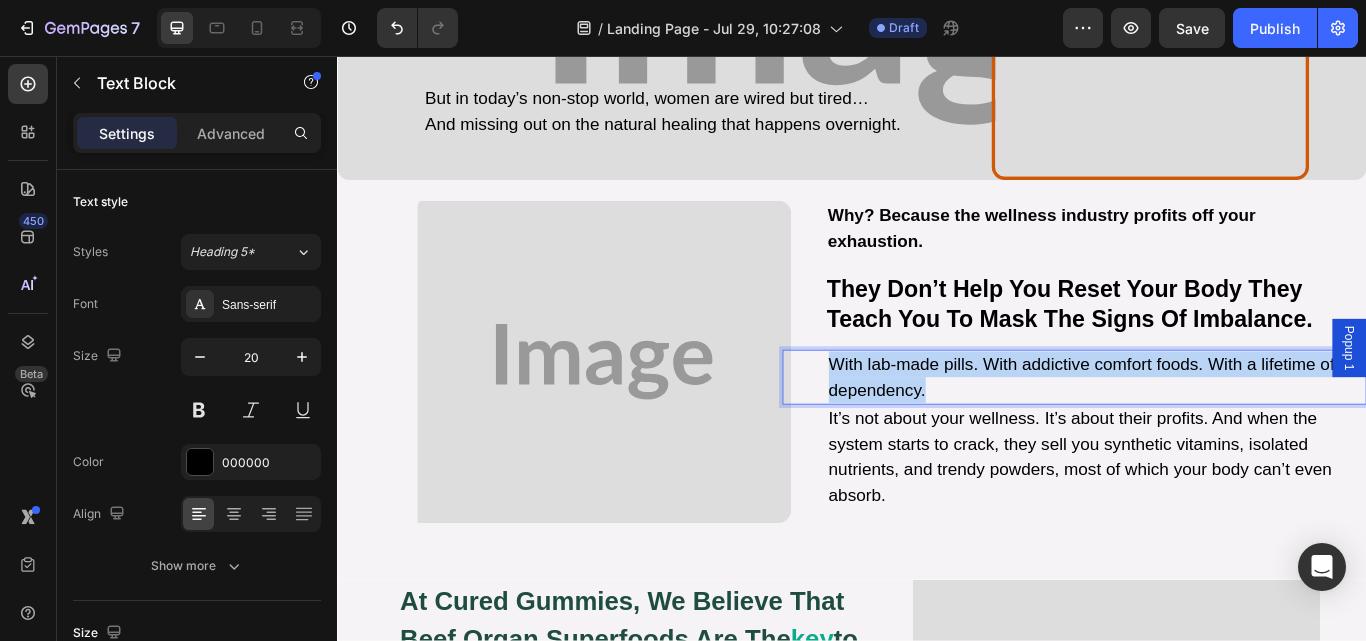 click on "With lab-made pills. With addictive comfort foods. With a lifetime of dependency." at bounding box center (1222, 431) 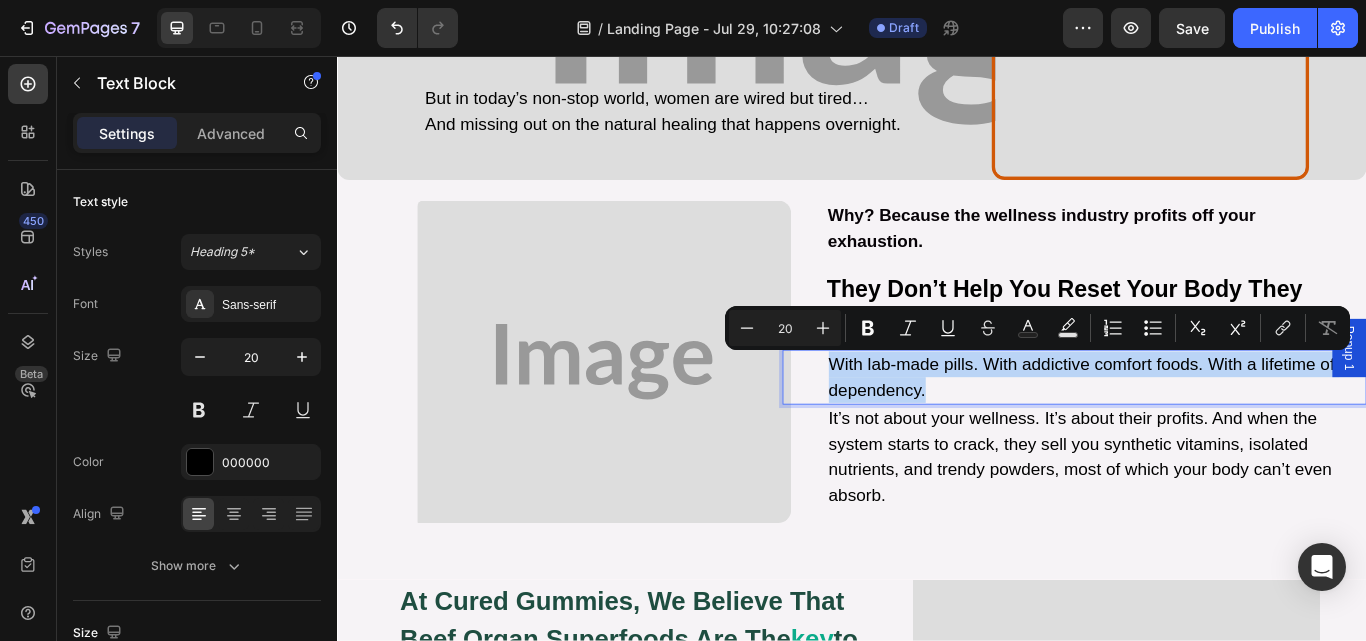 type on "11" 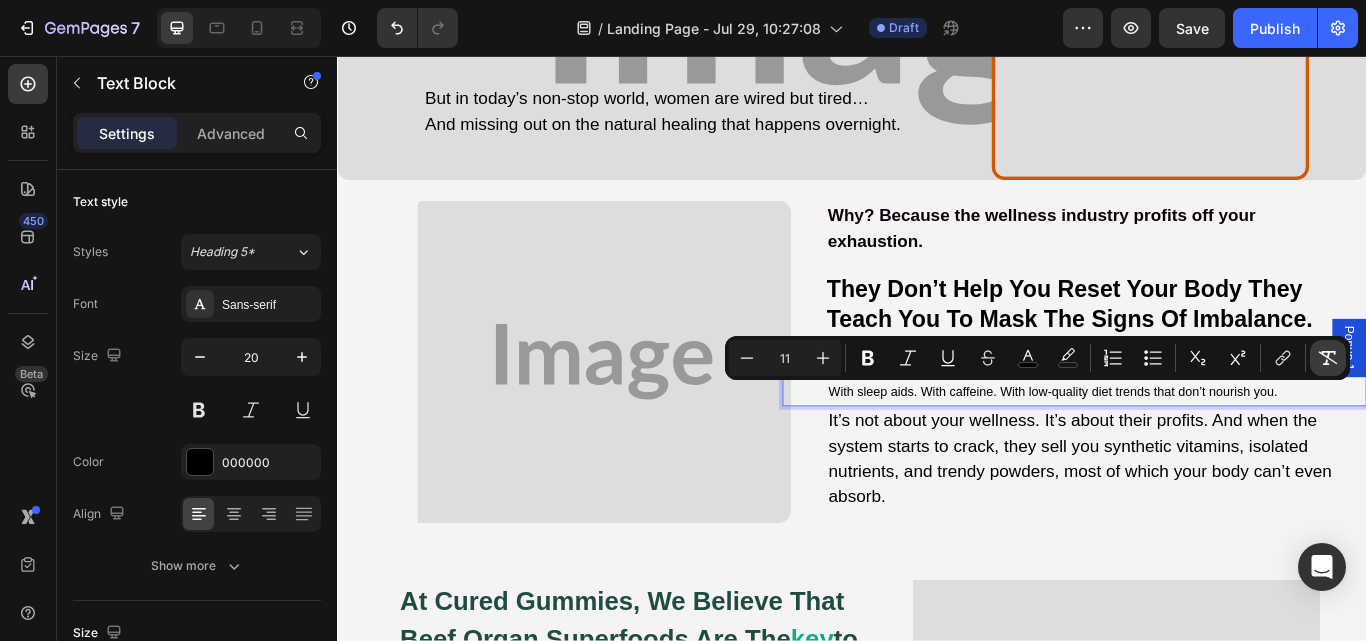 click 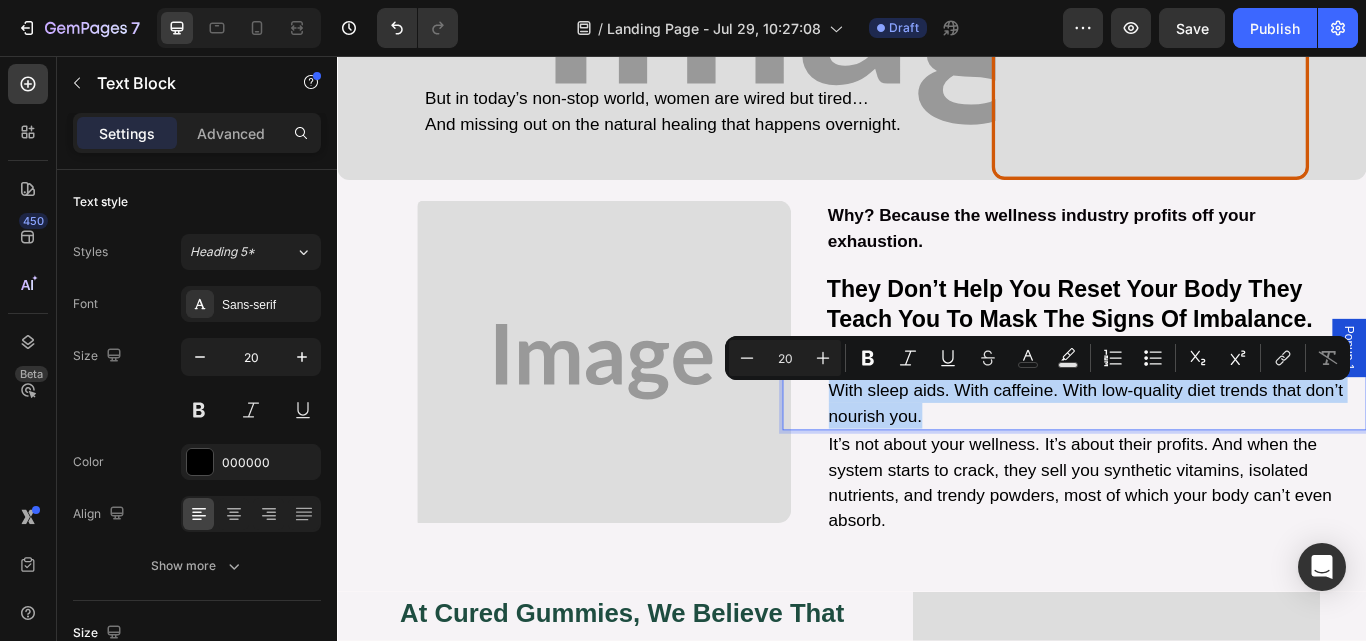 click on "Minus 20 Plus Bold Italic Underline       Strikethrough
color
color Numbered List Bulleted List Subscript Superscript       link Remove Format" at bounding box center [1037, 358] 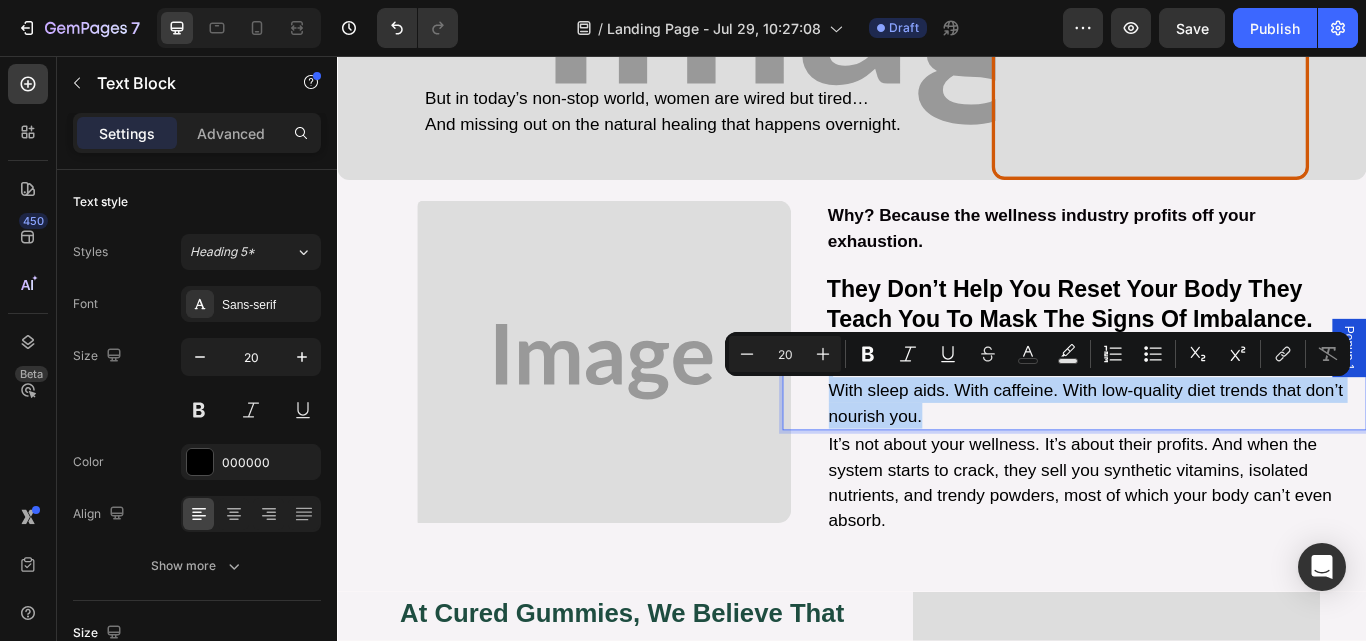 click on "With sleep aids. With caffeine. With low-quality diet trends that don’t nourish you." at bounding box center [1222, 446] 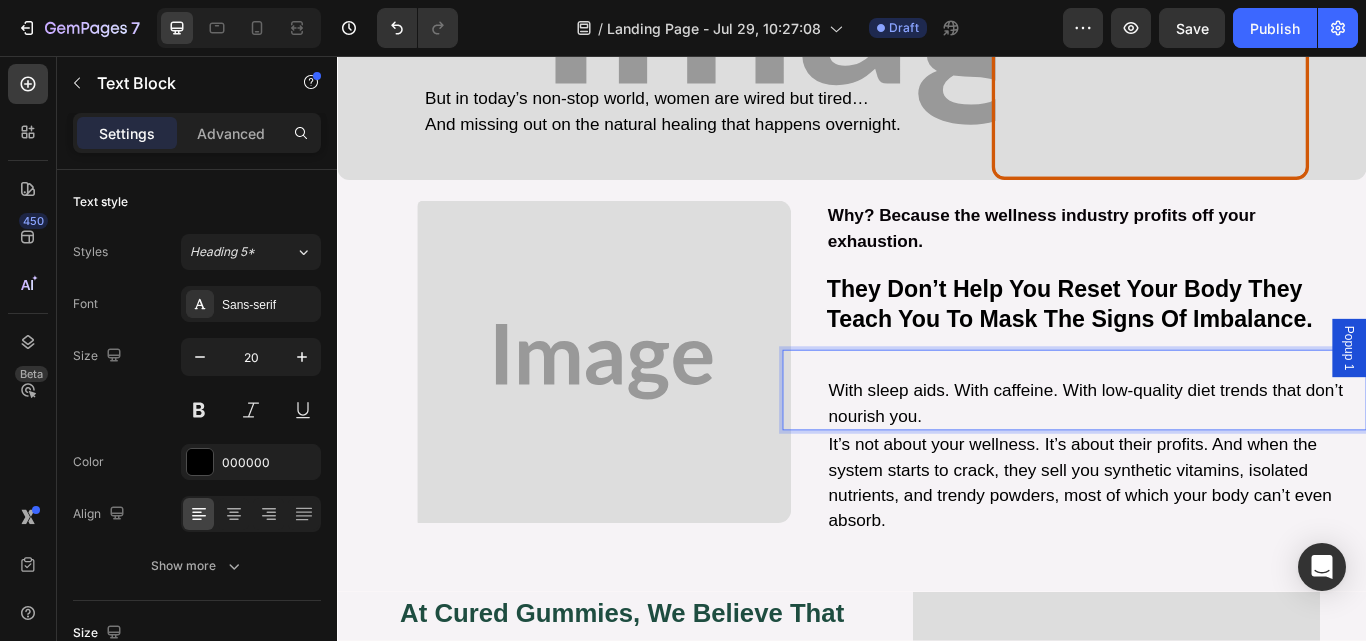 click on "⁠⁠⁠⁠⁠⁠⁠ With sleep aids. With caffeine. With low-quality diet trends that don’t nourish you." at bounding box center [1222, 446] 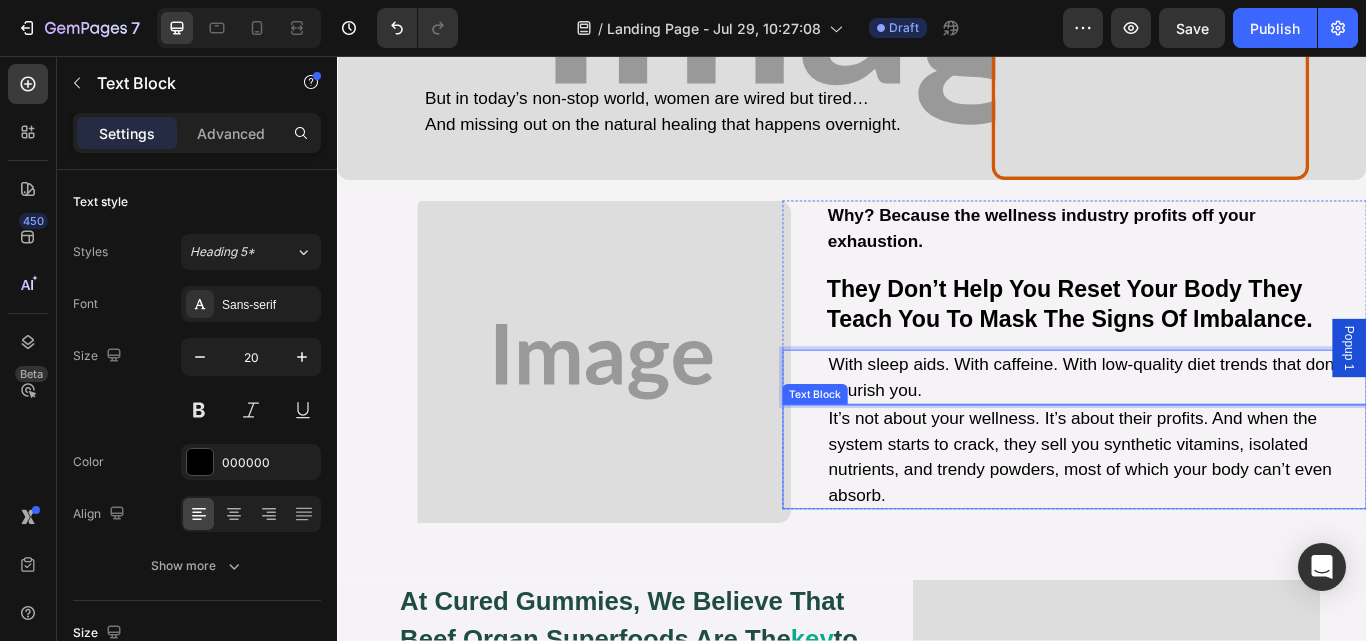 click on "It’s not about your wellness. It’s about their profits. And when the system starts to crack, they sell you synthetic vitamins, isolated nutrients, and trendy powders, most of which your body can’t even absorb." at bounding box center [1203, 523] 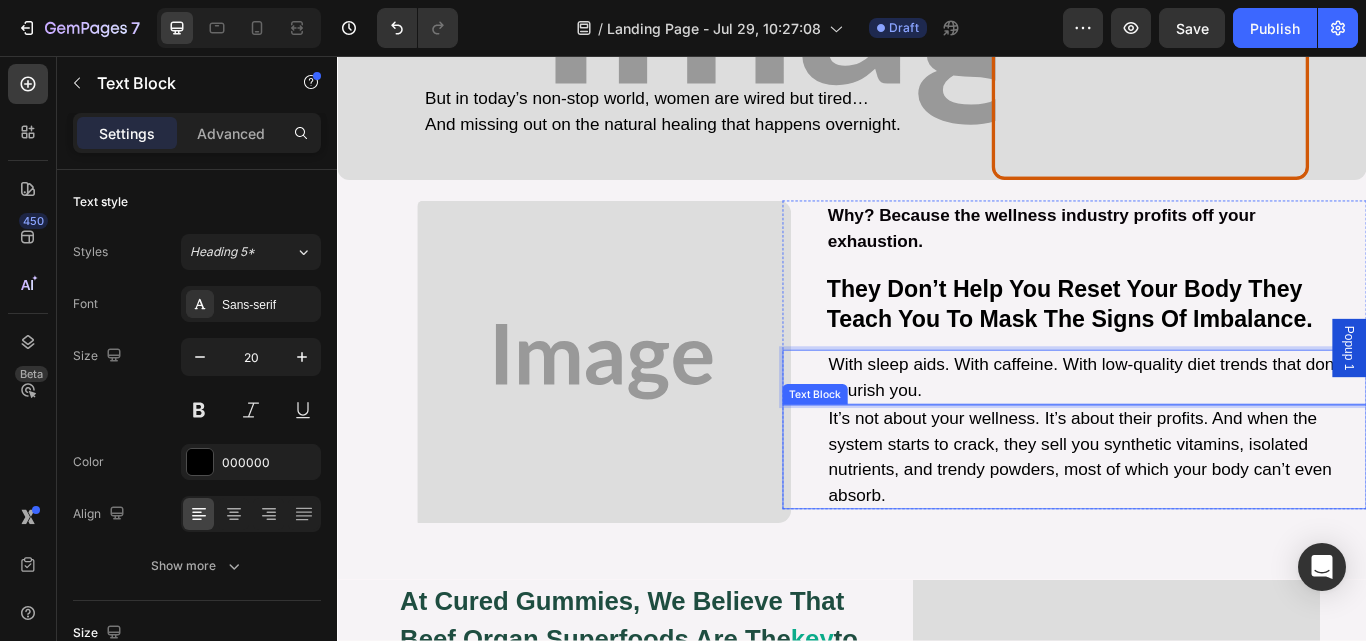 click on "It’s not about your wellness. It’s about their profits. And when the system starts to crack, they sell you synthetic vitamins, isolated nutrients, and trendy powders, most of which your body can’t even absorb." at bounding box center [1203, 523] 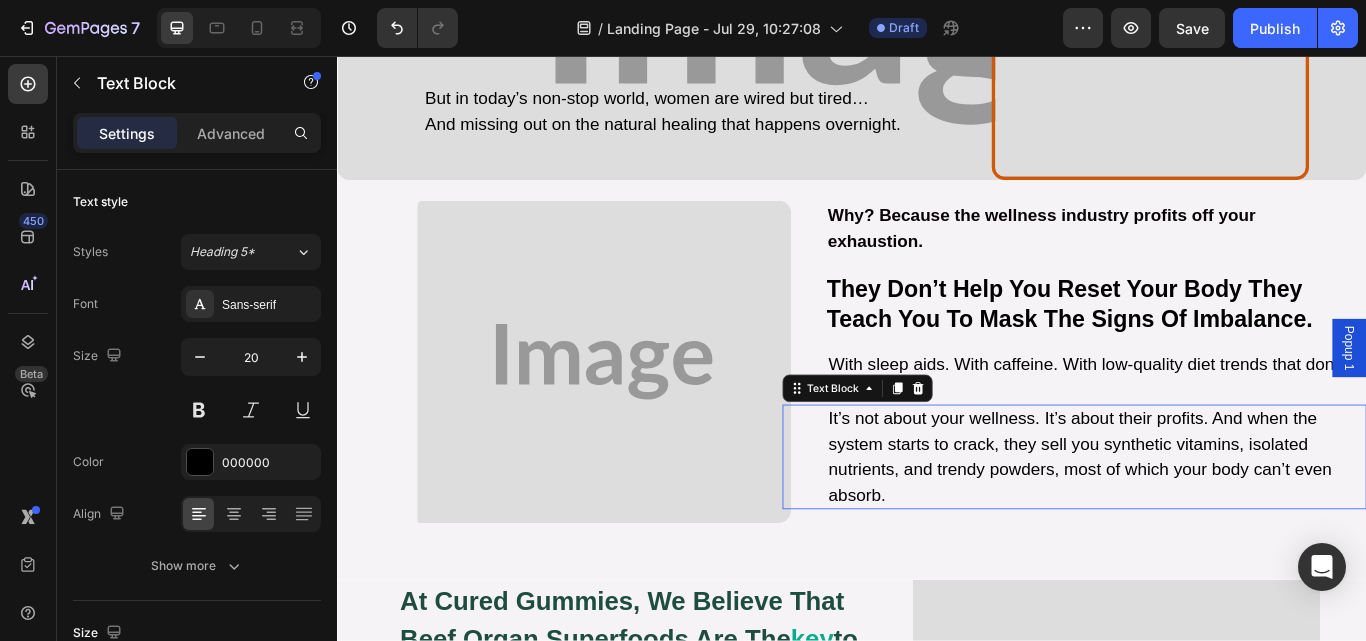click on "It’s not about your wellness. It’s about their profits. And when the system starts to crack, they sell you synthetic vitamins, isolated nutrients, and trendy powders, most of which your body can’t even absorb." at bounding box center [1203, 523] 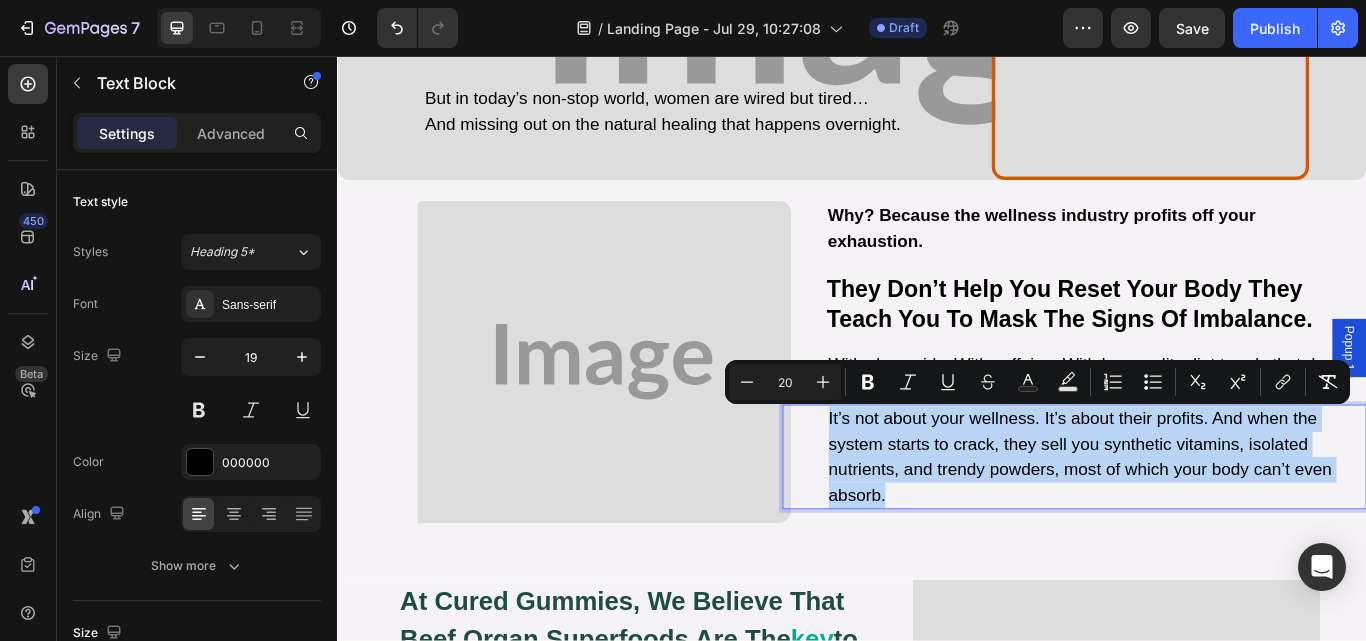 type on "11" 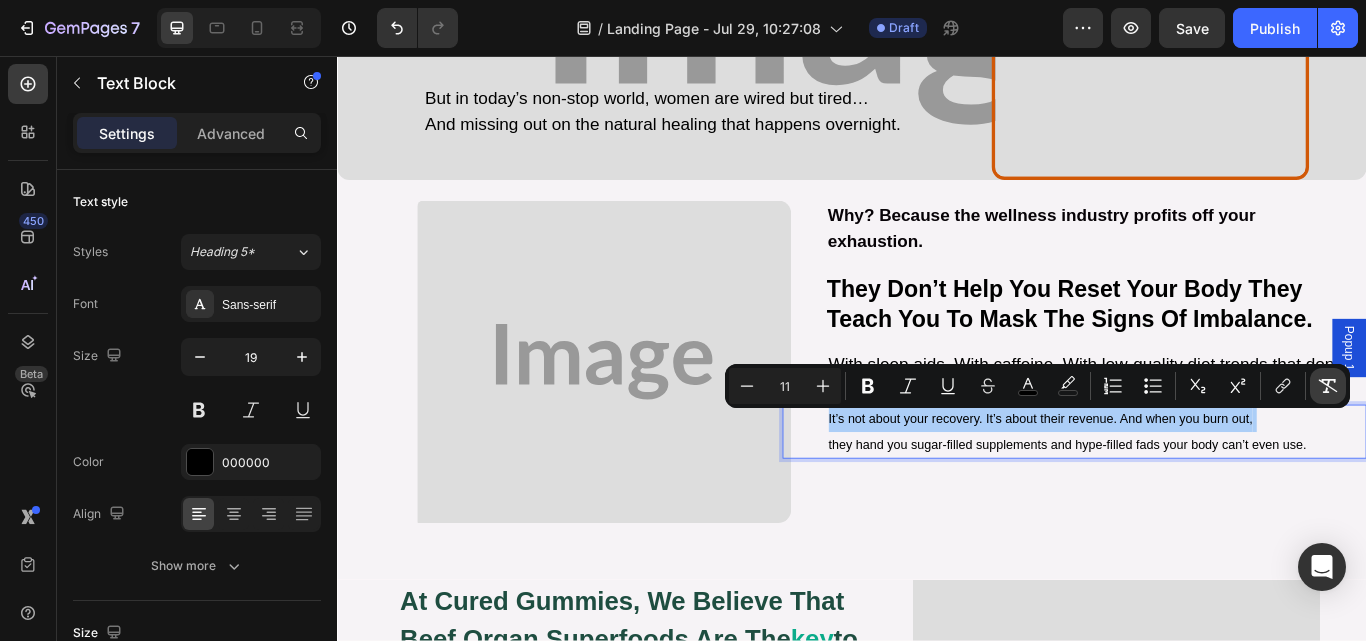 click 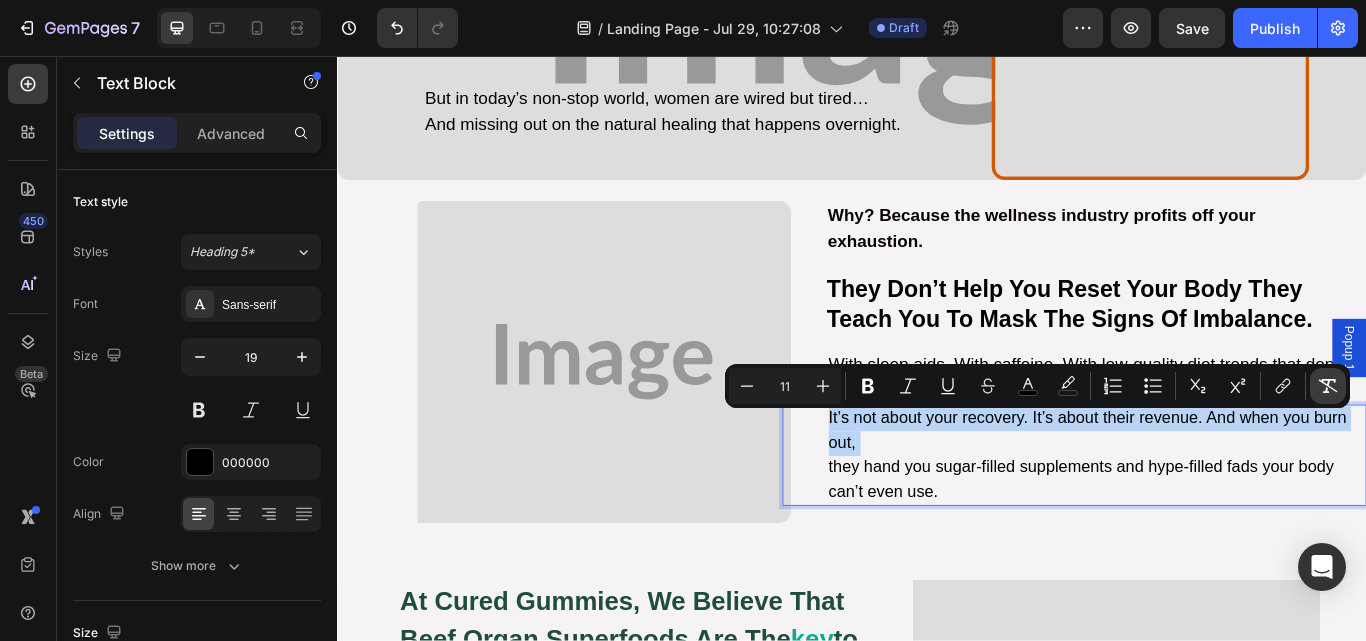 type on "19" 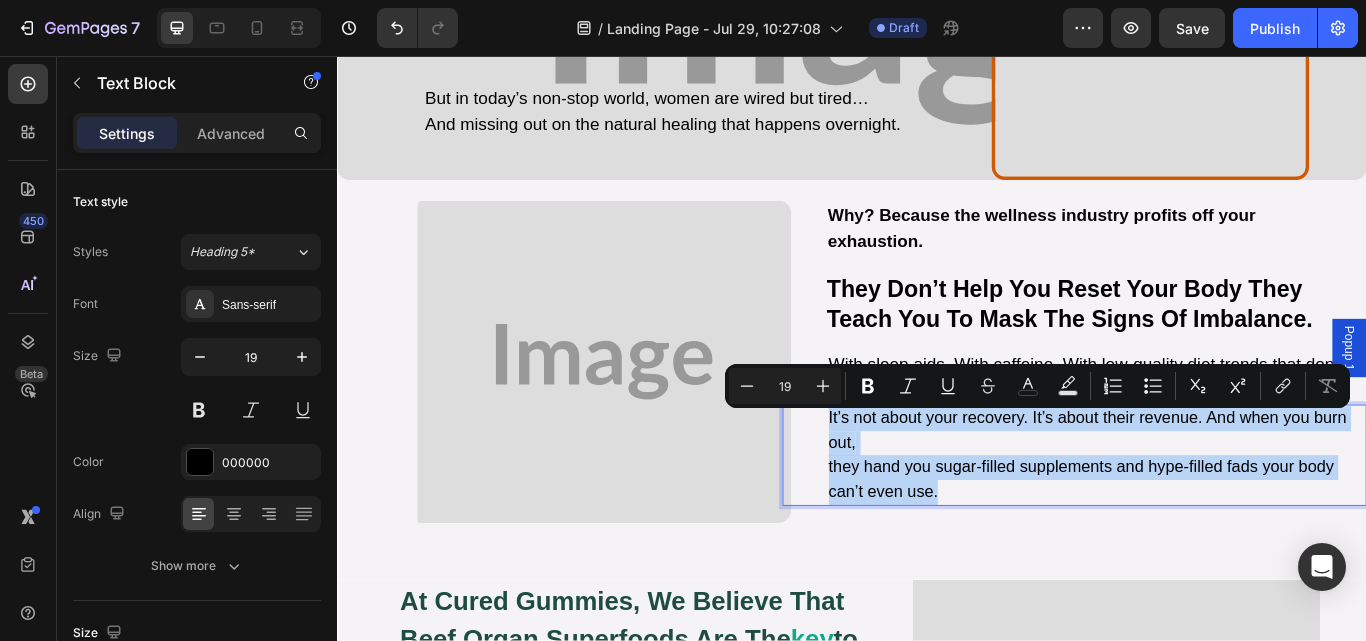click on "It’s not about your recovery. It’s about their revenue. And when you burn out, they hand you sugar-filled supplements and hype-filled fads your body can’t even use." at bounding box center (1222, 522) 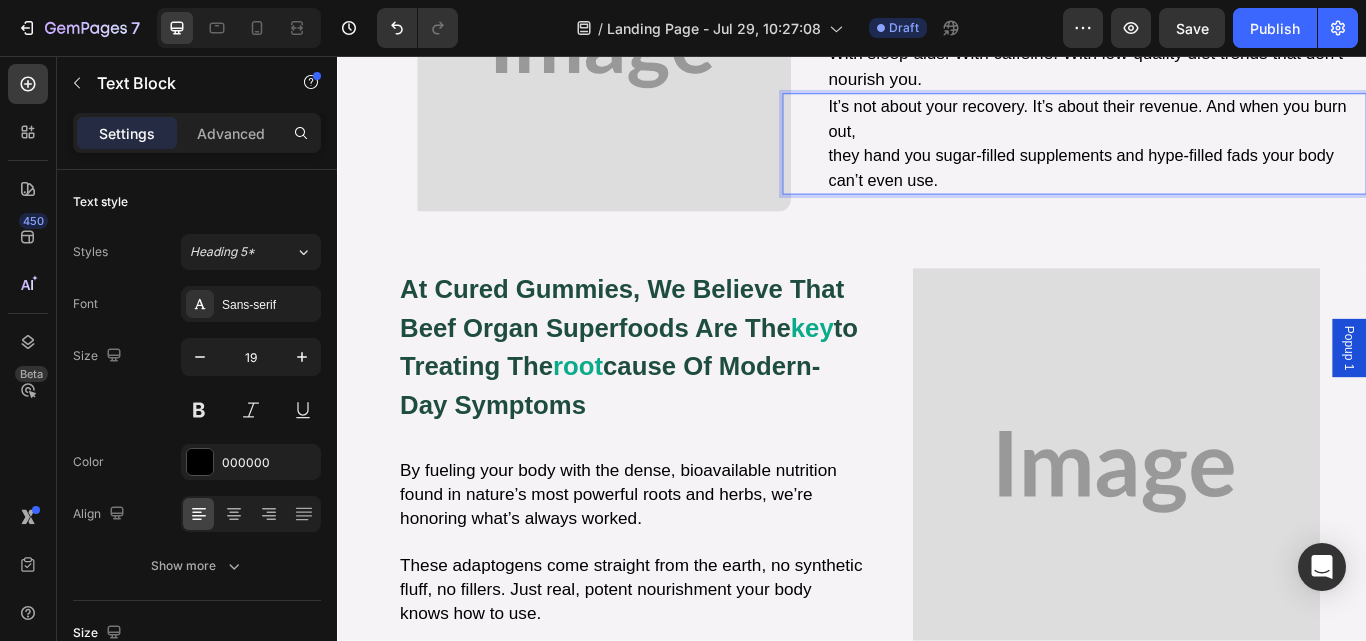 scroll, scrollTop: 1684, scrollLeft: 0, axis: vertical 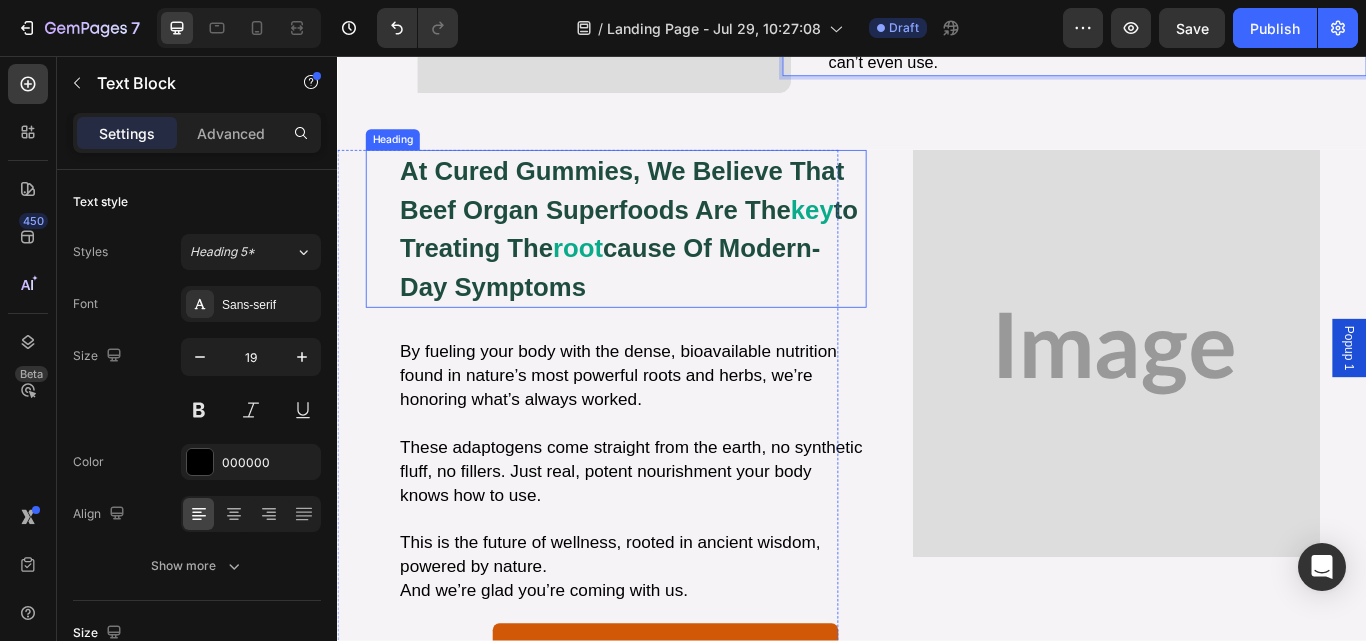 click on "at cured gummies, we believe that beef organ superfoods are the  key  to treating the  root  cause of modern-day symptoms" at bounding box center (681, 258) 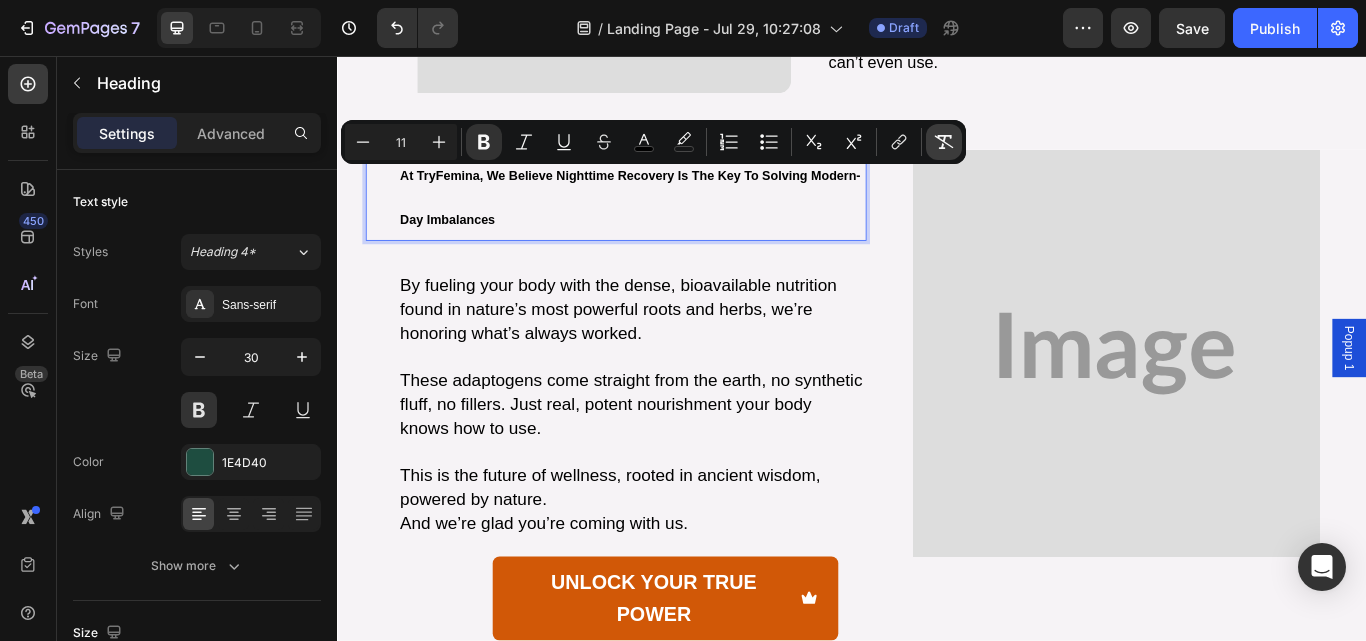 click on "Remove Format" at bounding box center [944, 142] 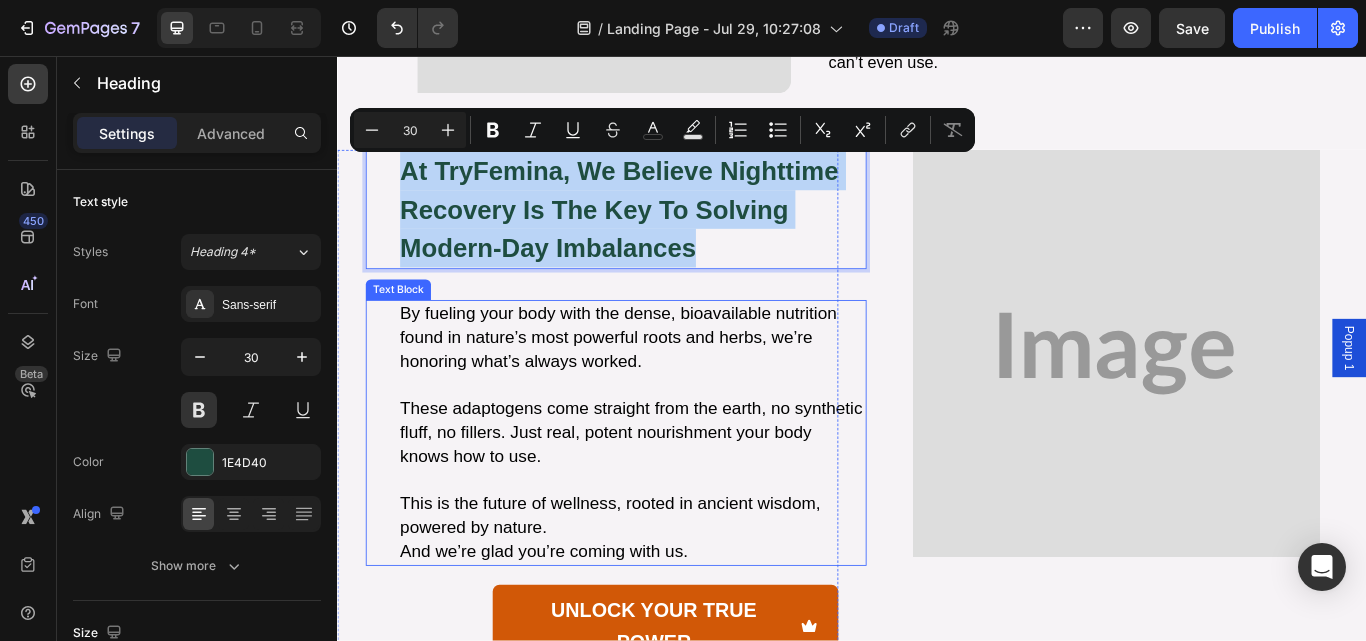 click on "By fueling your body with the dense, bioavailable nutrition found in nature’s most powerful roots and herbs, we’re honoring what’s always worked." at bounding box center (664, 384) 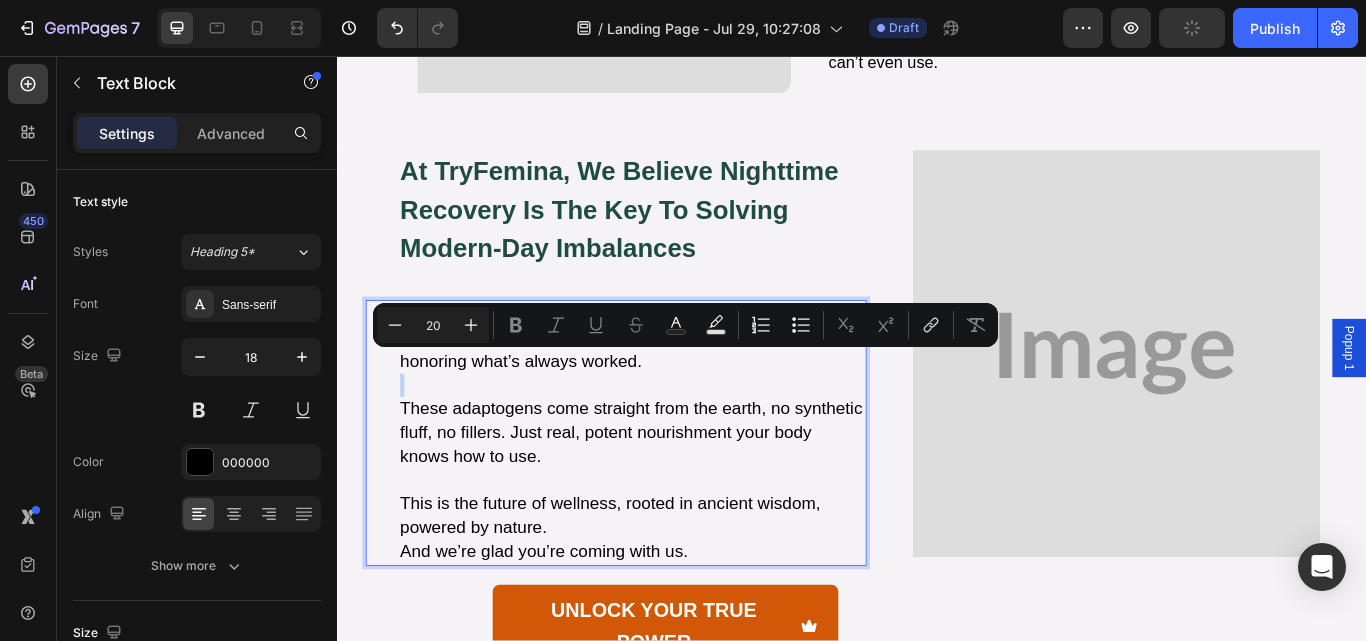 click on "By fueling your body with the dense, bioavailable nutrition found in nature’s most powerful roots and herbs, we’re honoring what’s always worked." at bounding box center (664, 384) 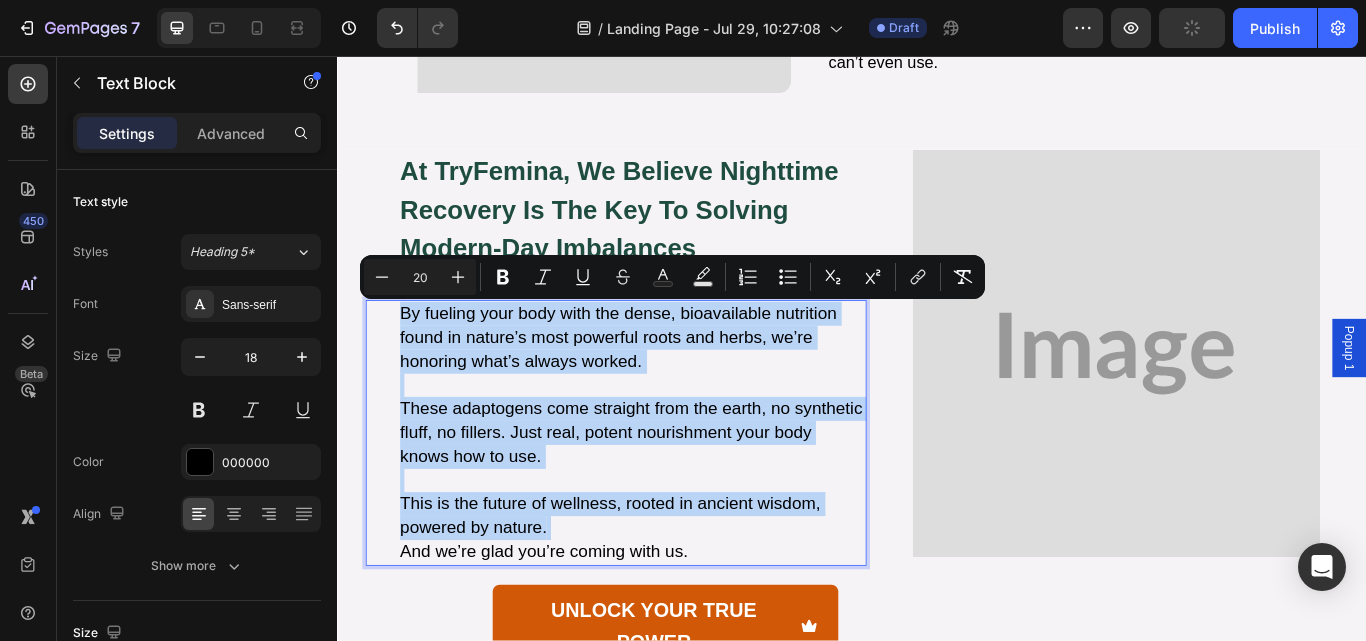 type on "11" 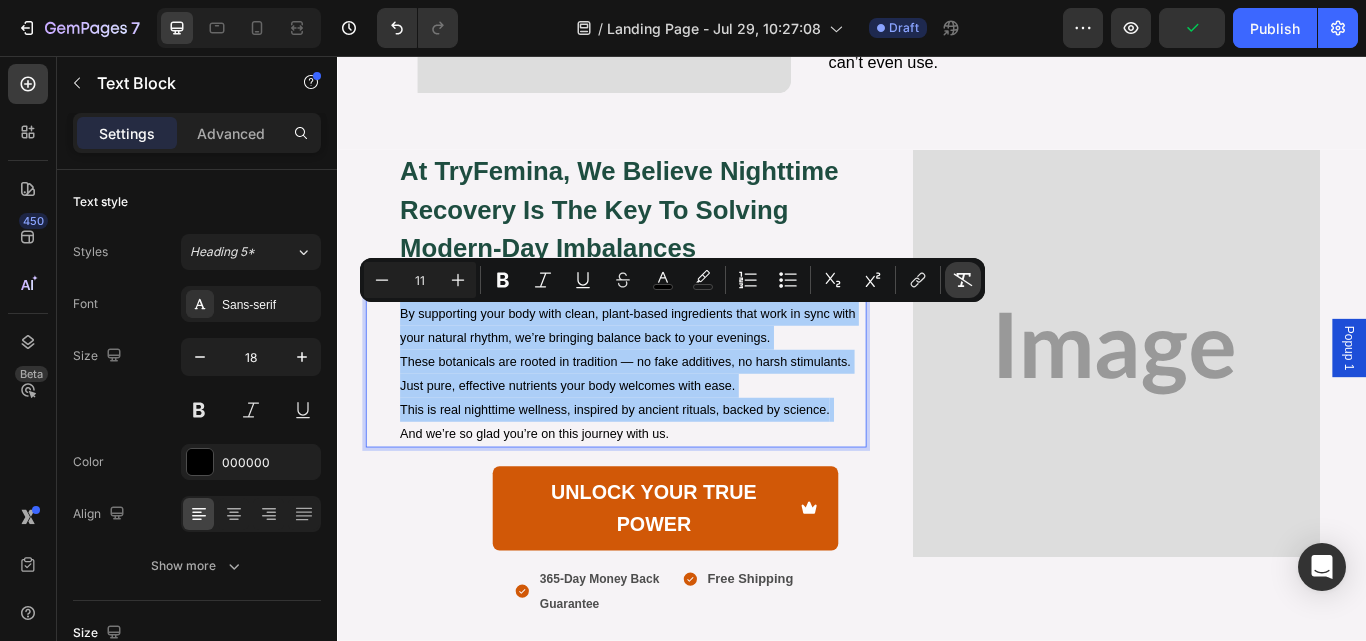 click on "Remove Format" at bounding box center [963, 280] 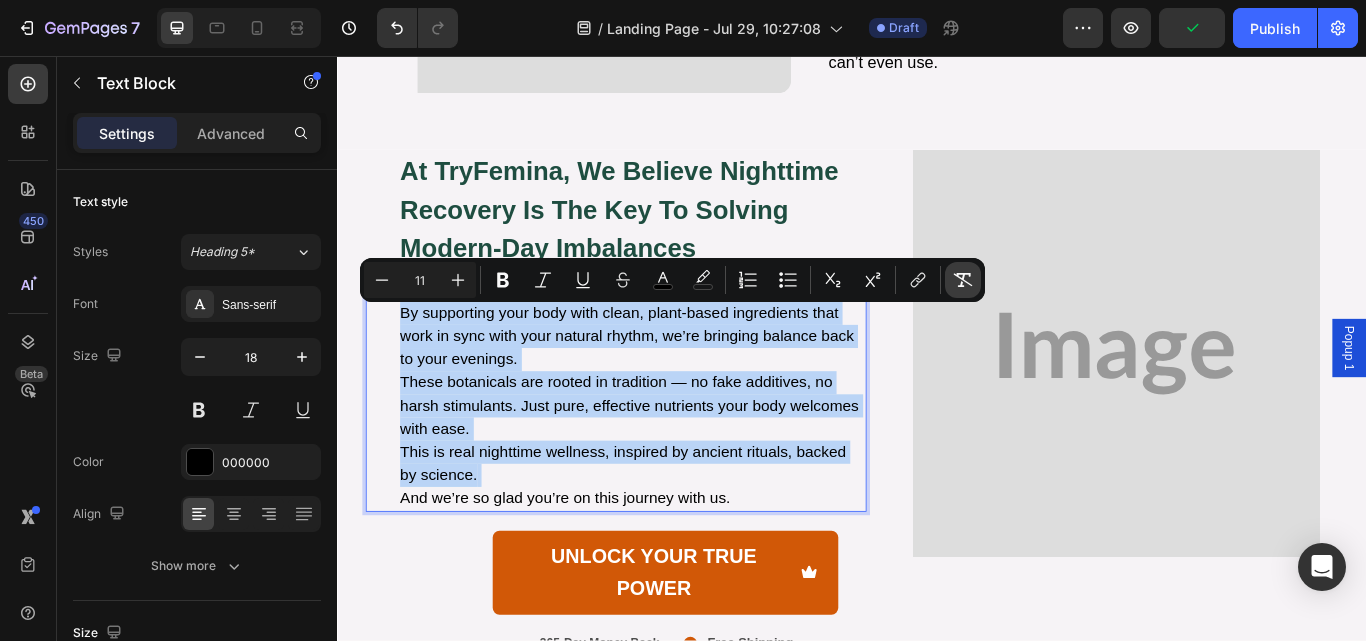 type on "18" 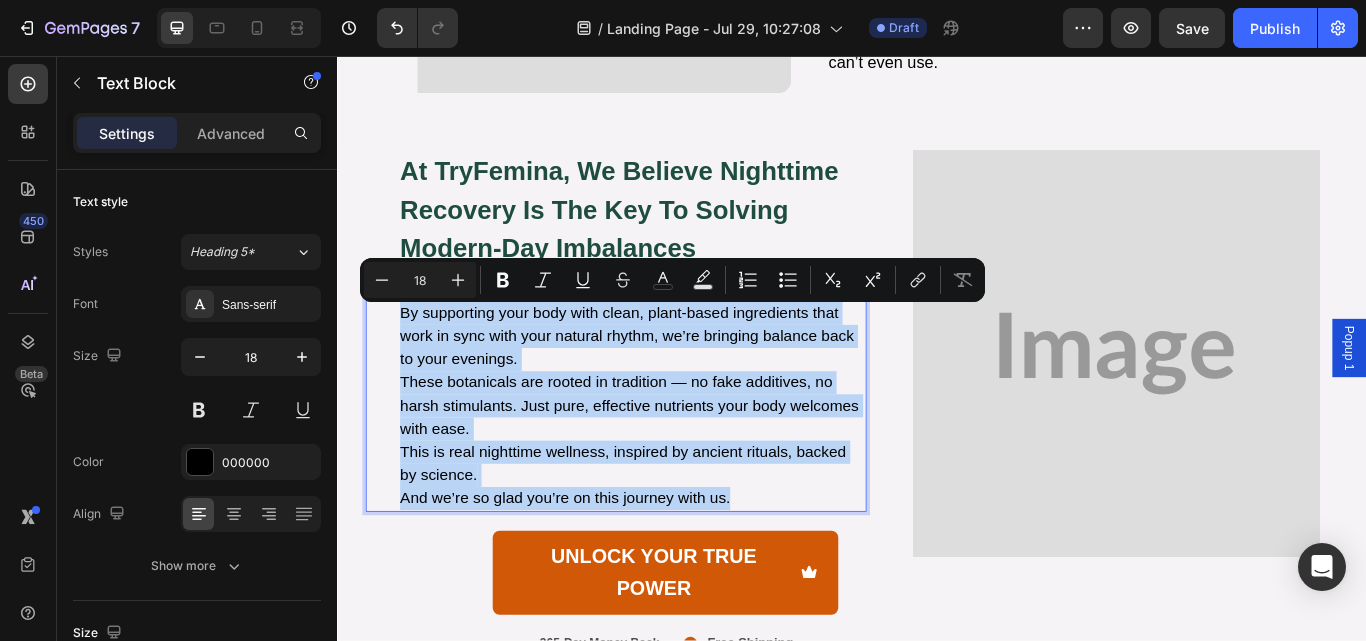 click on "These botanicals are rooted in tradition — no fake additives, no harsh stimulants. Just pure, effective nutrients your body welcomes with ease." at bounding box center [681, 464] 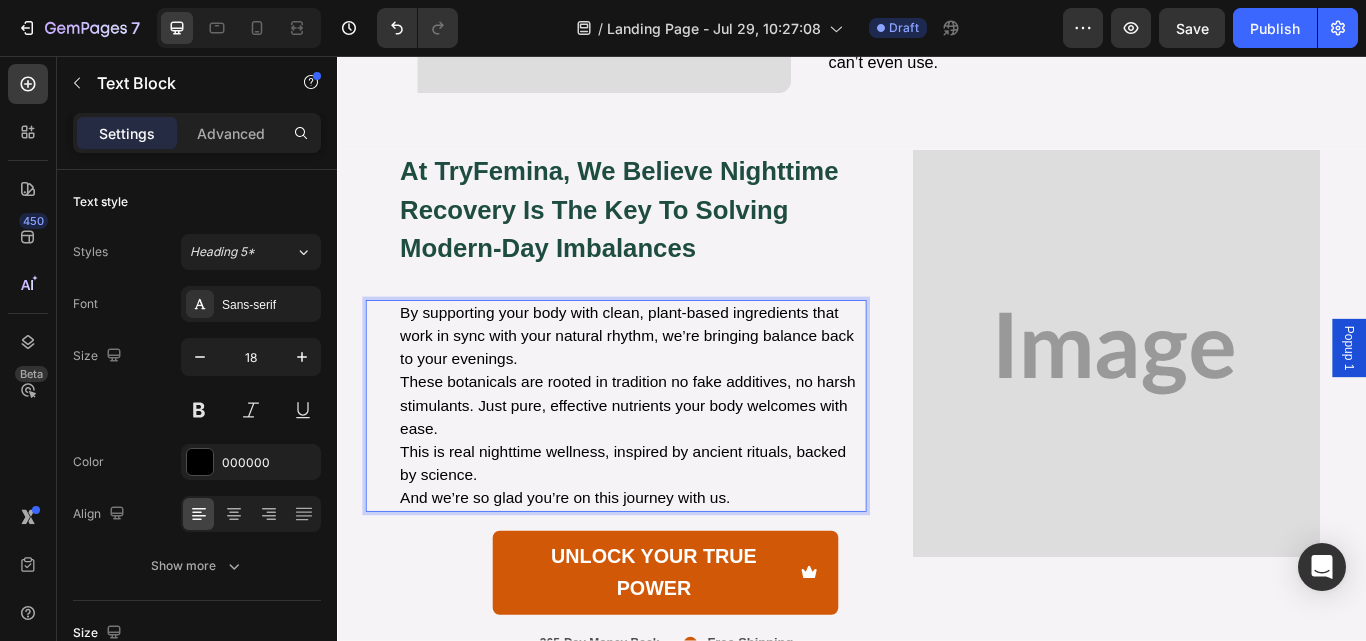 click on "By supporting your body with clean, plant-based ingredients that work in sync with your natural rhythm, we’re bringing balance back to your evenings." at bounding box center [681, 383] 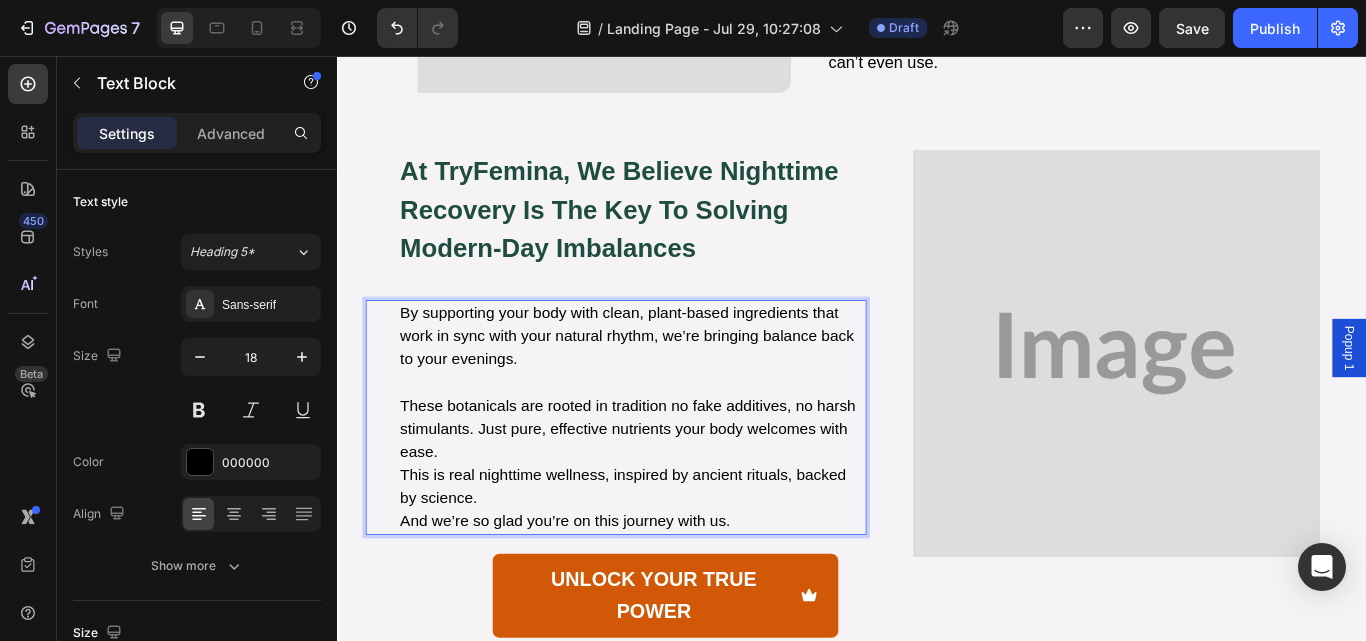click on "These botanicals are rooted in tradition no fake additives, no harsh stimulants. Just pure, effective nutrients your body welcomes with ease." at bounding box center [681, 491] 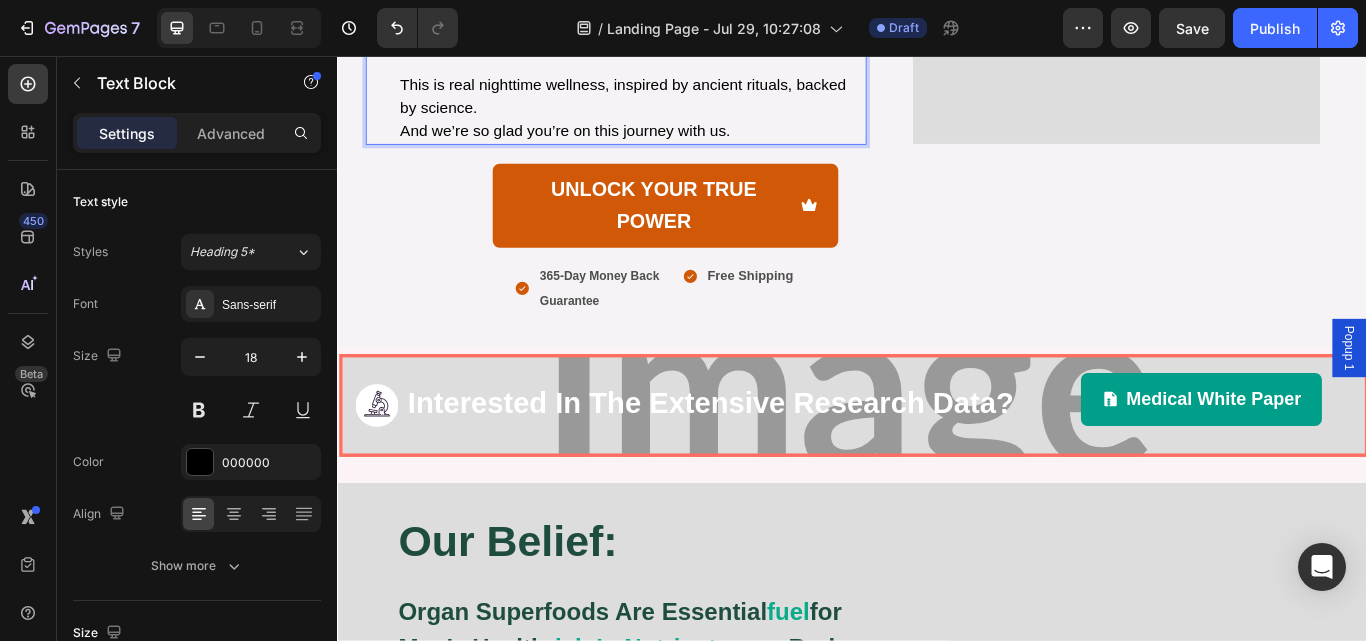 scroll, scrollTop: 2368, scrollLeft: 0, axis: vertical 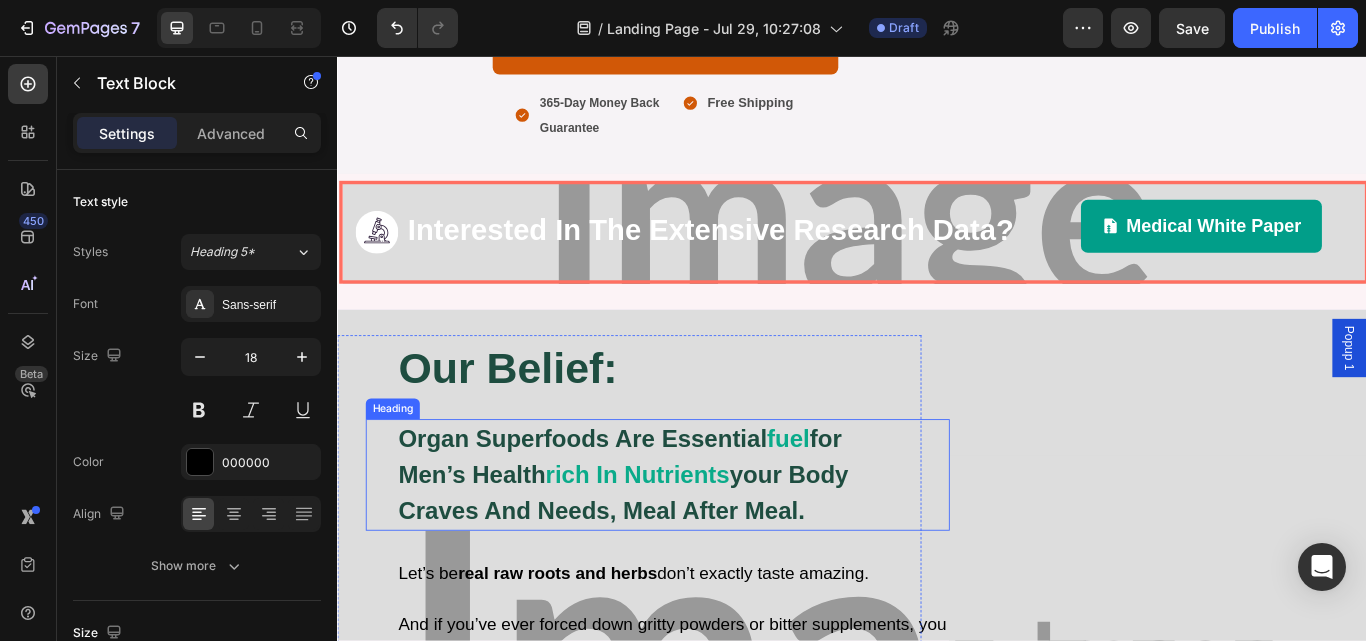 click on "organ superfoods are essential" at bounding box center (623, 502) 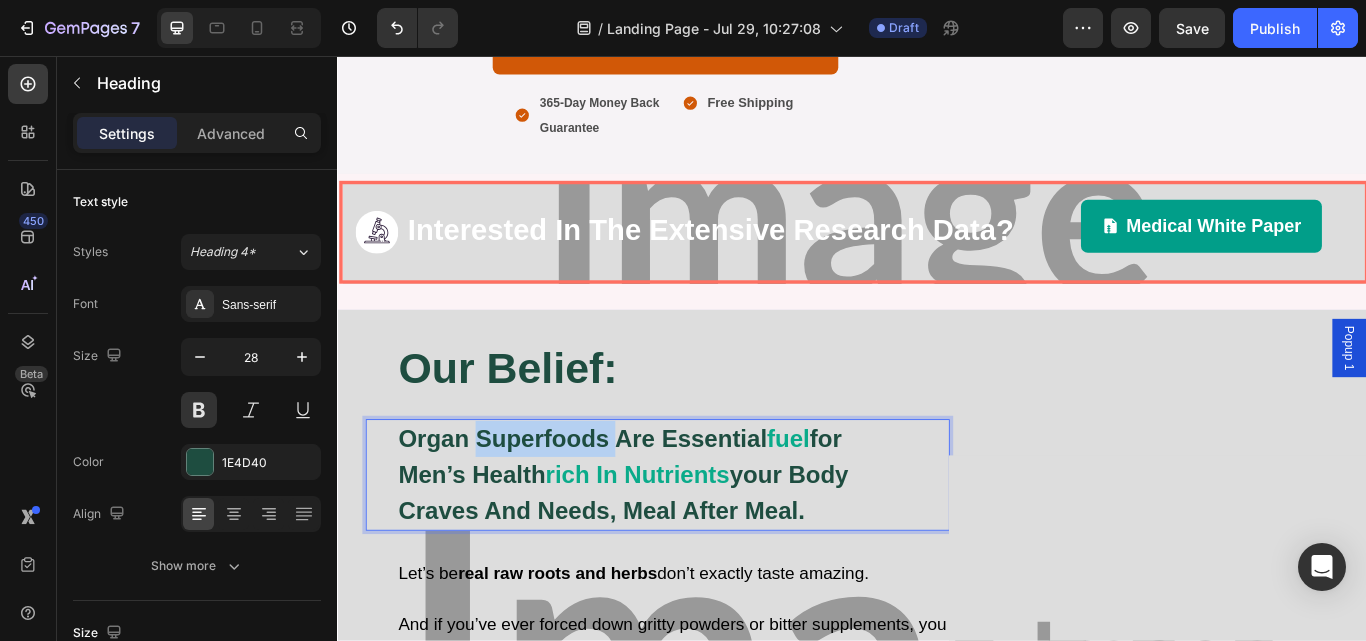 click on "organ superfoods are essential" at bounding box center [623, 502] 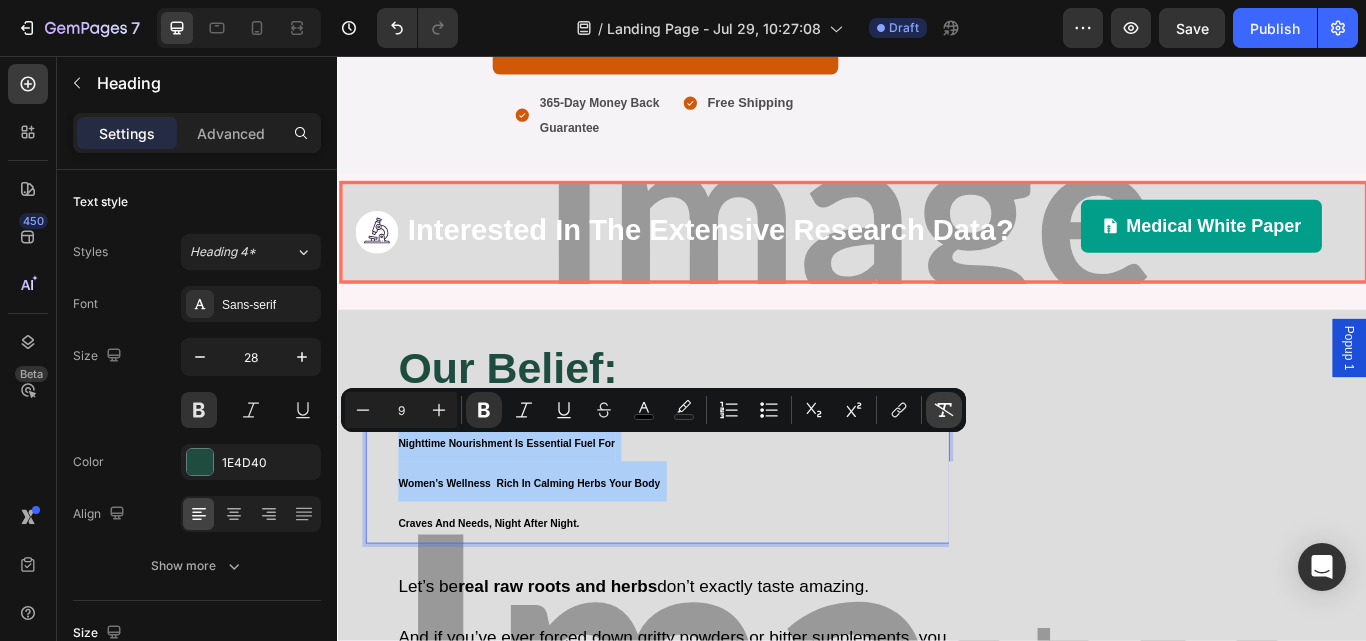 click on "Remove Format" at bounding box center [944, 410] 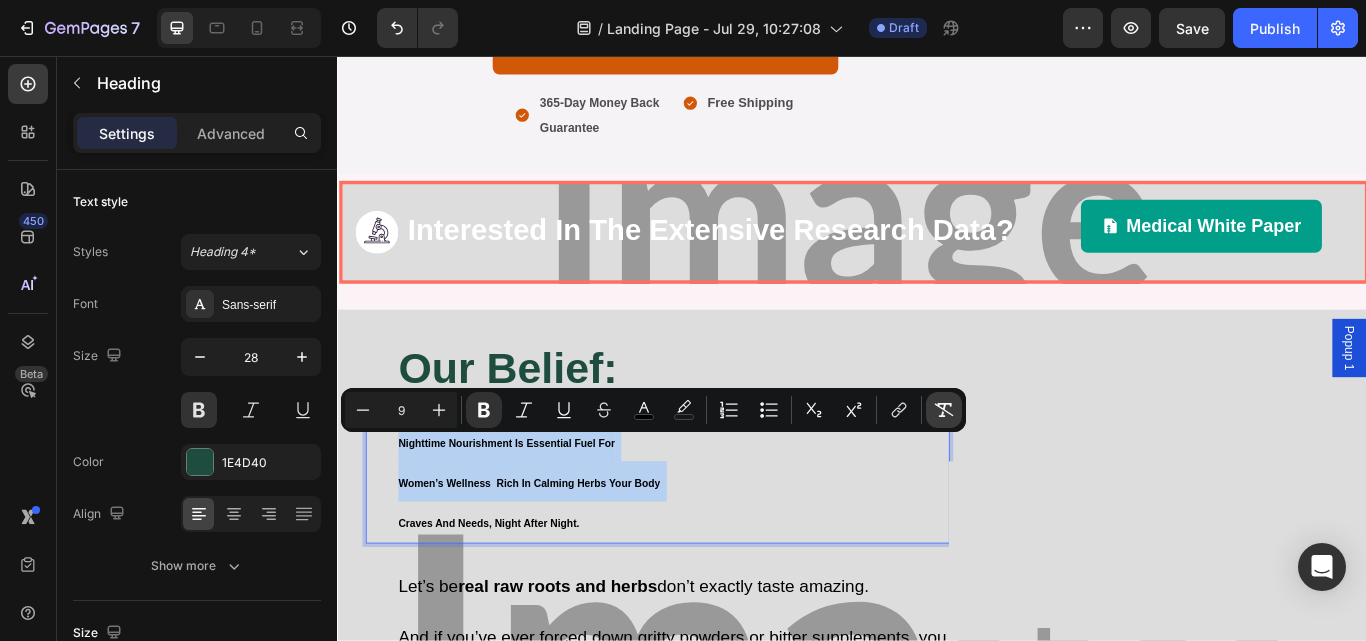 type on "28" 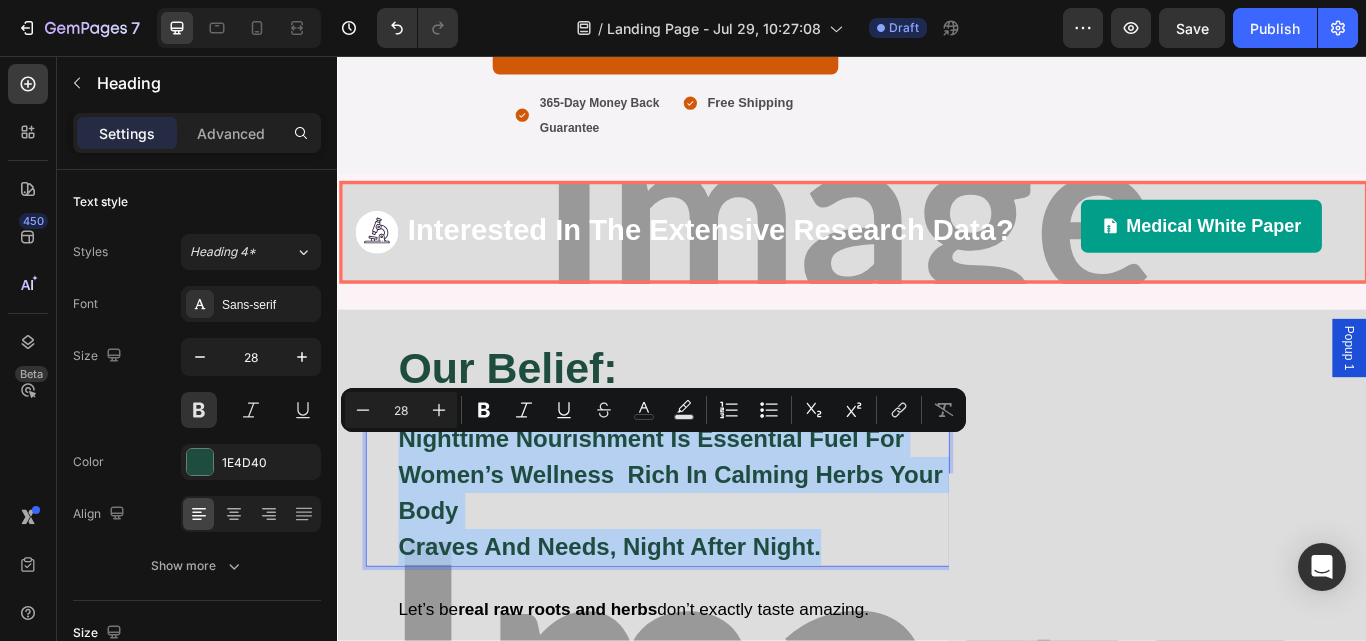 click on "Nighttime nourishment is essential fuel for women’s wellness  rich in calming herbs your body craves and needs, night after night." at bounding box center [728, 566] 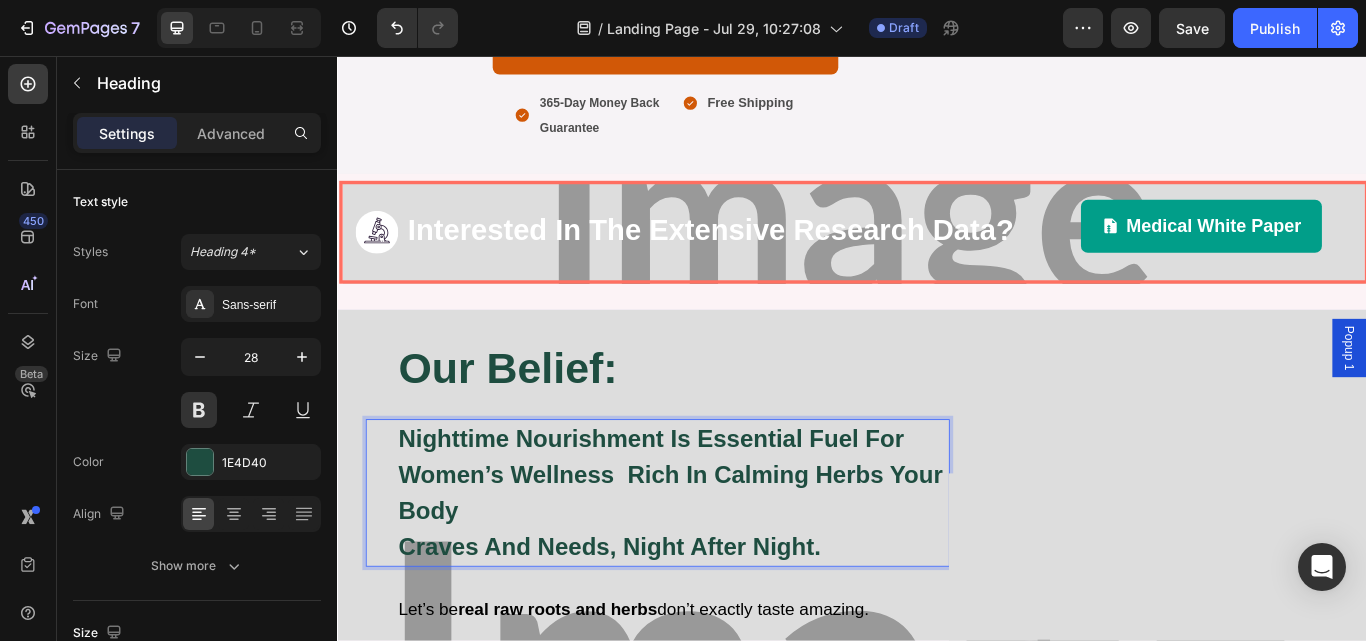 click on "Nighttime nourishment is essential fuel for women’s wellness  rich in calming herbs your body craves and needs, night after night." at bounding box center [728, 566] 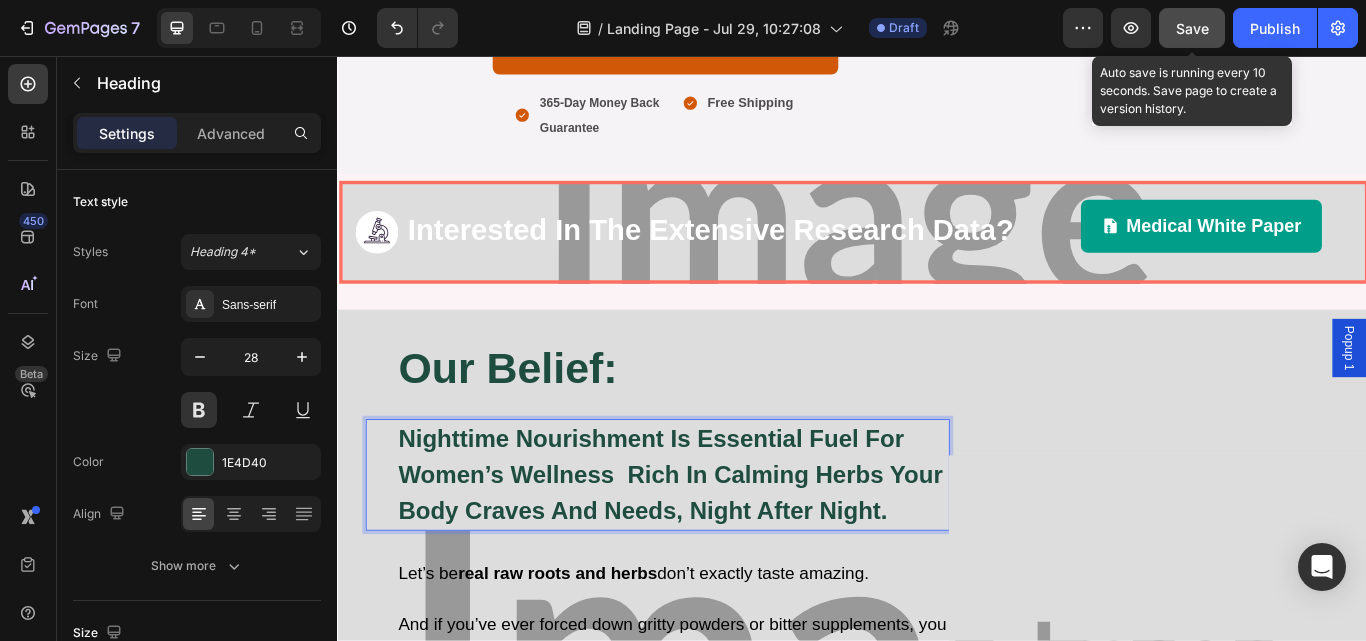 click on "Save" at bounding box center [1192, 28] 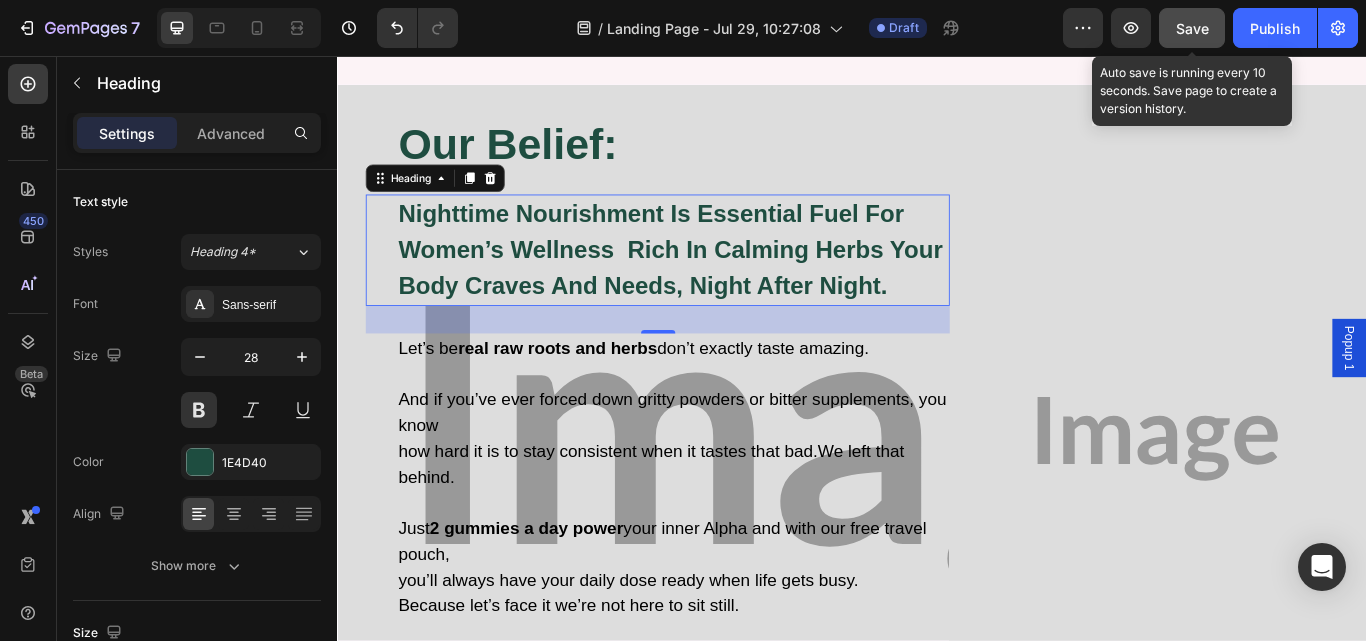 scroll, scrollTop: 2714, scrollLeft: 0, axis: vertical 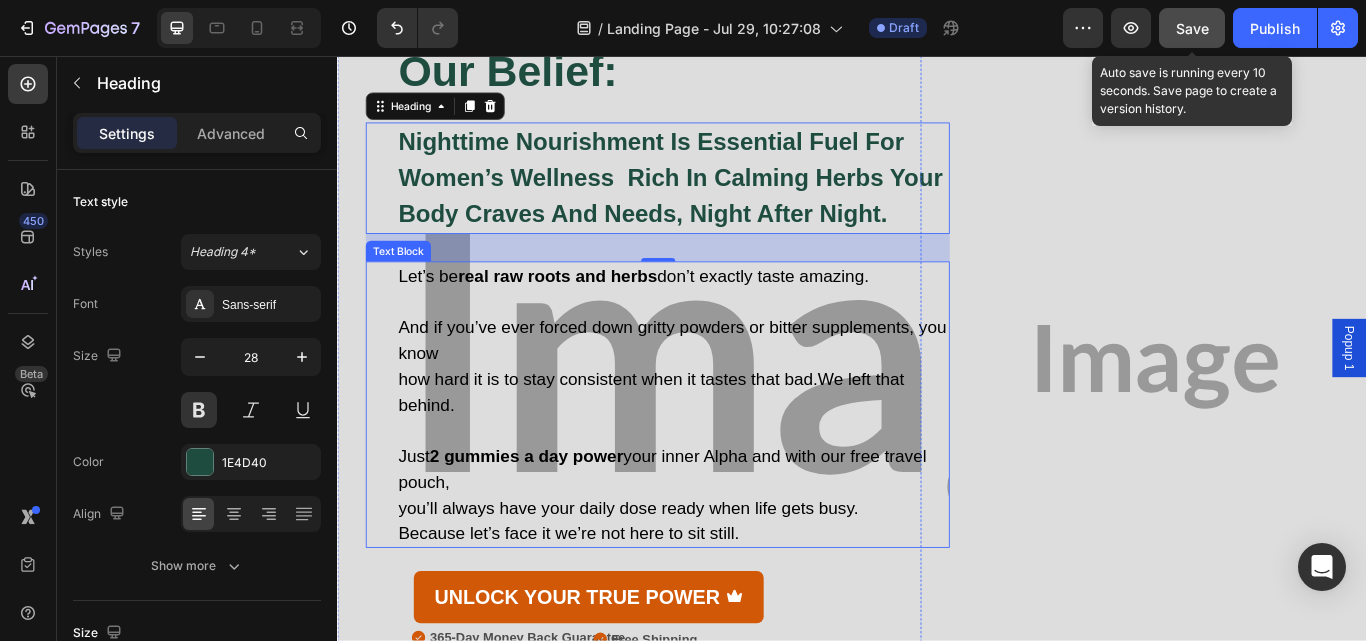 click on "how hard it is to stay consistent when it tastes that bad.We left that behind." at bounding box center [728, 448] 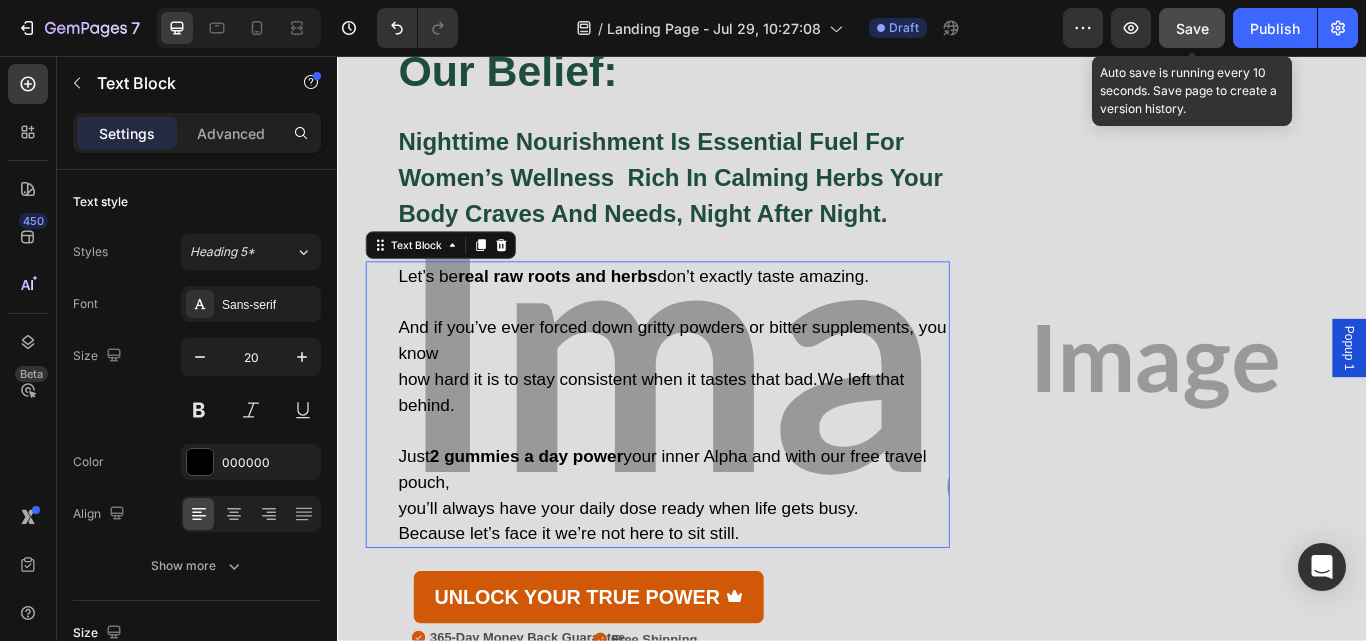 click on "how hard it is to stay consistent when it tastes that bad.We left that behind." at bounding box center [728, 448] 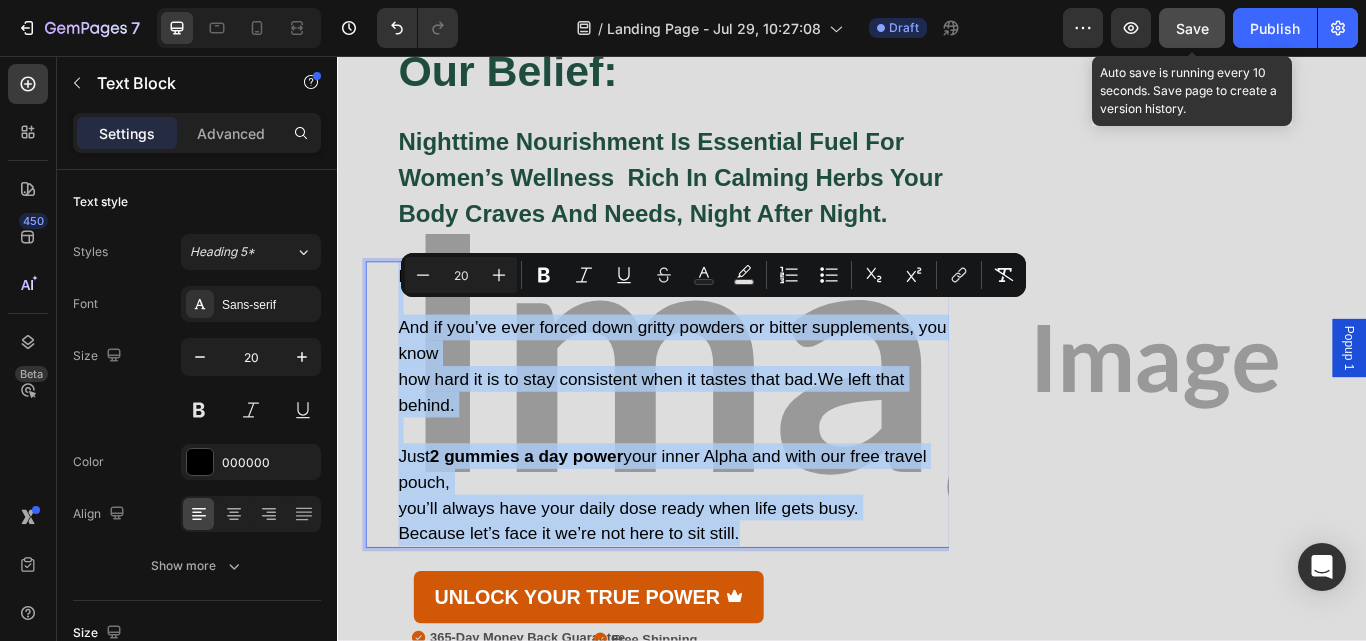 type on "9" 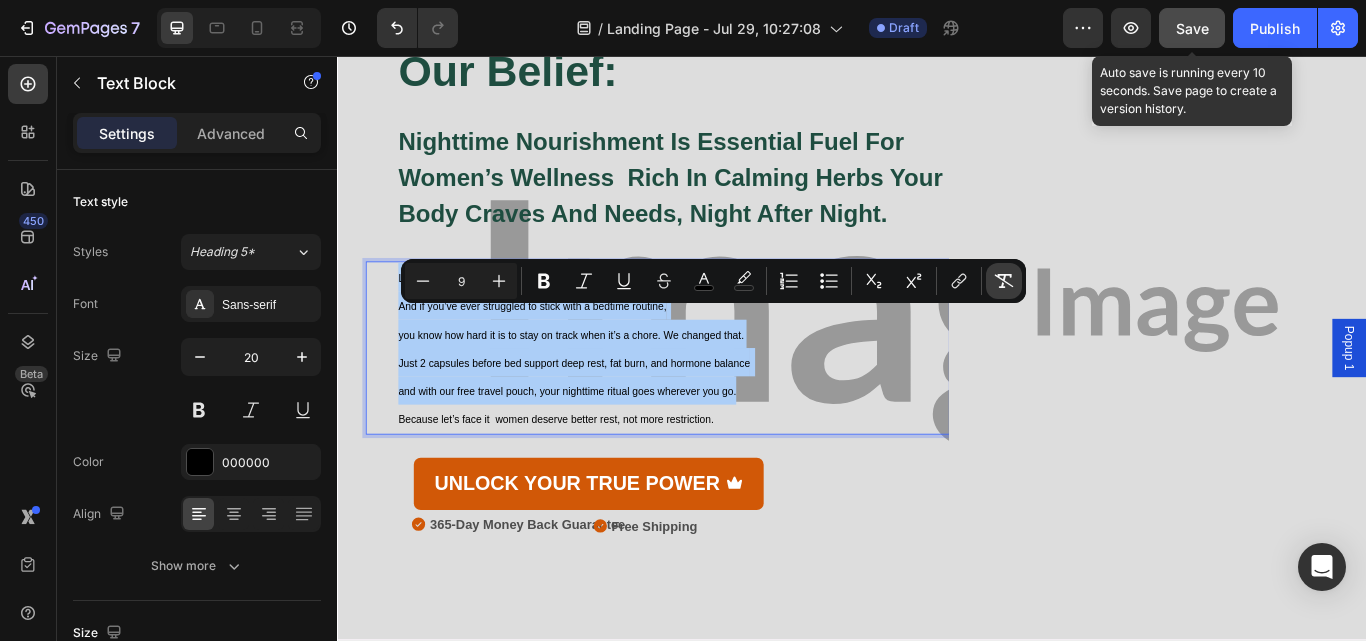 click 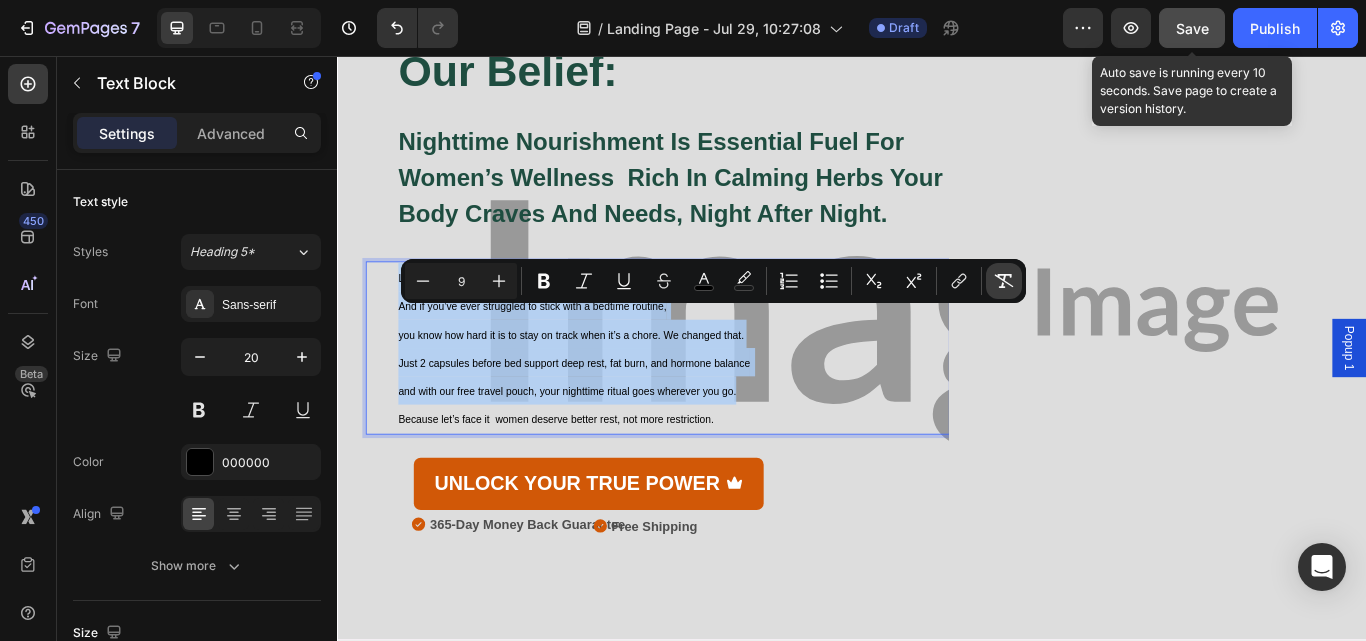 type on "20" 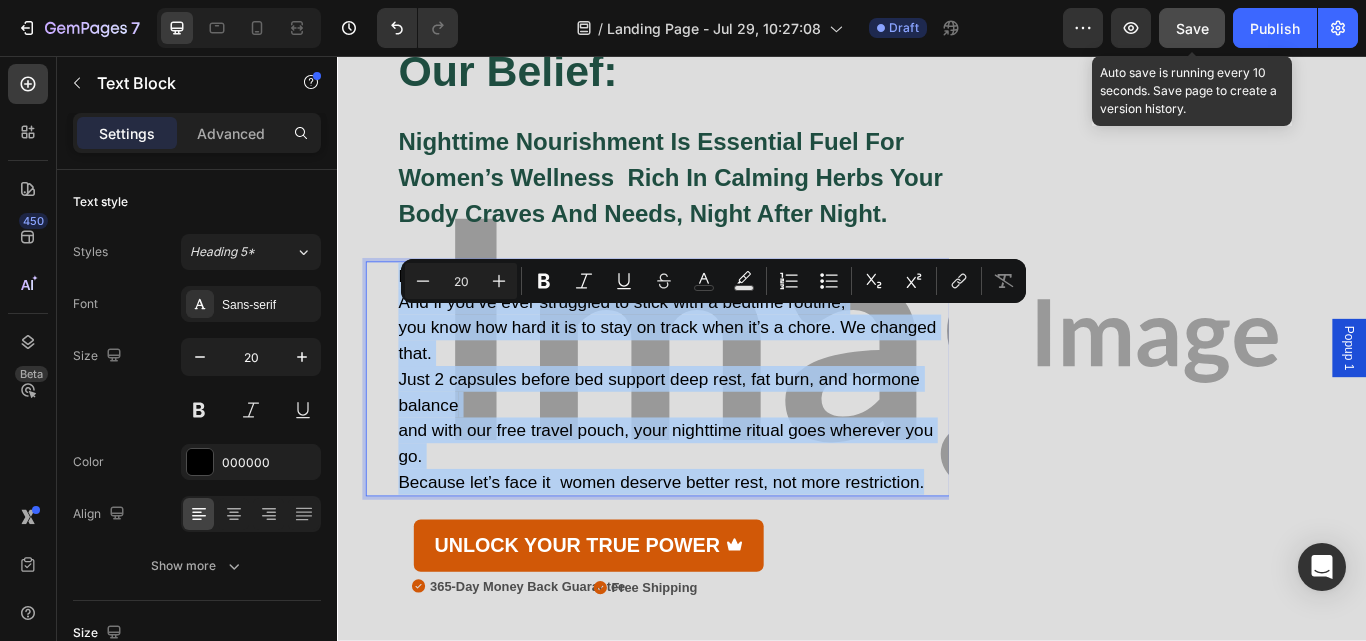 click on "And if you’ve ever struggled to stick with a bedtime routine, you know how hard it is to stay on track when it’s a chore. We changed that." at bounding box center [728, 373] 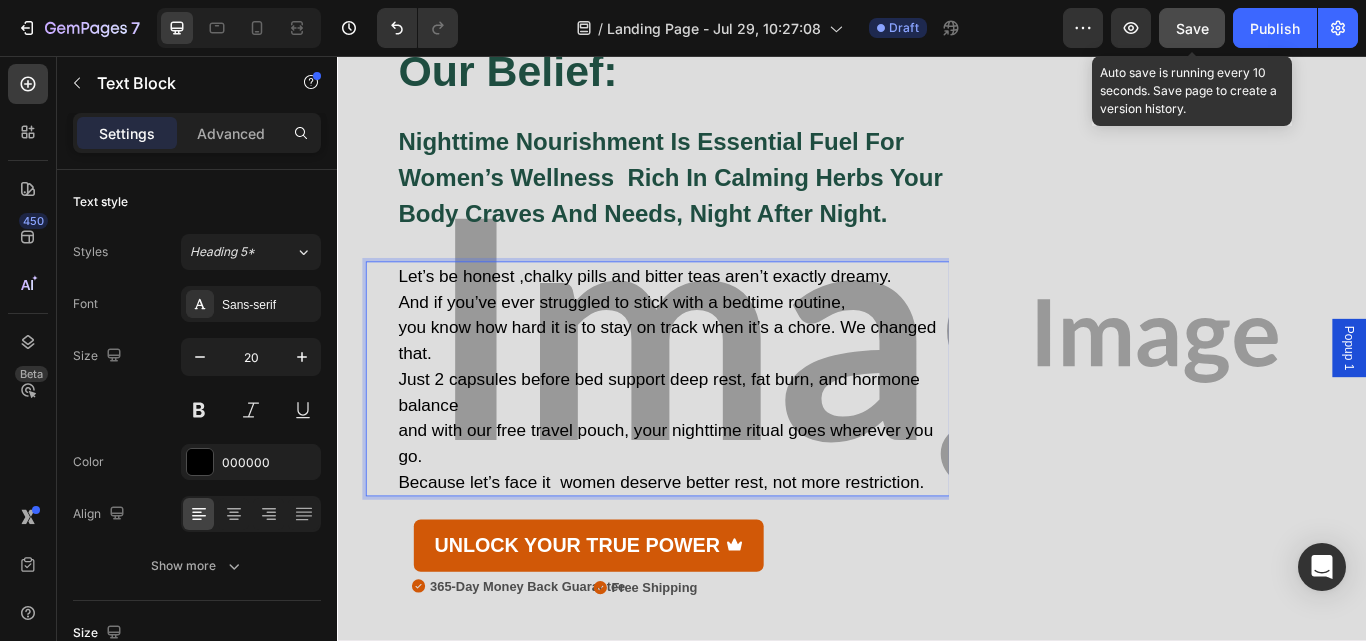 click on "And if you’ve ever struggled to stick with a bedtime routine, you know how hard it is to stay on track when it’s a chore. We changed that." at bounding box center [728, 373] 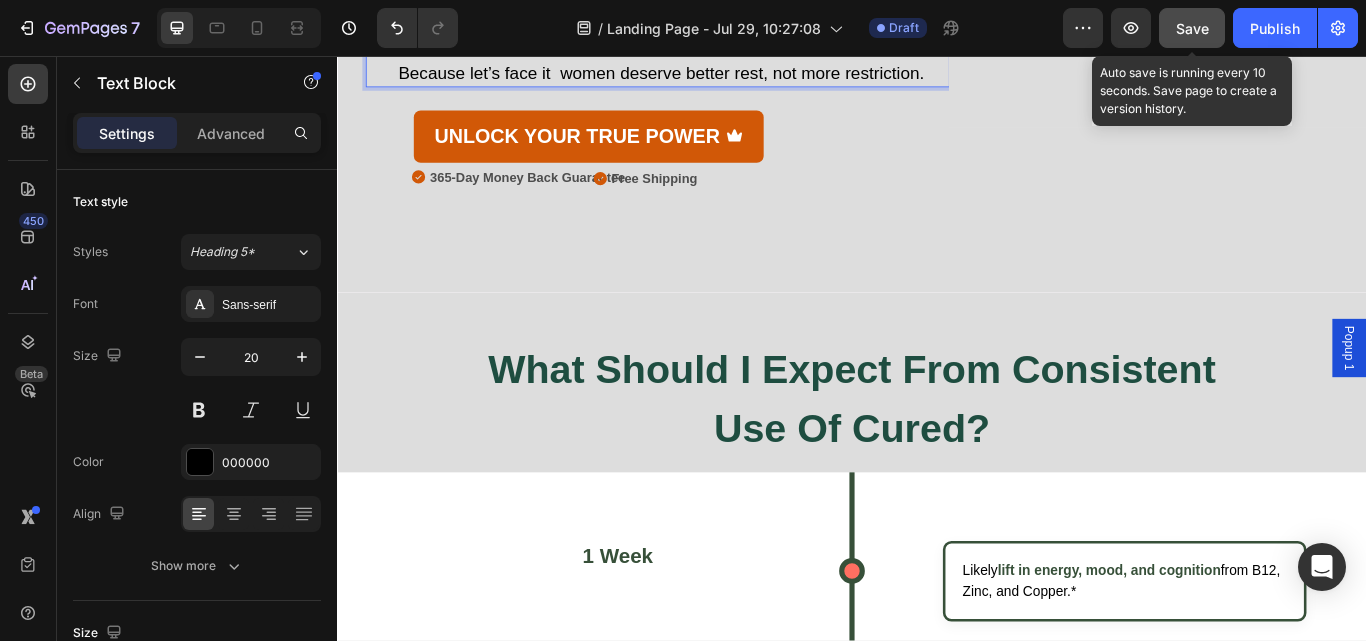 scroll, scrollTop: 3406, scrollLeft: 0, axis: vertical 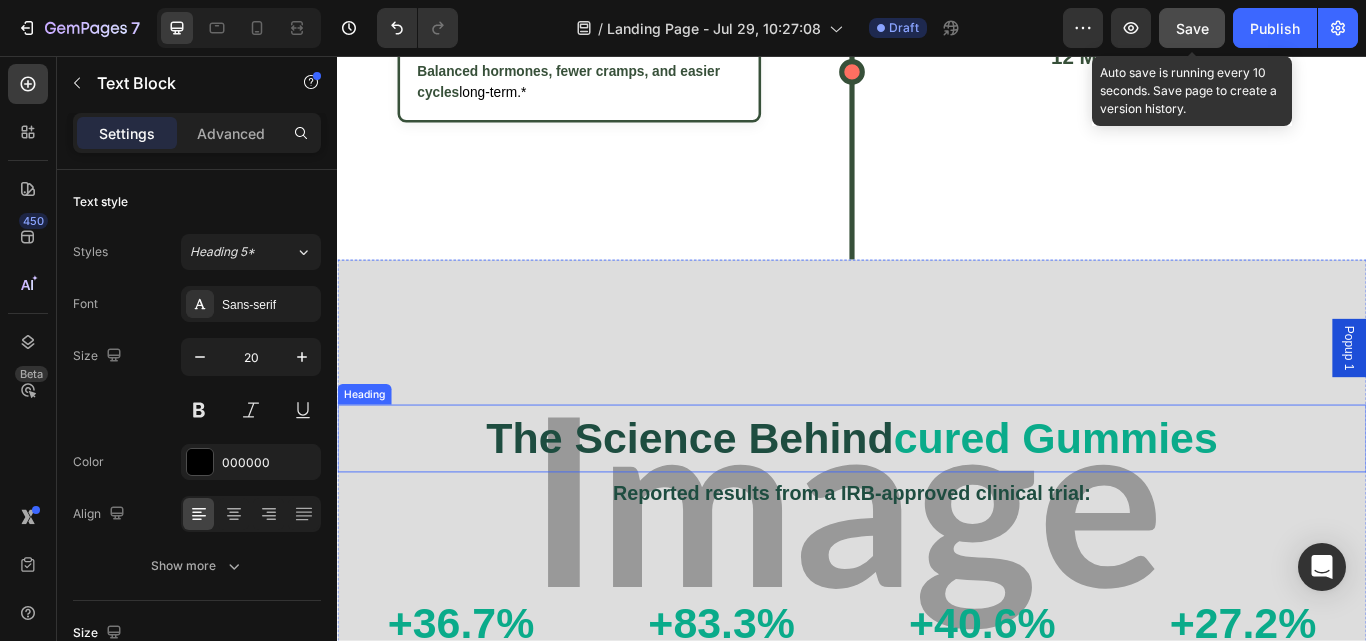 click on "the science behind  cured gummies" at bounding box center (937, 502) 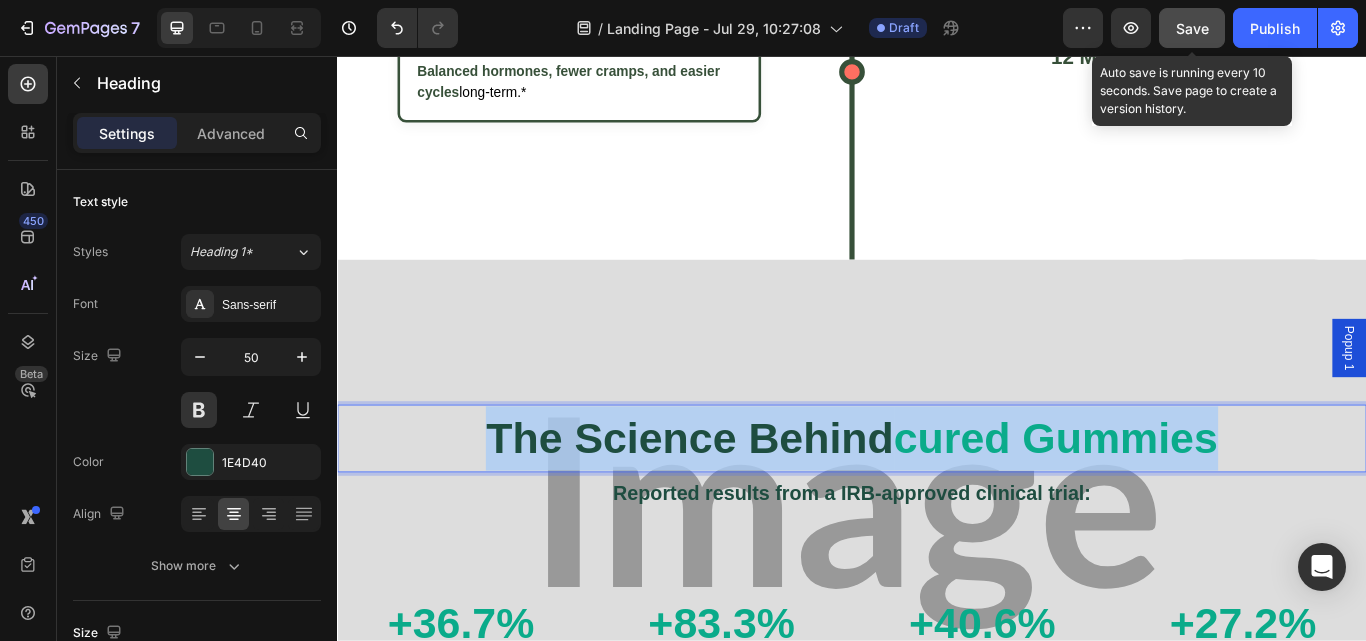 click on "the science behind  cured gummies" at bounding box center (937, 502) 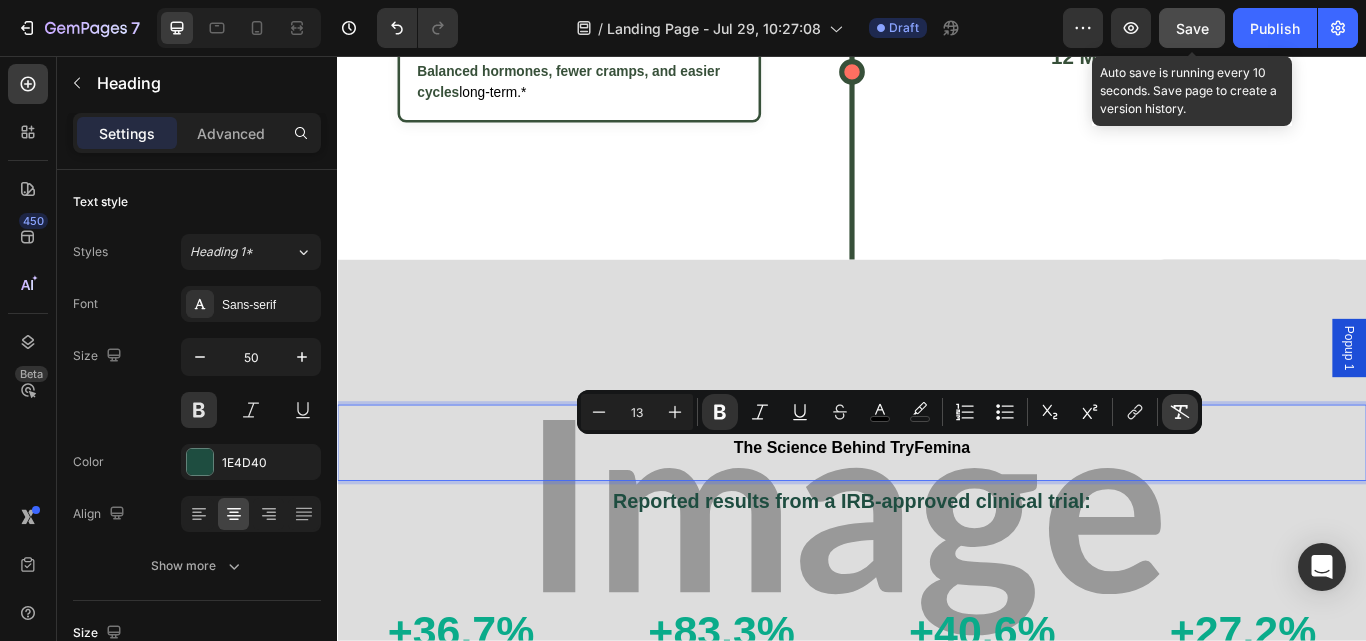 click 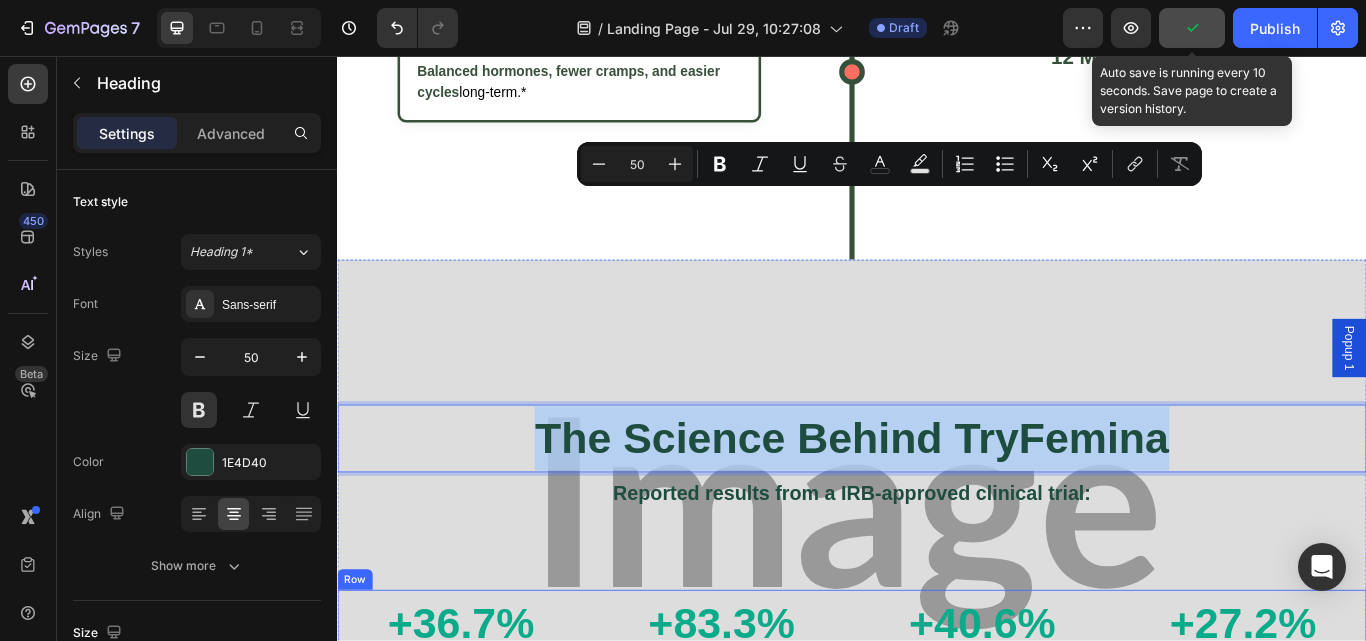 scroll, scrollTop: 4977, scrollLeft: 0, axis: vertical 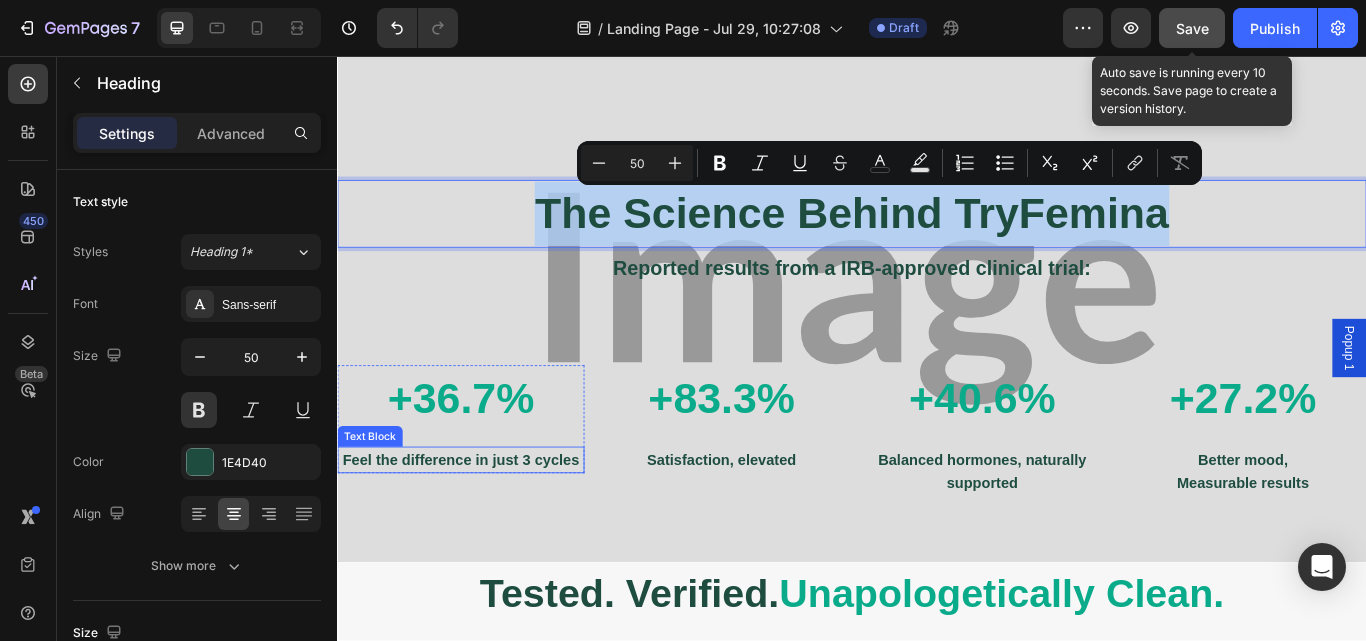 click on "Feel the difference in just 3 cycles" at bounding box center [481, 527] 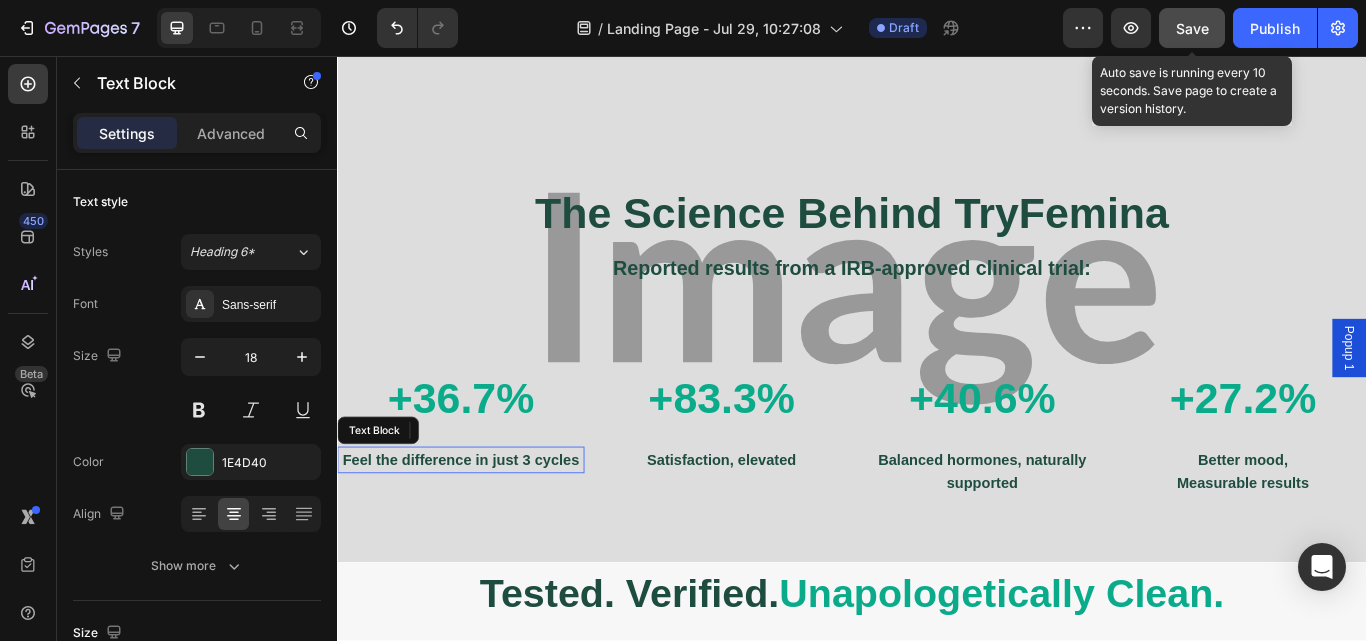 click on "Feel the difference in just 3 cycles" at bounding box center (481, 527) 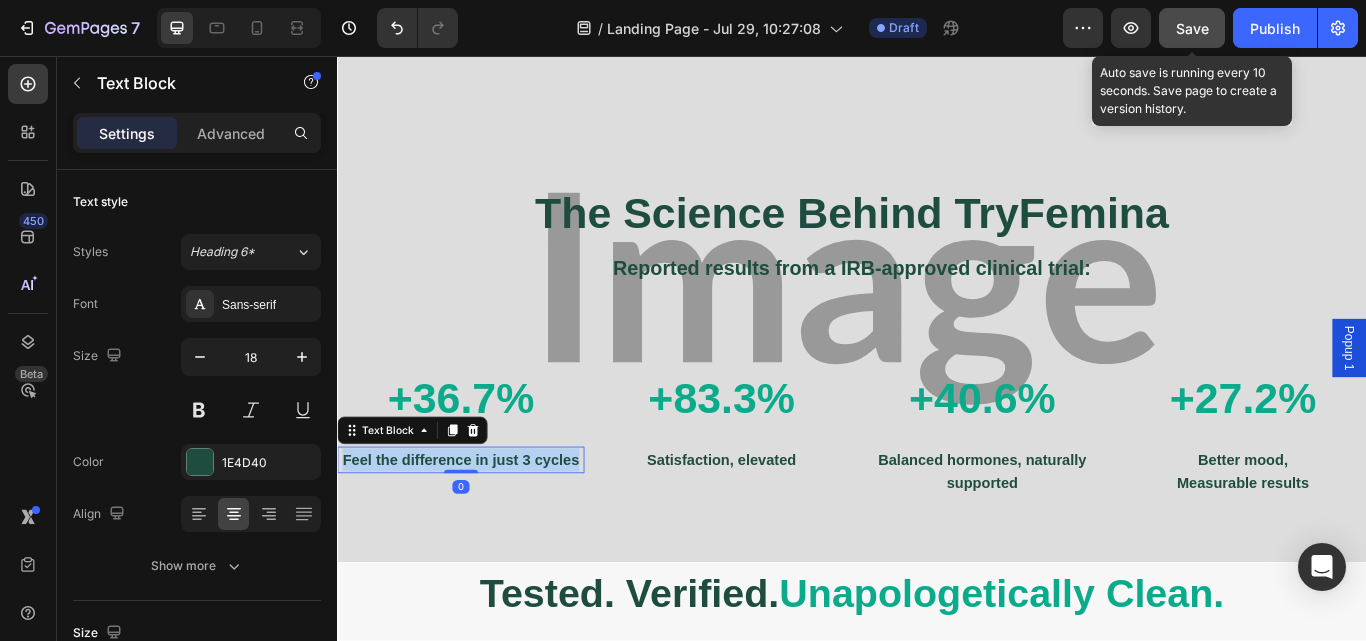 click on "Feel the difference in just 3 cycles" at bounding box center (481, 527) 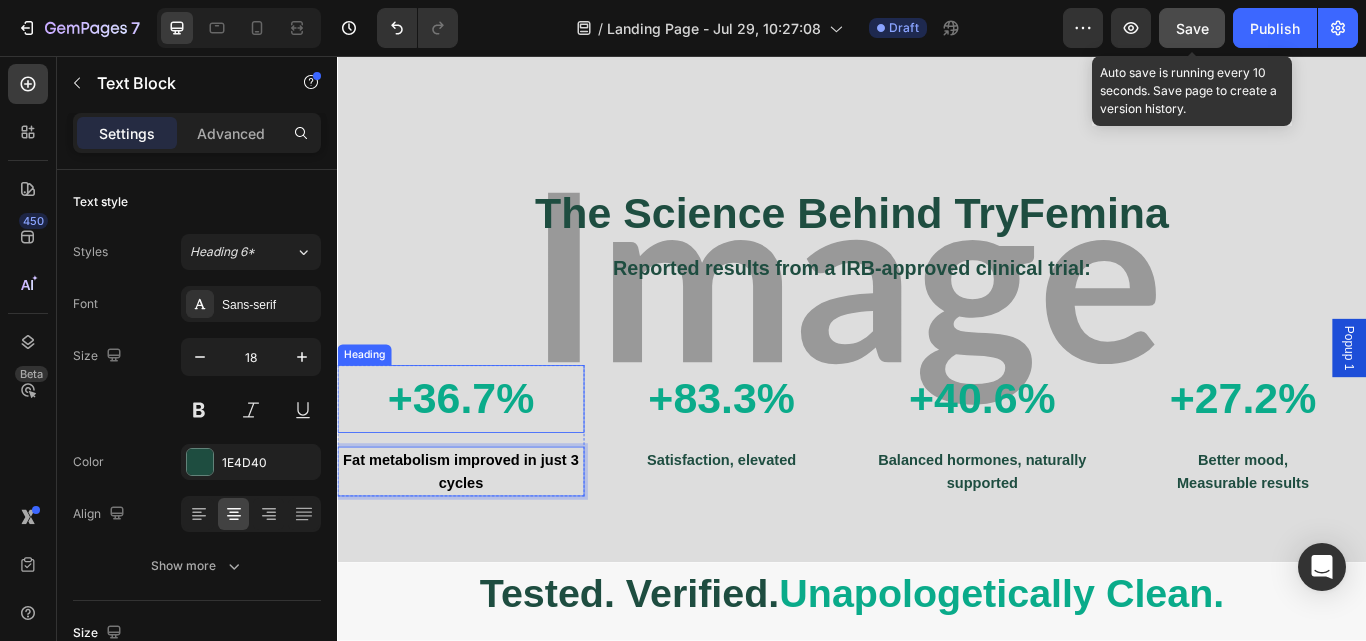 click on "+36.7%" at bounding box center [481, 456] 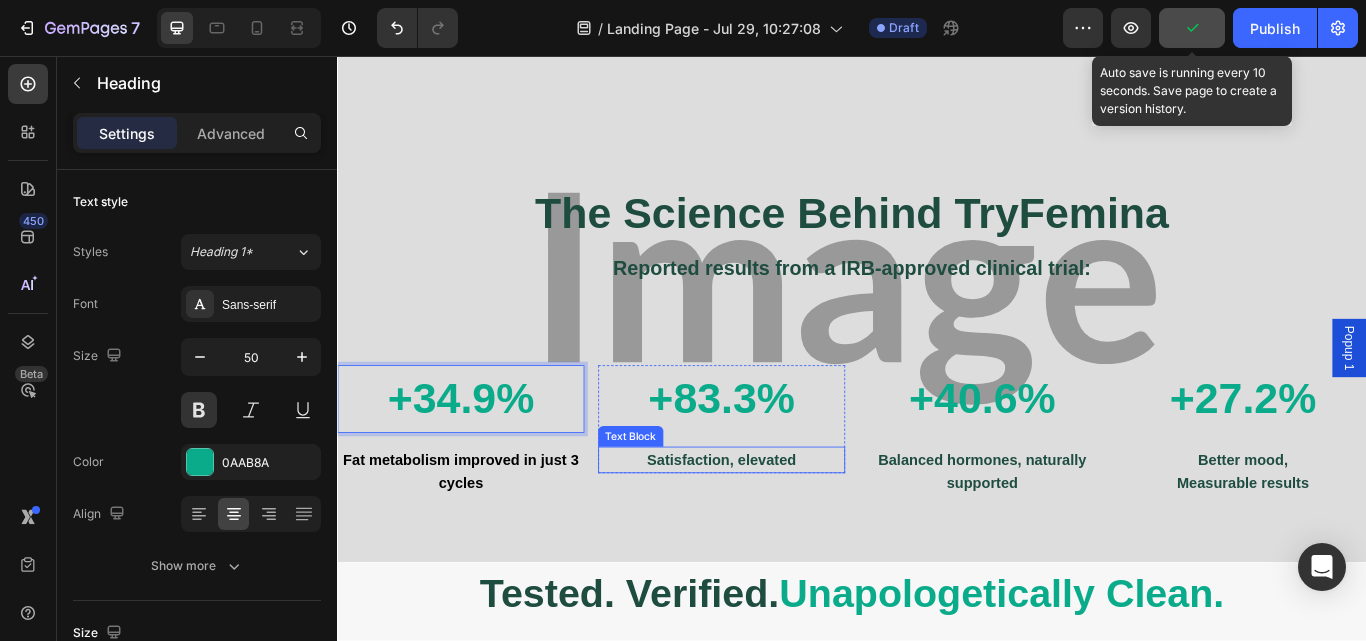 click on "Satisfaction, elevated" at bounding box center [785, 527] 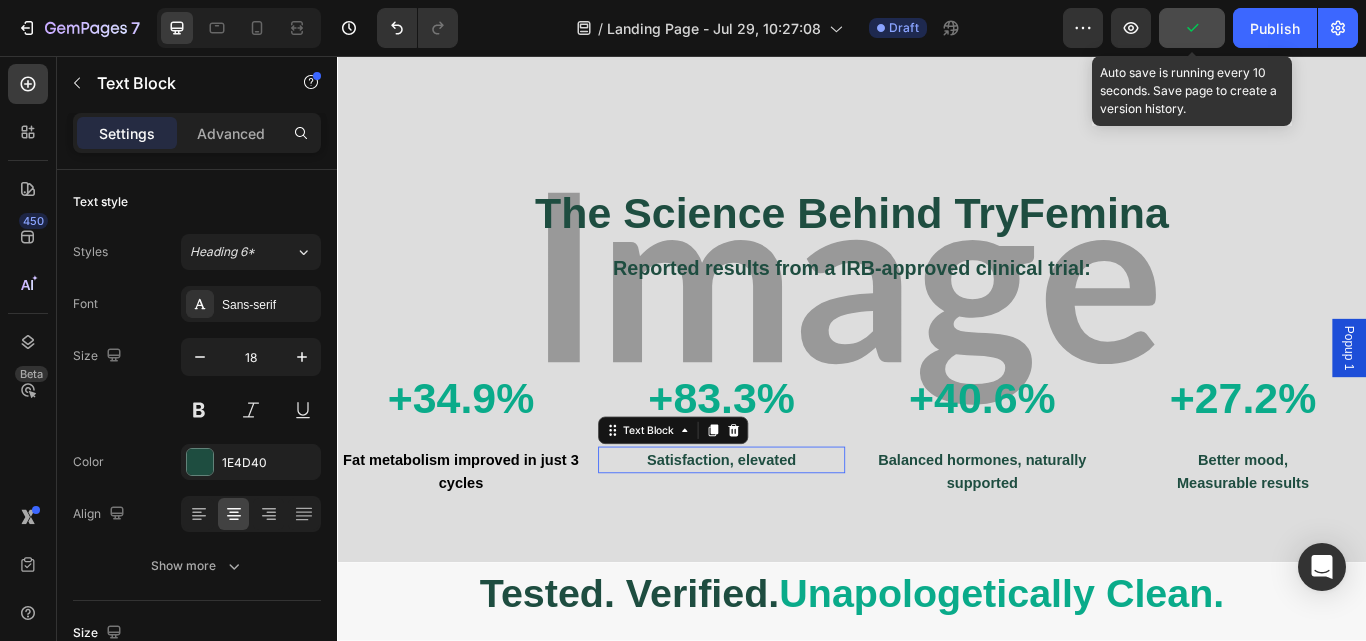 click on "Satisfaction, elevated" at bounding box center [785, 527] 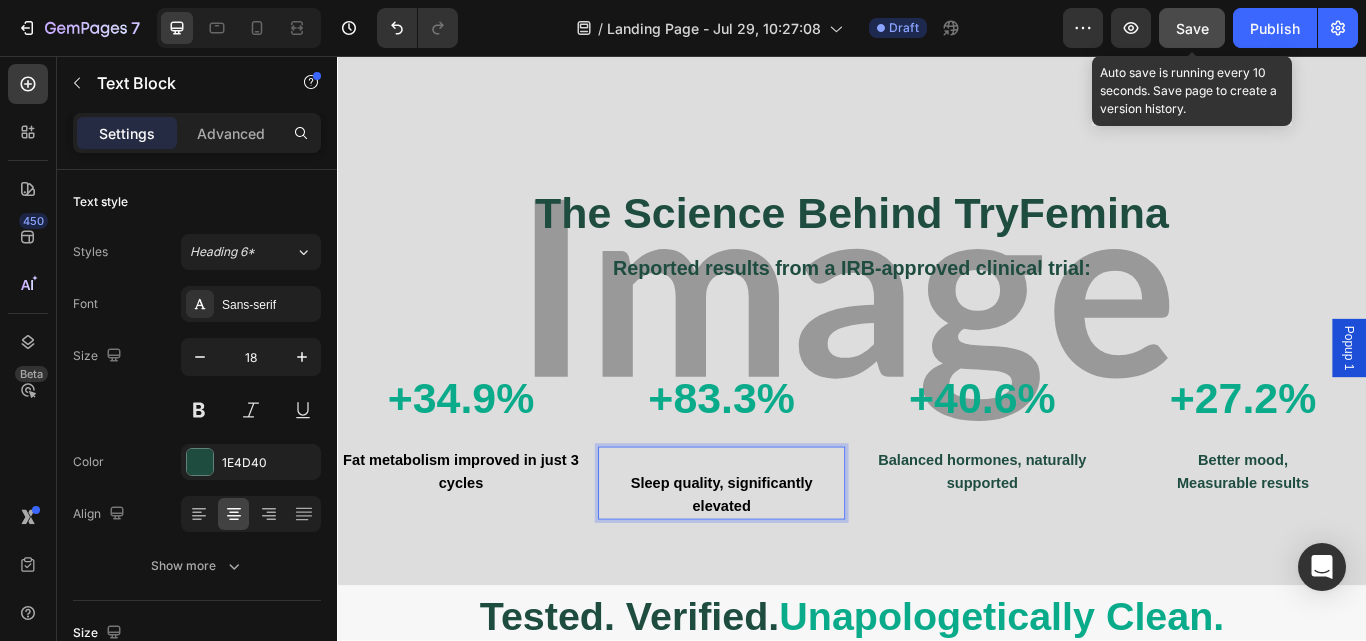 click on "Sleep quality, significantly elevated" at bounding box center (785, 554) 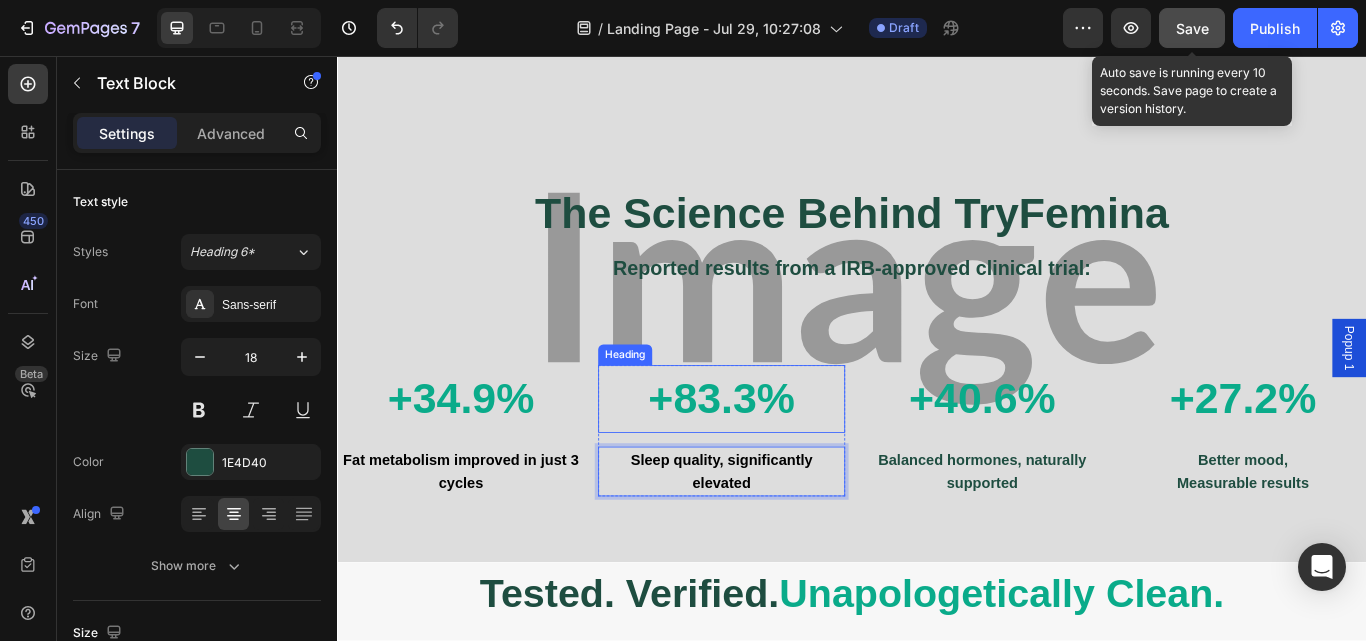 click on "+83.3%" at bounding box center (785, 456) 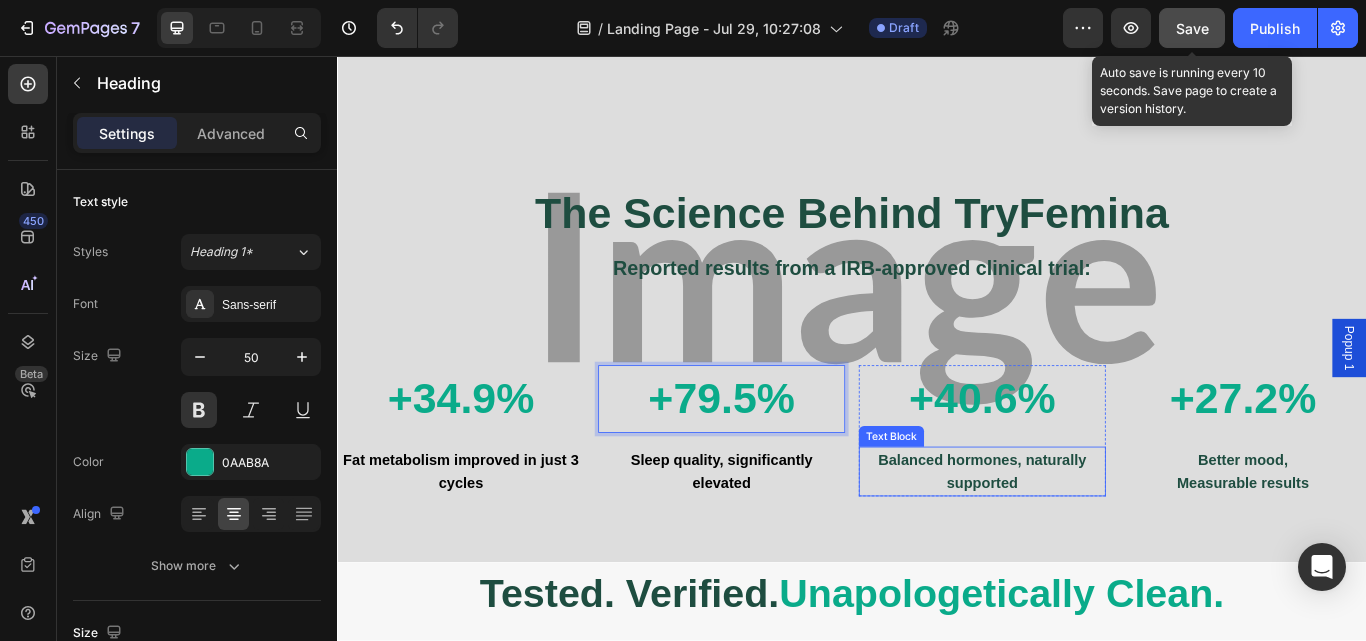 click on "Balanced hormones, naturally supported" at bounding box center (1089, 541) 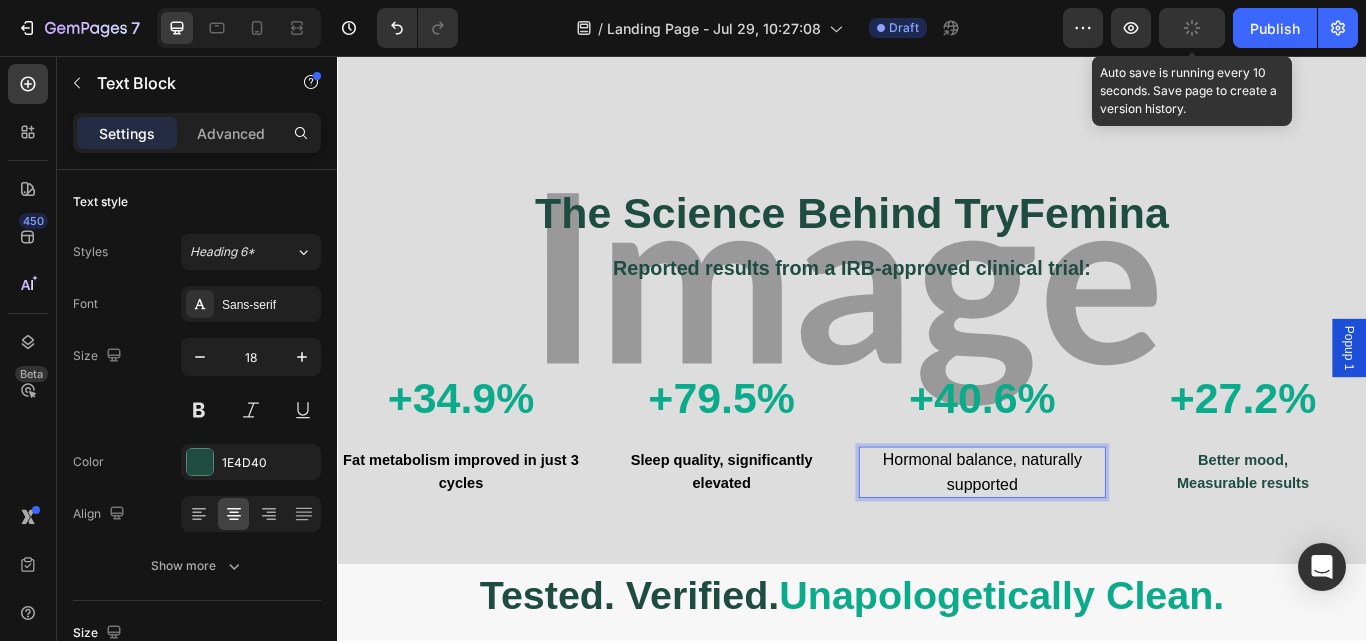 click on "Hormonal balance, naturally supported" at bounding box center [1089, 541] 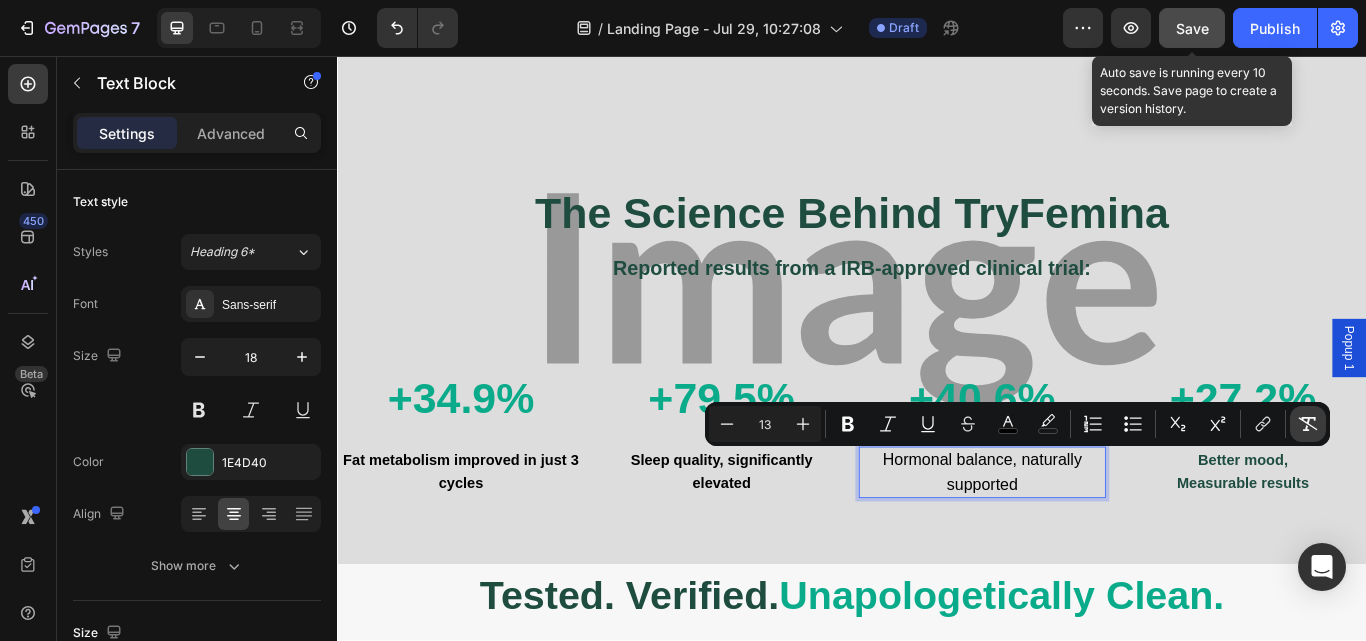 click 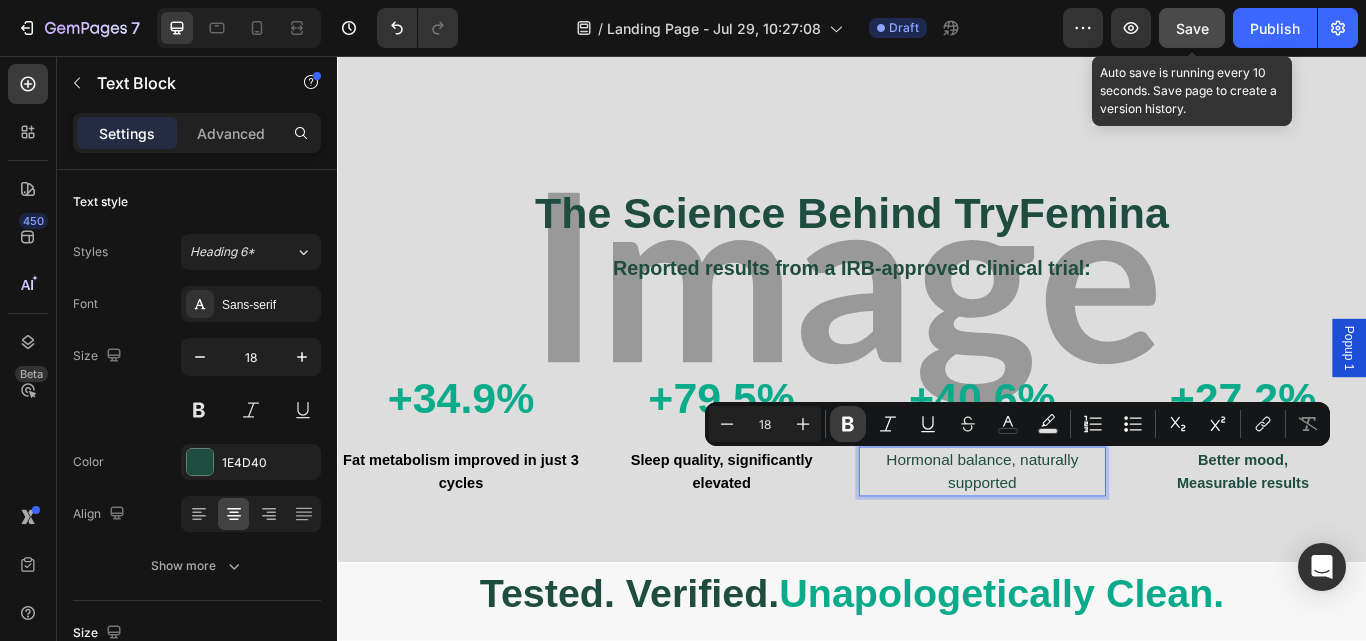 click 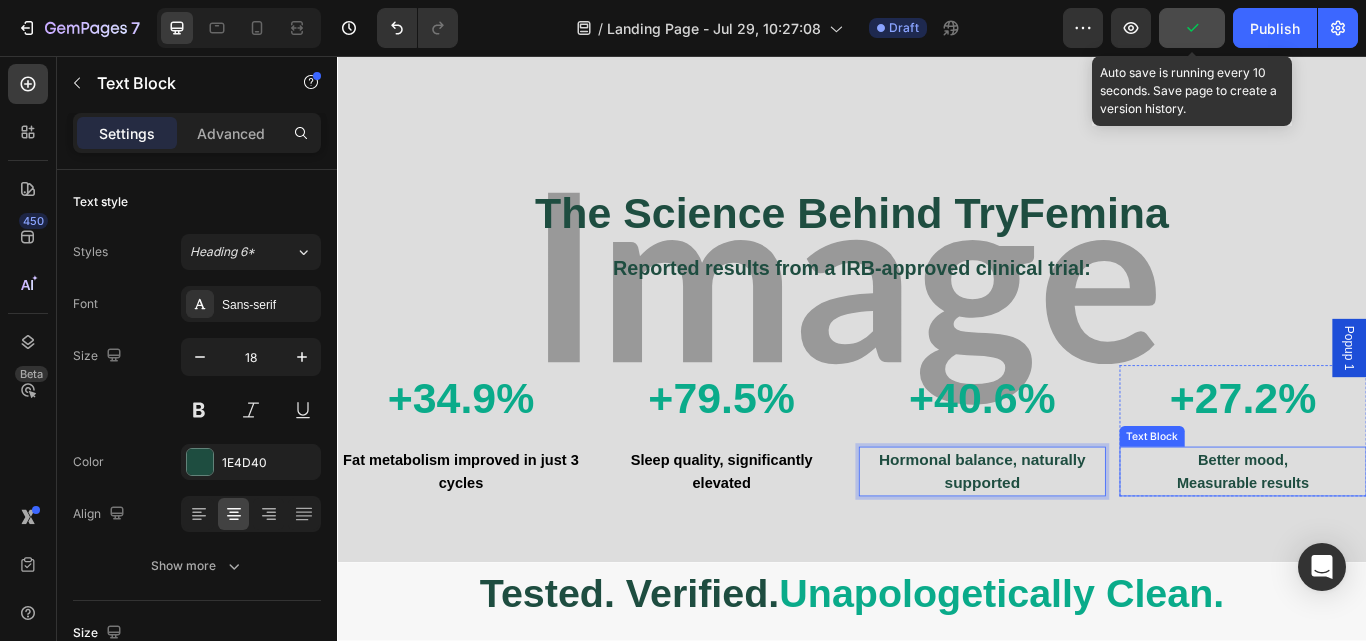 click on "Better mood," at bounding box center [1393, 527] 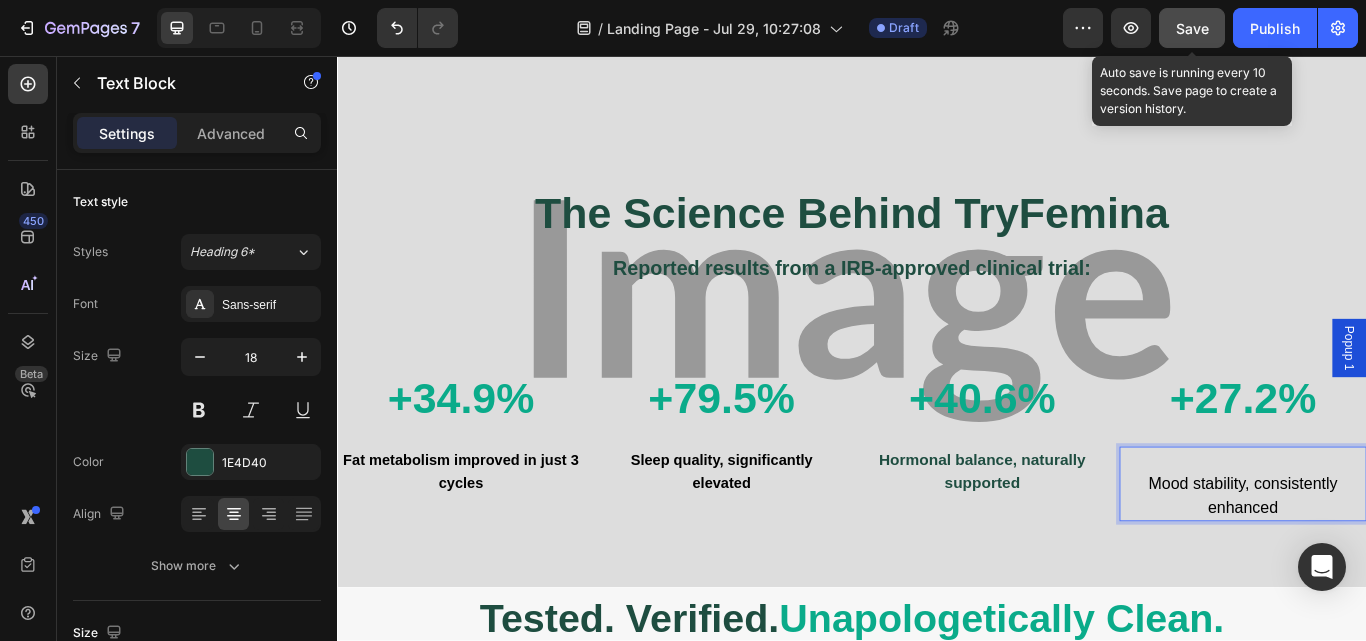 click on "Mood stability, consistently enhanced" at bounding box center [1393, 555] 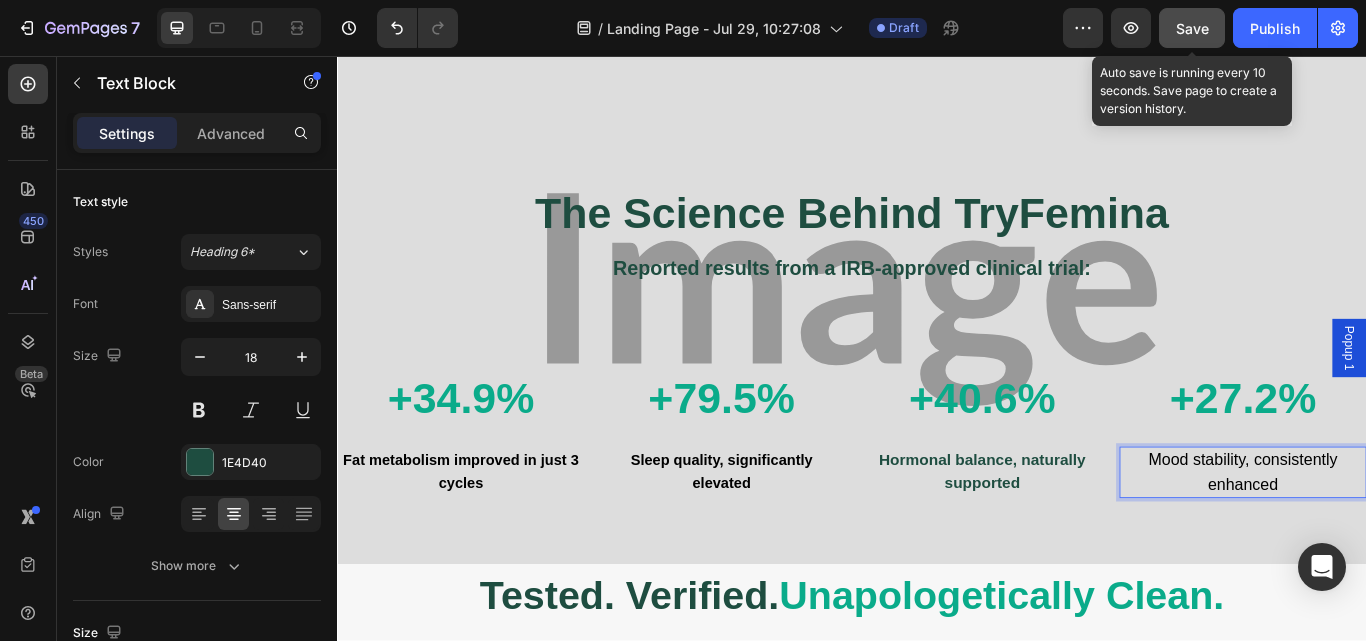 click on "Mood stability, consistently enhanced" at bounding box center [1393, 542] 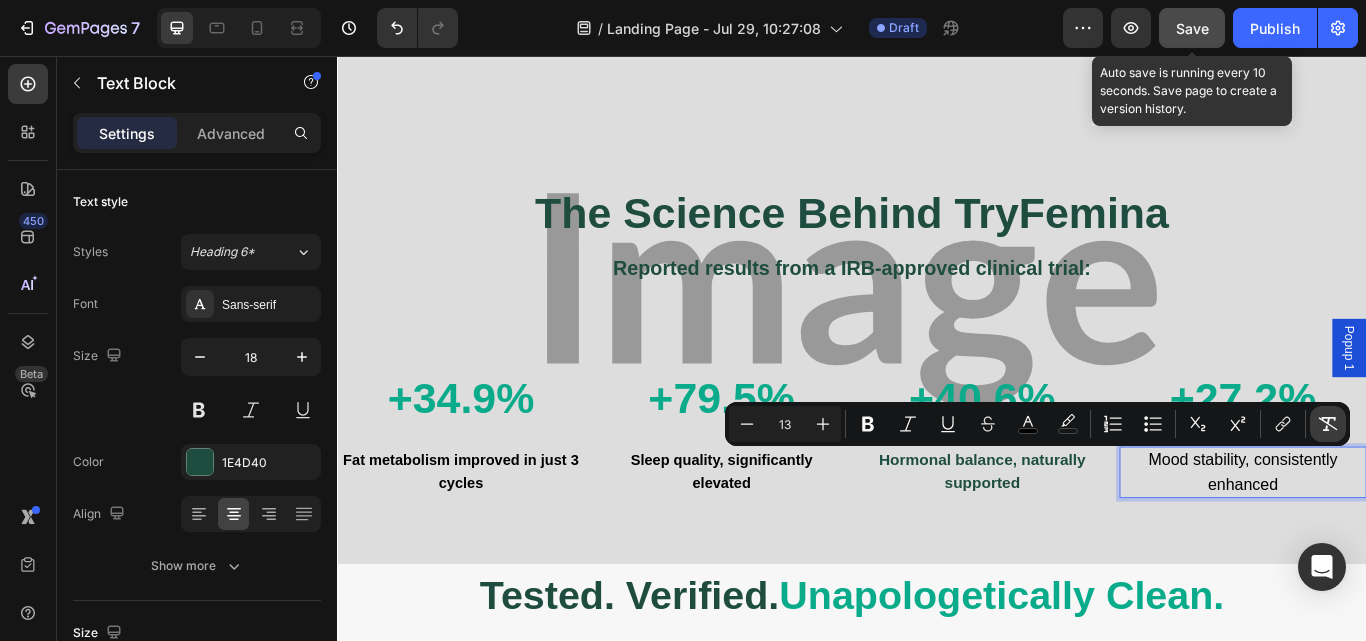 click on "Remove Format" at bounding box center [1328, 424] 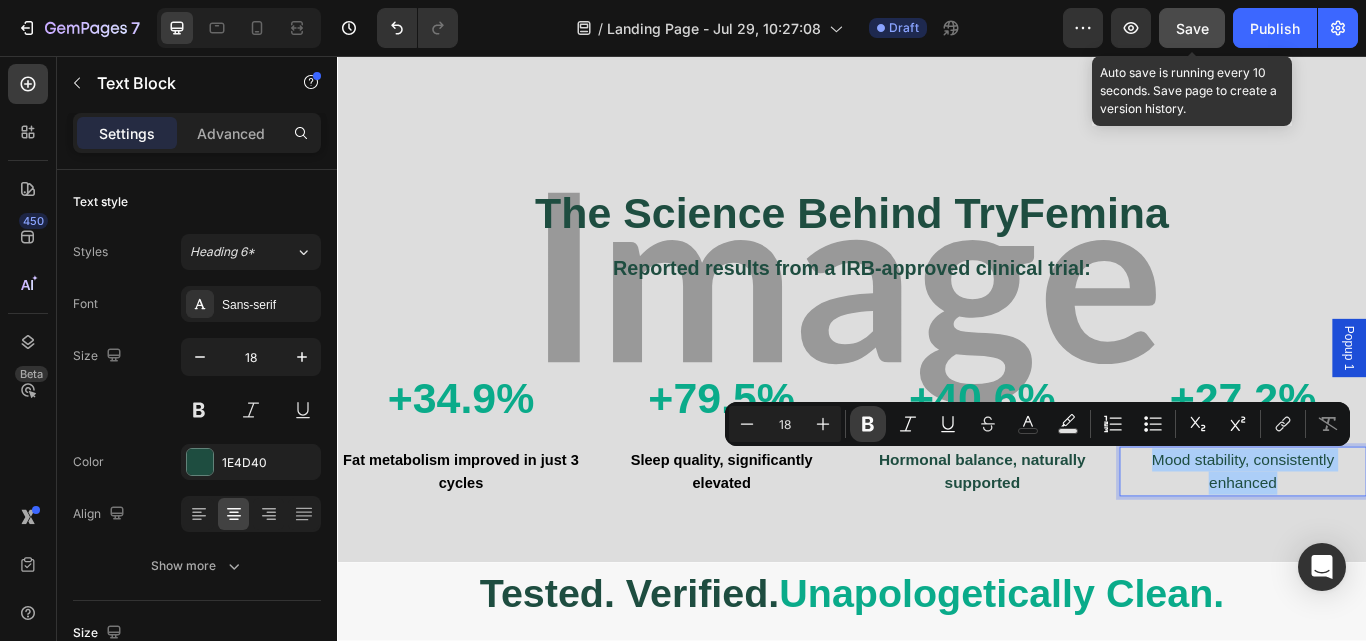 click on "Bold" at bounding box center [868, 424] 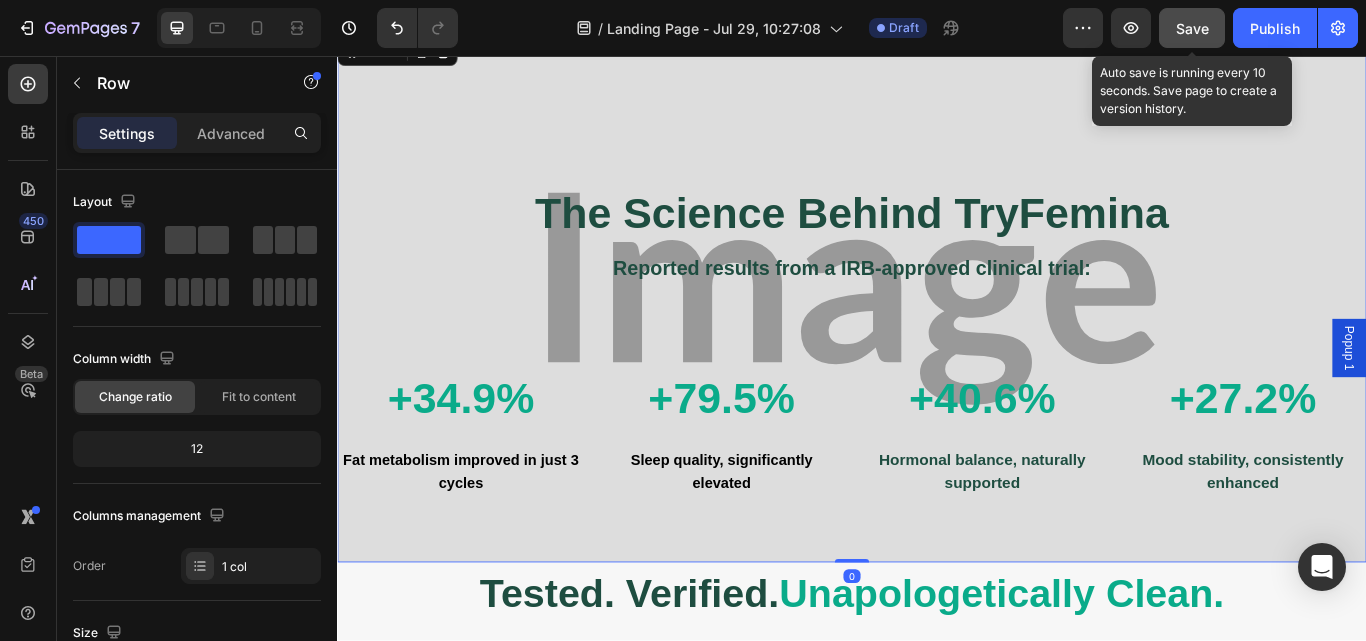 scroll, scrollTop: 5282, scrollLeft: 0, axis: vertical 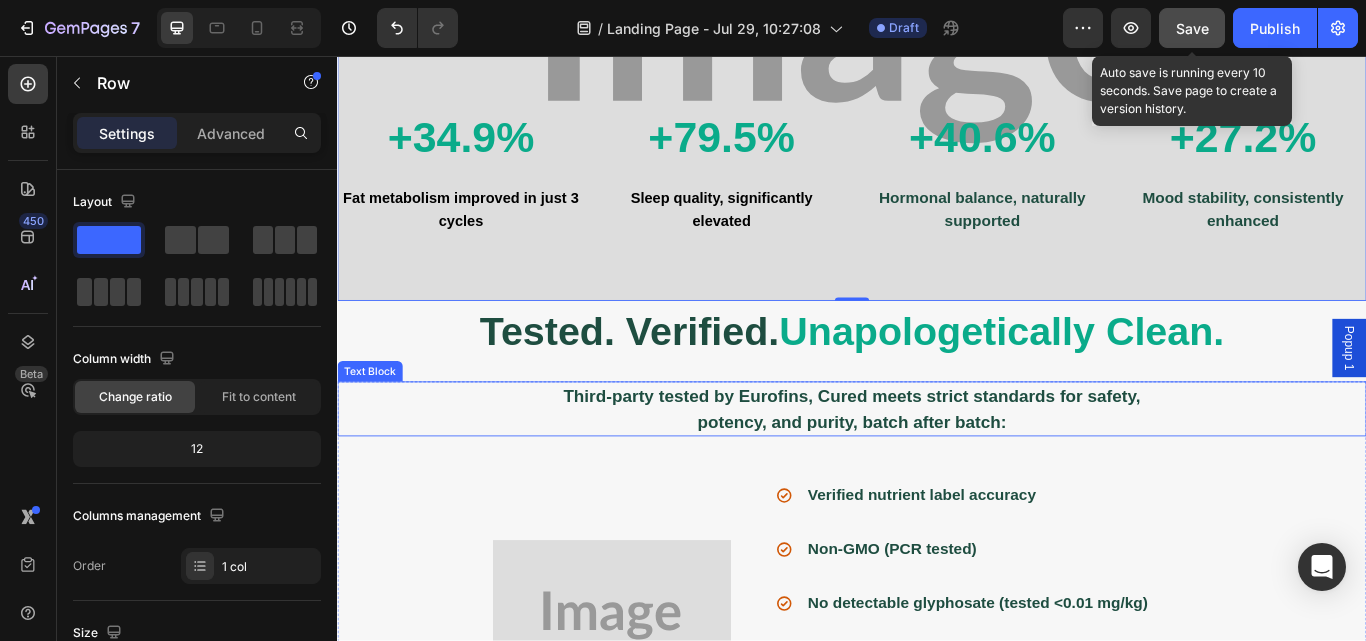 click on "potency, and purity, batch after batch:" at bounding box center [937, 483] 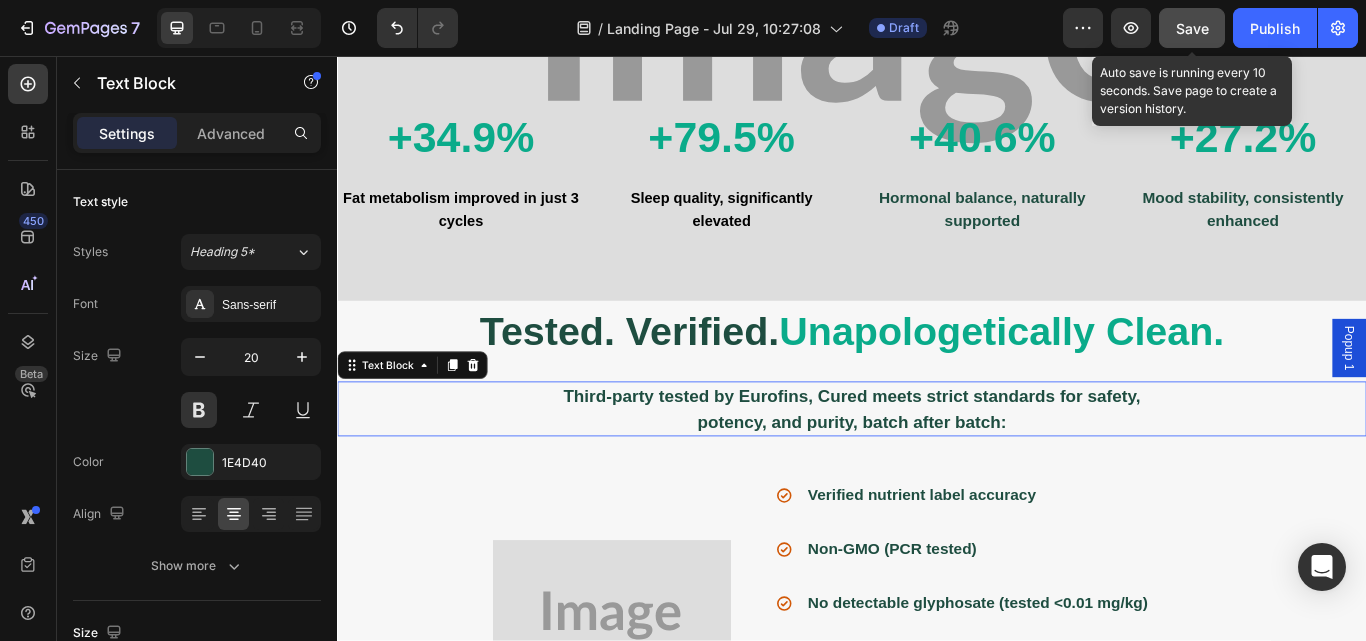 click on "potency, and purity, batch after batch:" at bounding box center (937, 483) 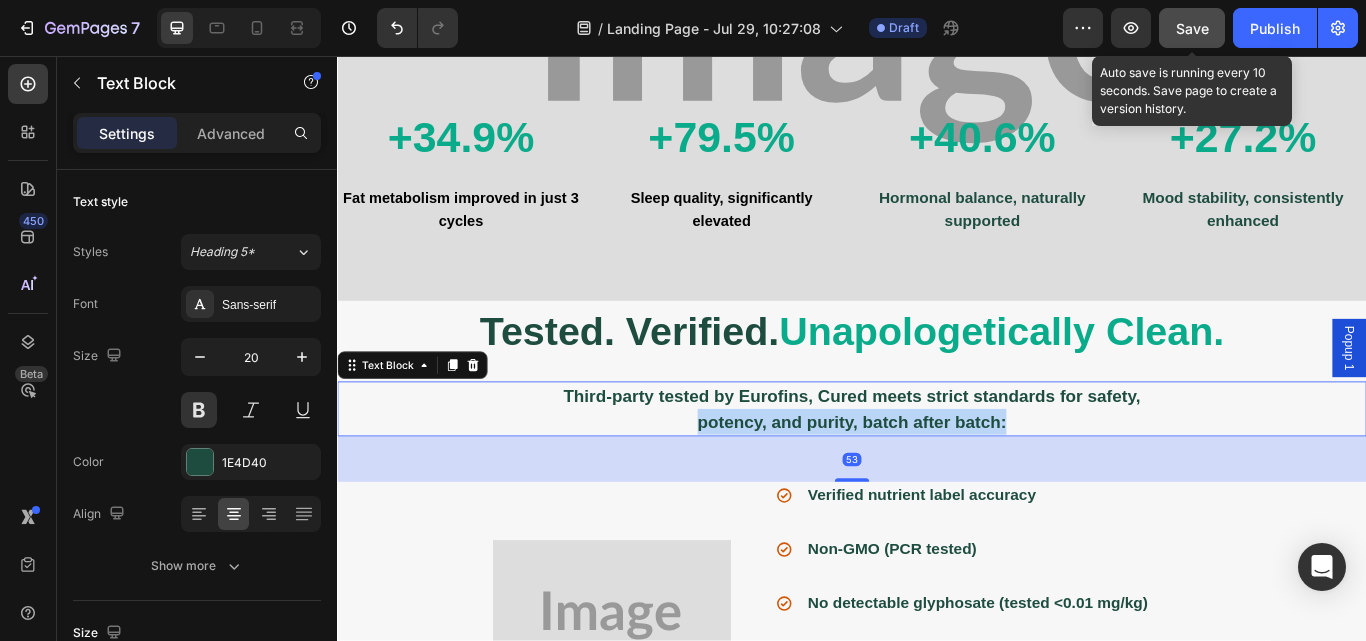 click on "potency, and purity, batch after batch:" at bounding box center (937, 483) 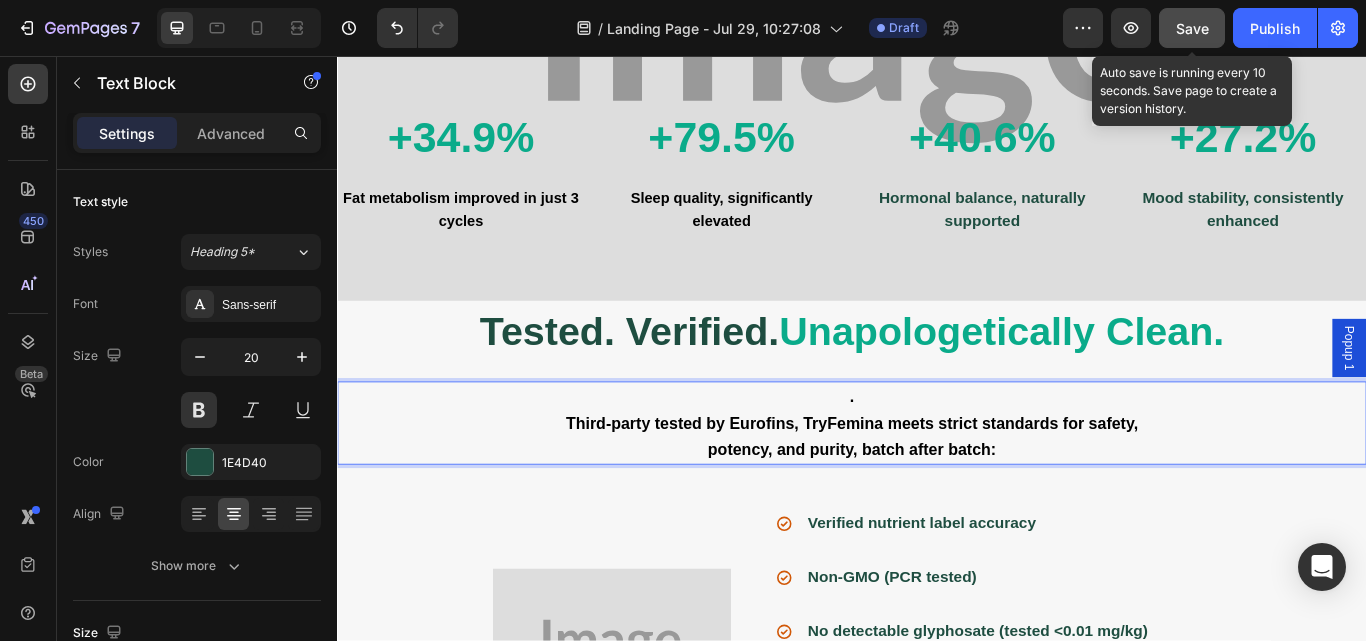 click on ". Third-party tested by Eurofins, TryFemina meets strict standards for safety," at bounding box center (937, 469) 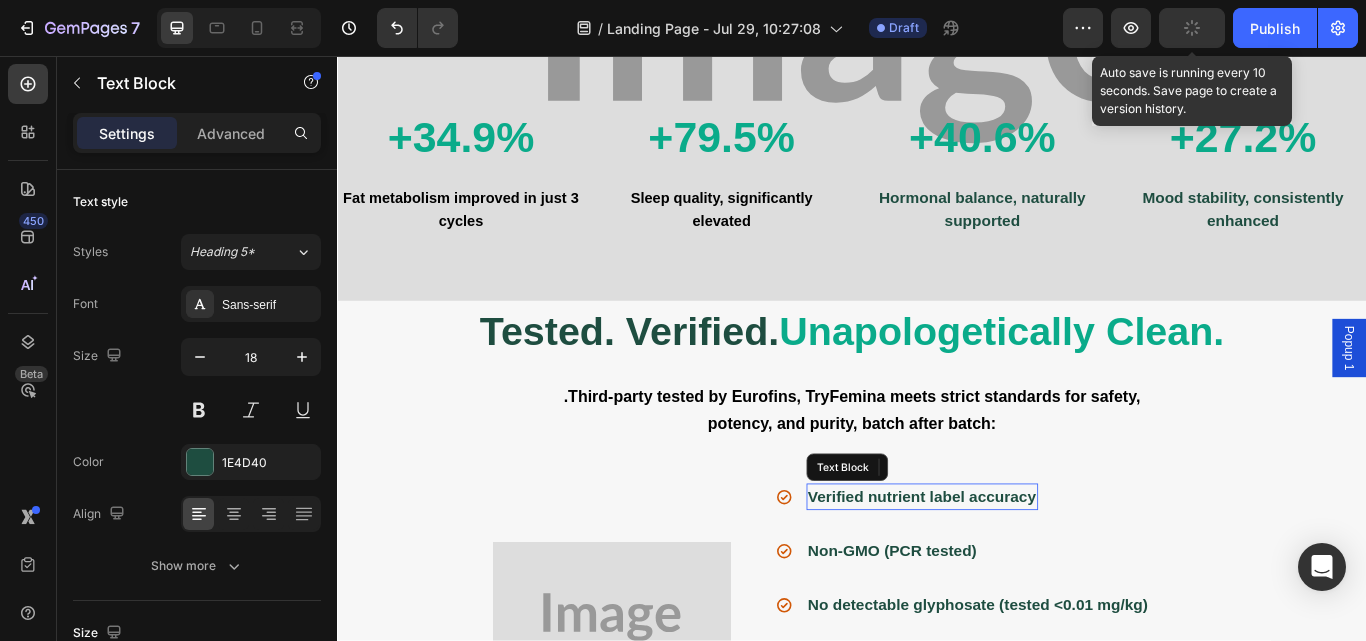 click on "Verified nutrient label accuracy" at bounding box center (1019, 570) 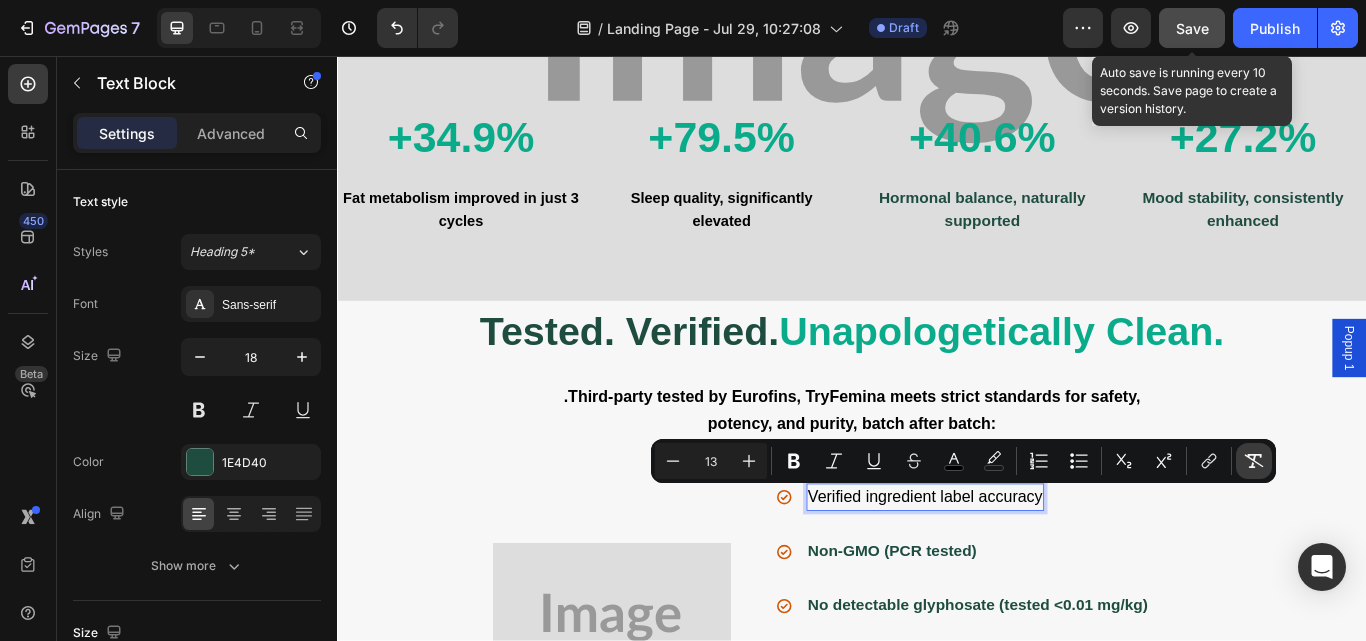 click 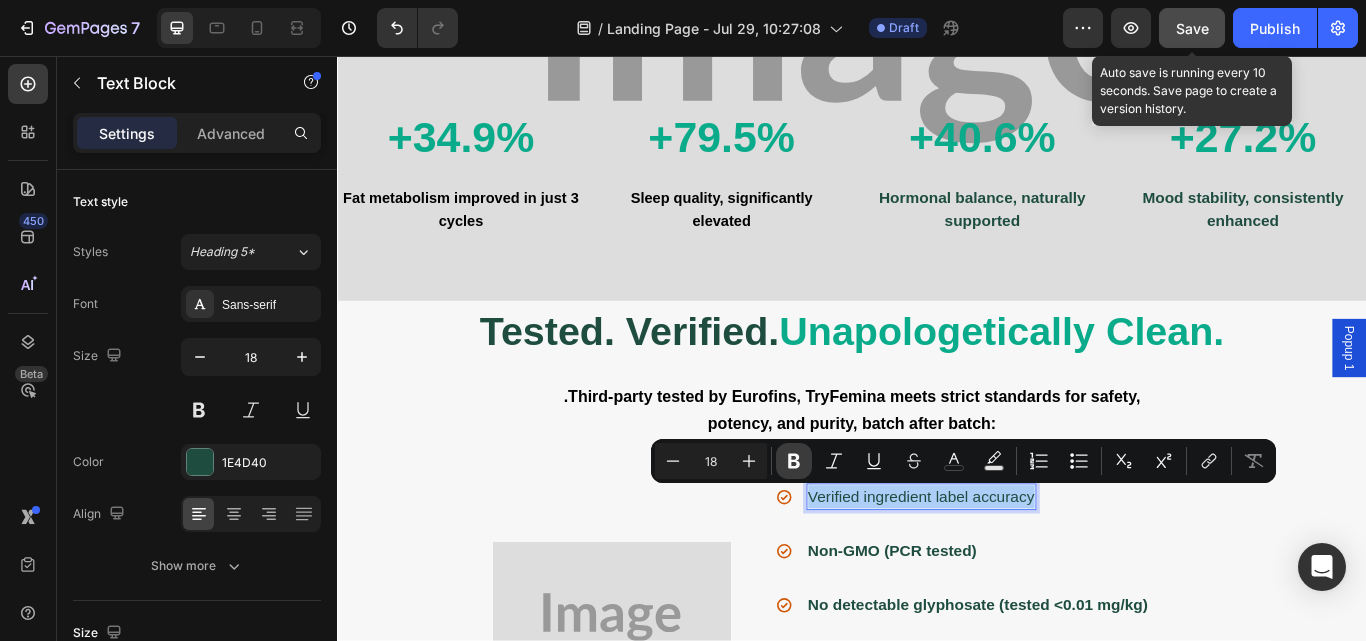 click on "Bold" at bounding box center [794, 461] 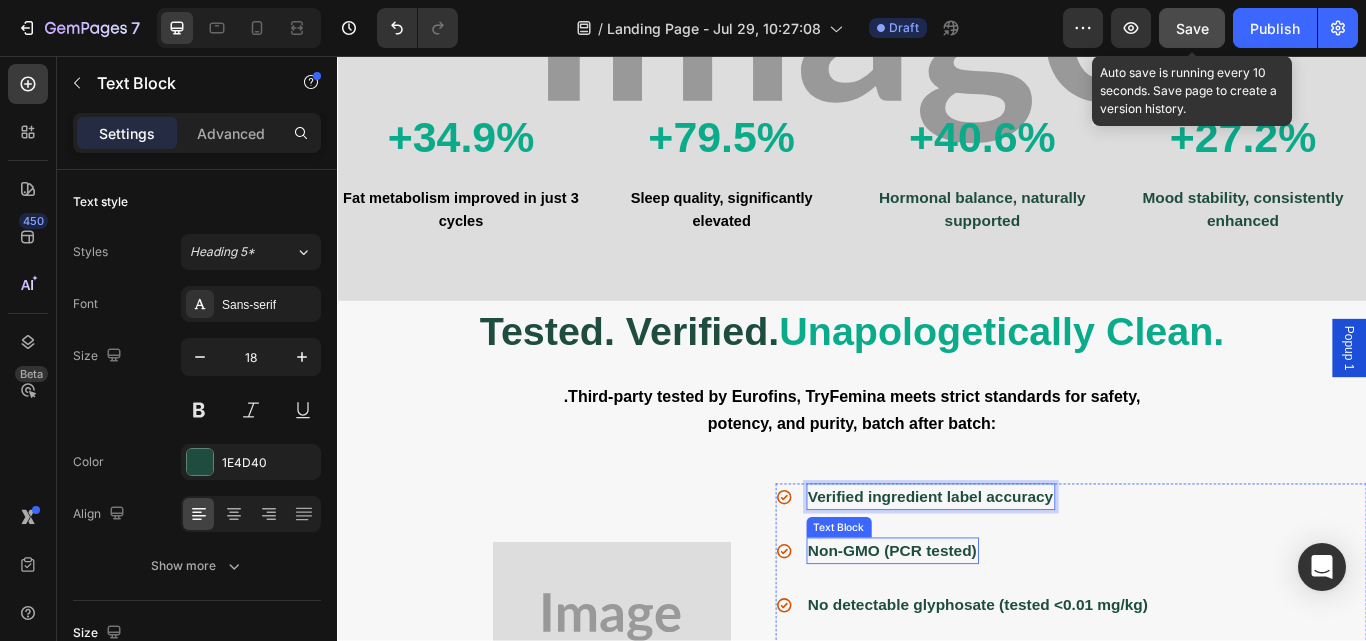 click on "Non-GMO (PCR tested)" at bounding box center (984, 633) 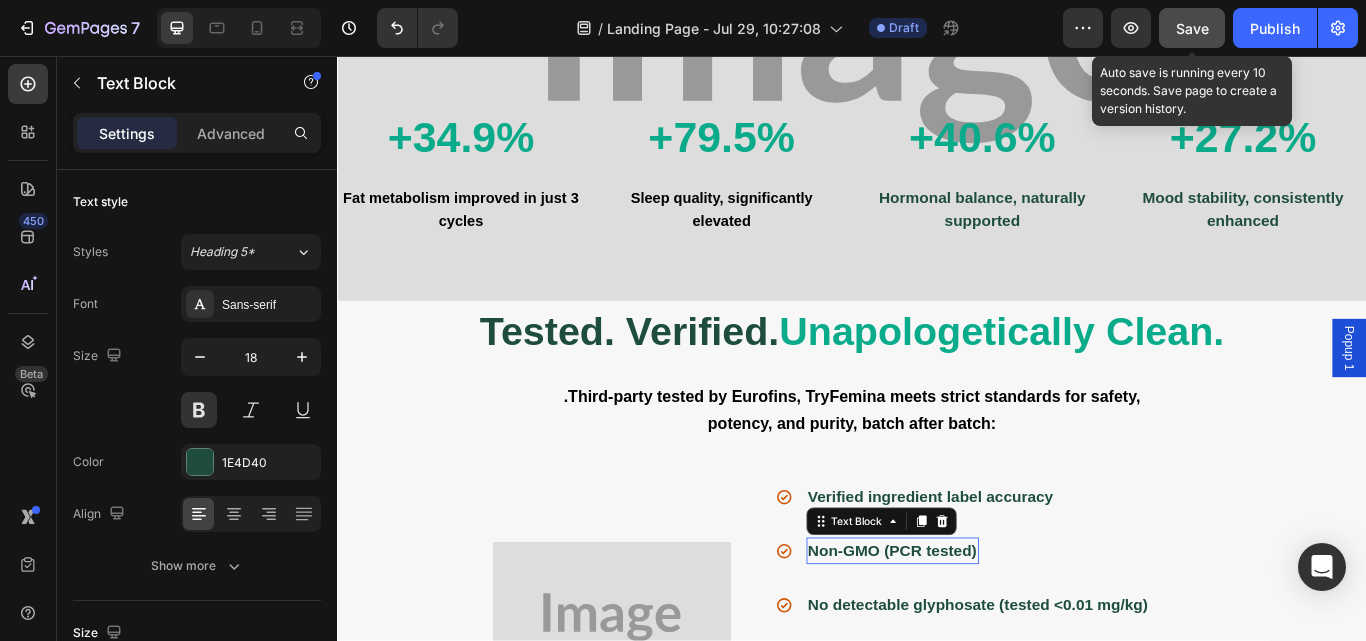 click on "Non-GMO (PCR tested)" at bounding box center (984, 633) 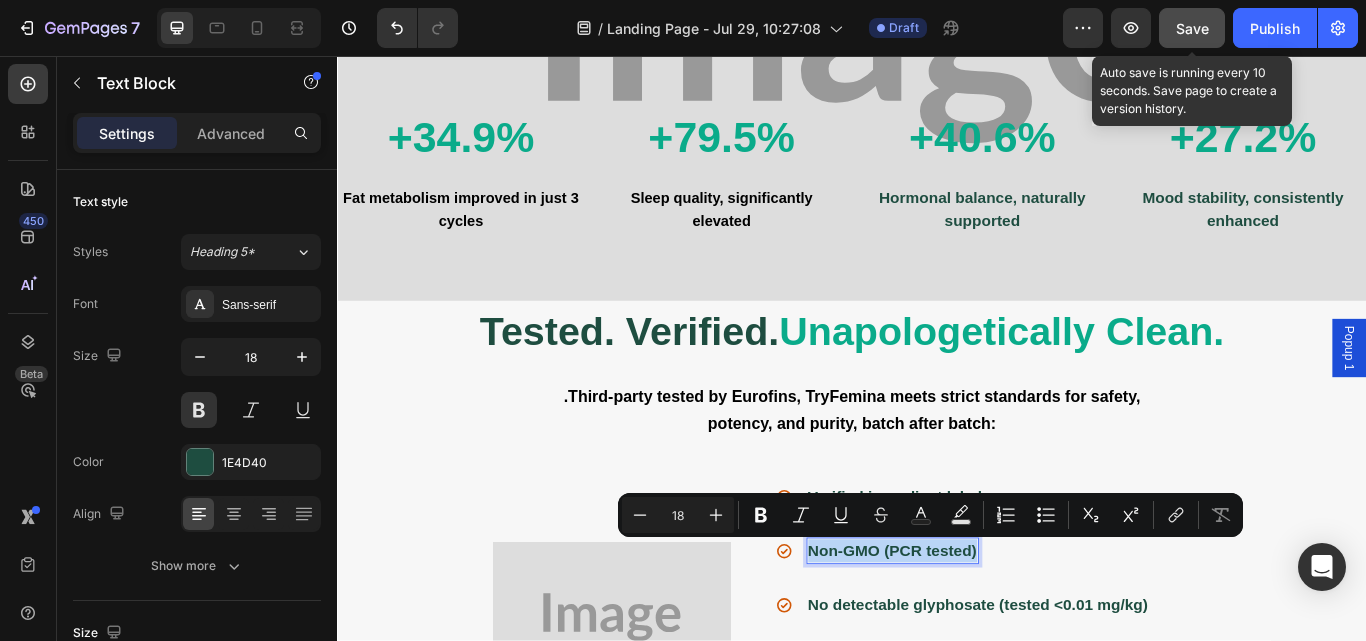 click on "Non-GMO (PCR tested)" at bounding box center [984, 633] 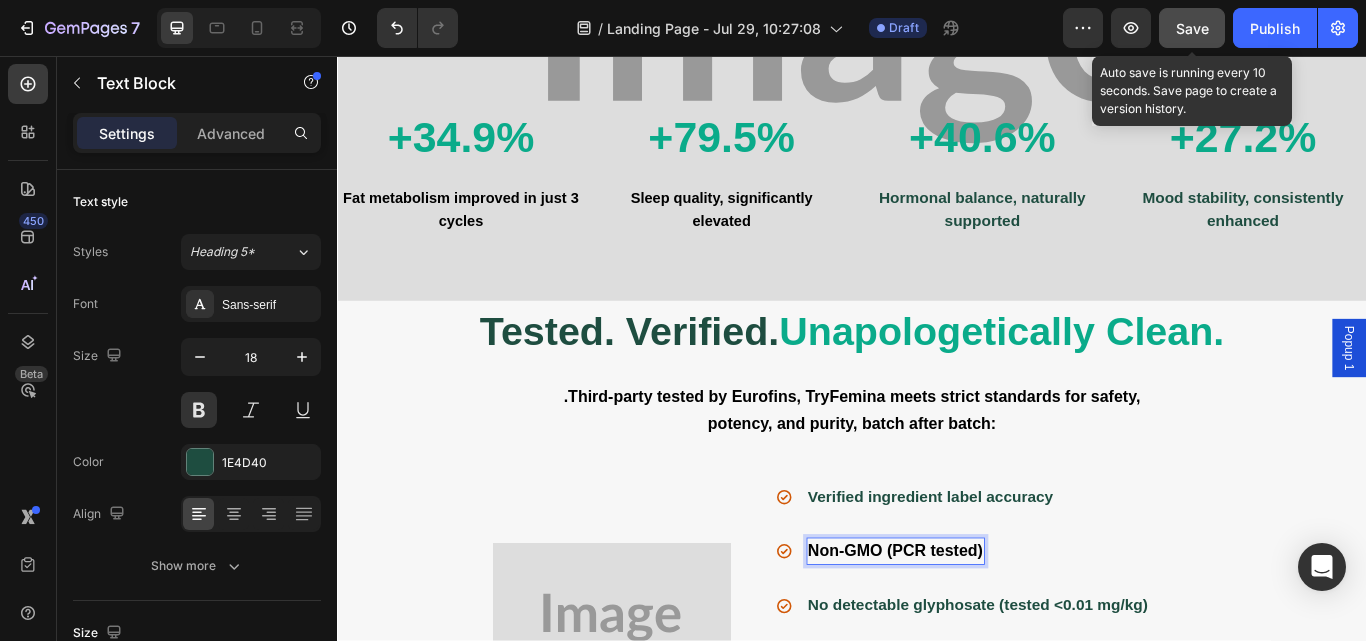 click on "Non-GMO (PCR tested)" at bounding box center [988, 633] 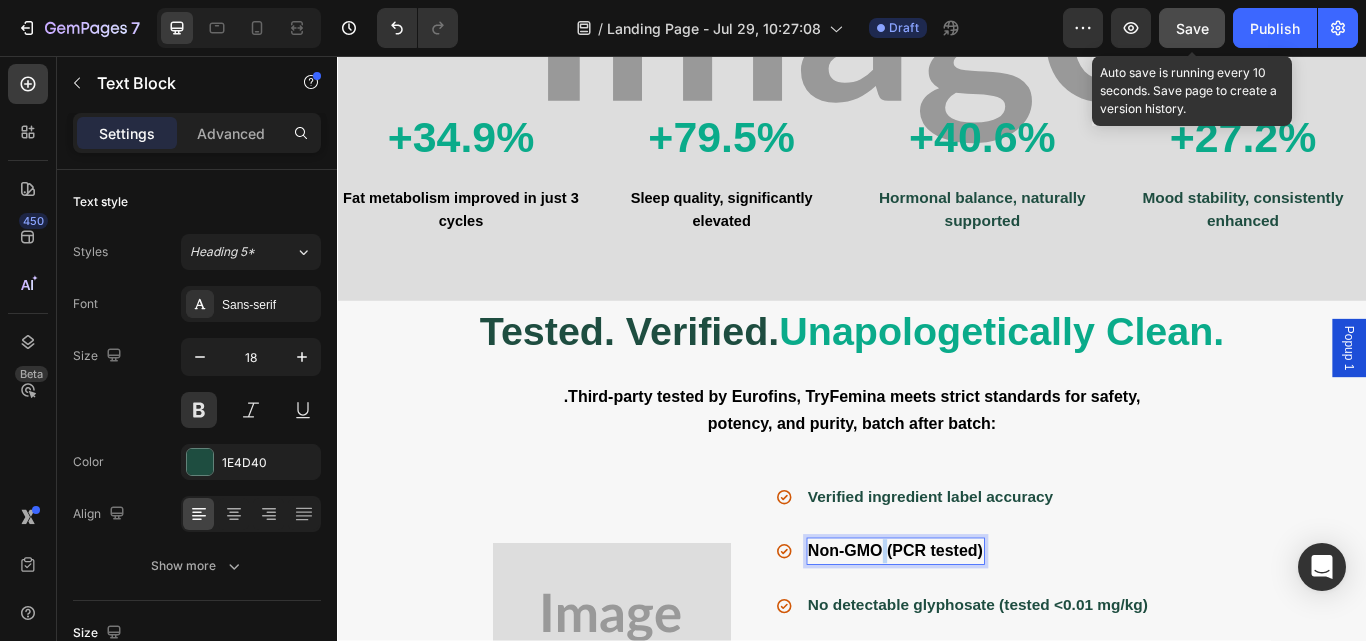 click on "Non-GMO (PCR tested)" at bounding box center [988, 633] 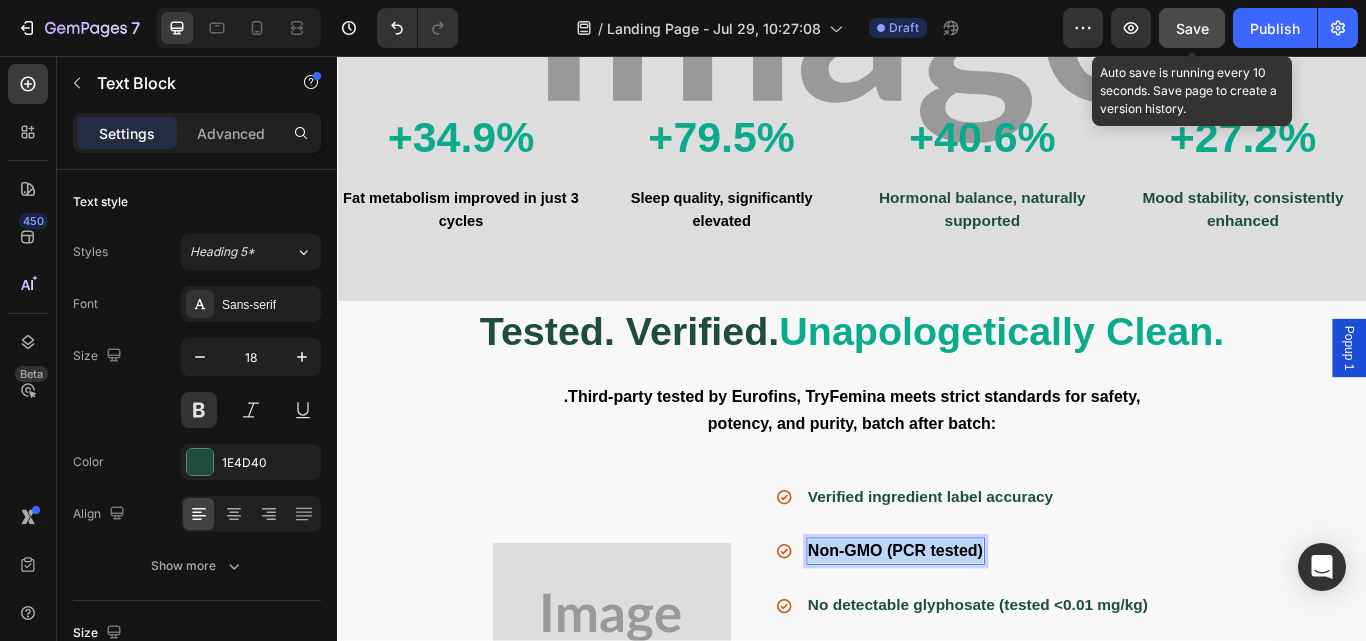 click on "Non-GMO (PCR tested)" at bounding box center (988, 633) 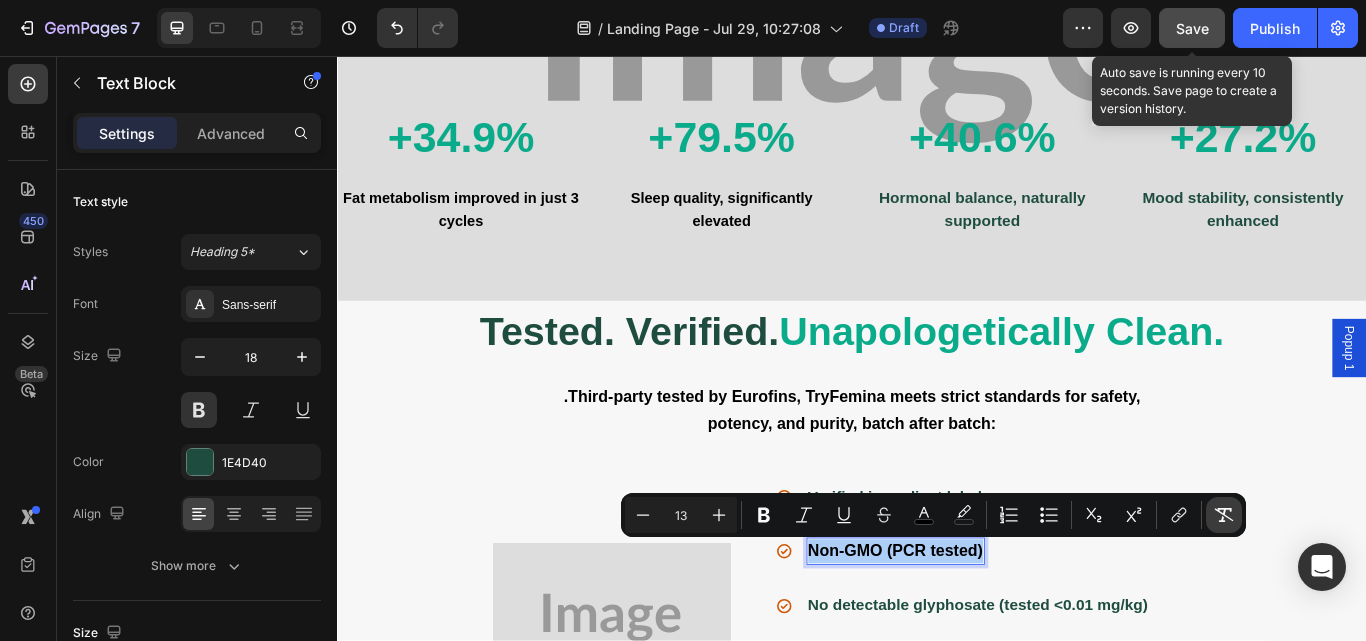 click 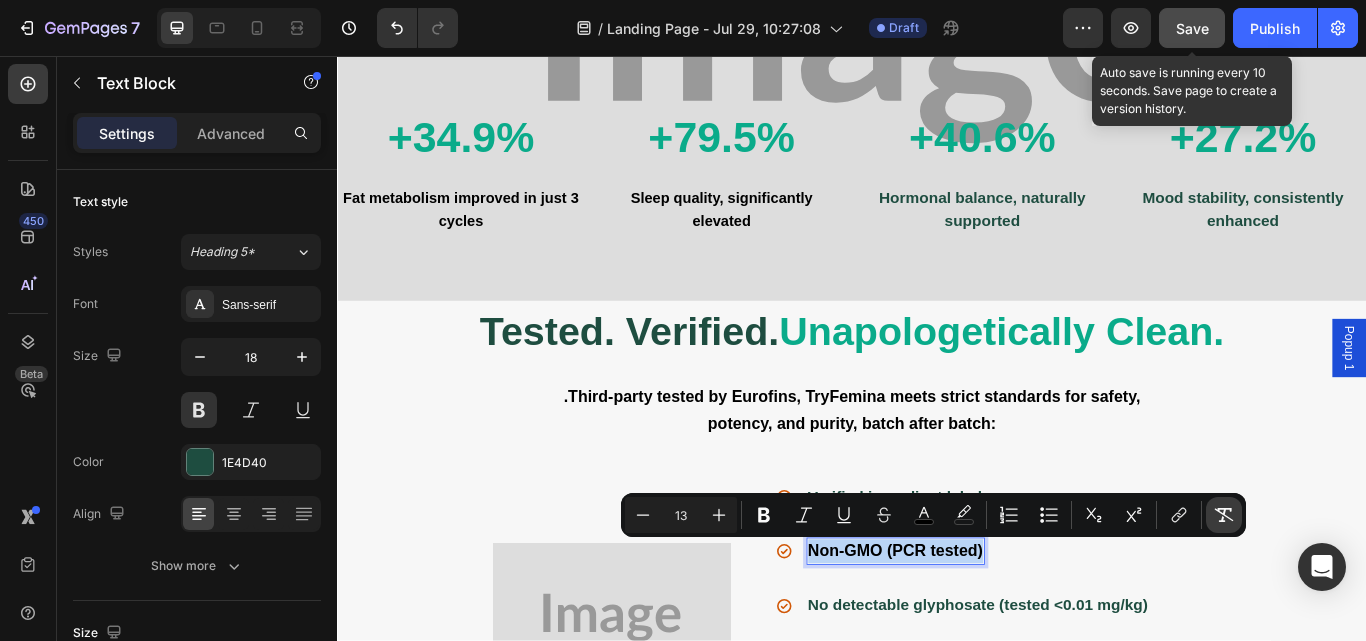 type on "18" 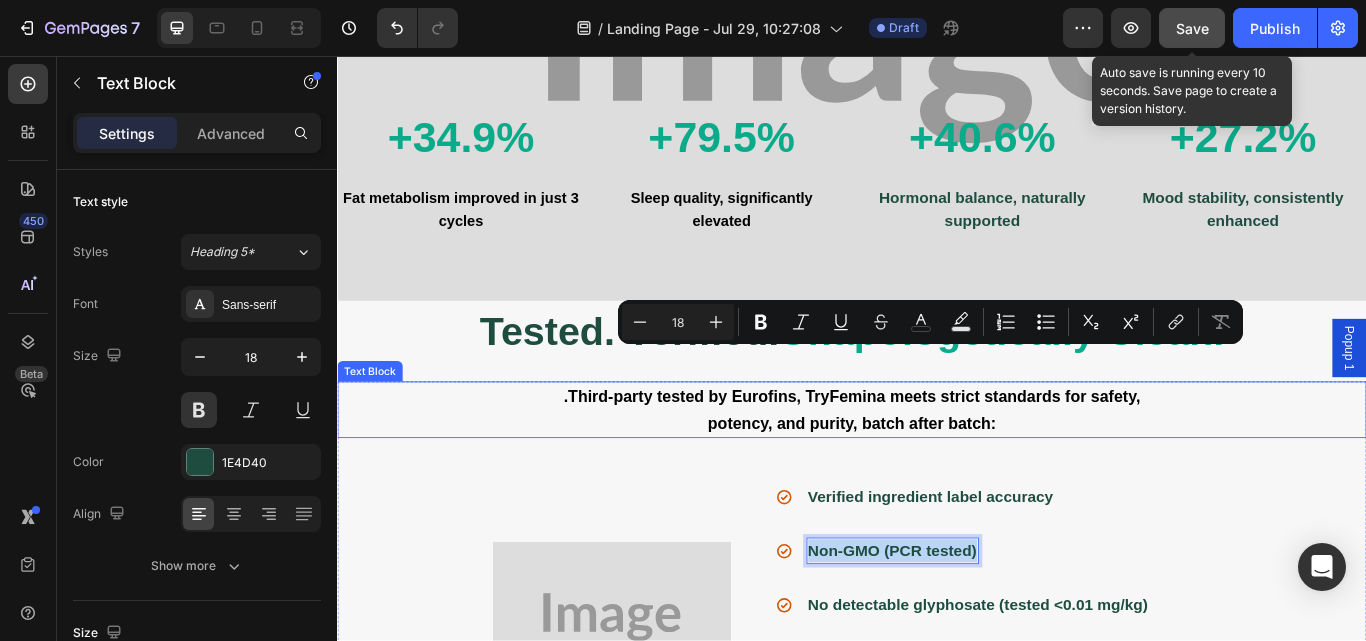 scroll, scrollTop: 5507, scrollLeft: 0, axis: vertical 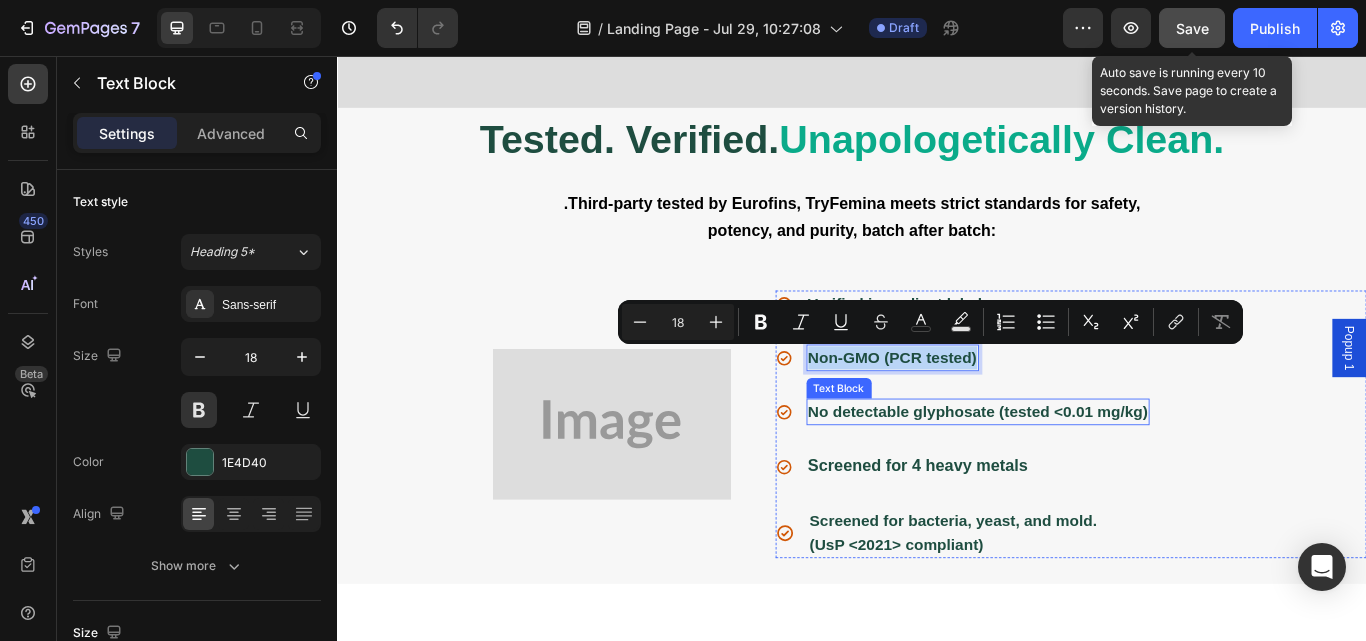 click on "No detectable glyphosate (tested <0.01 mg/kg)" at bounding box center (1084, 471) 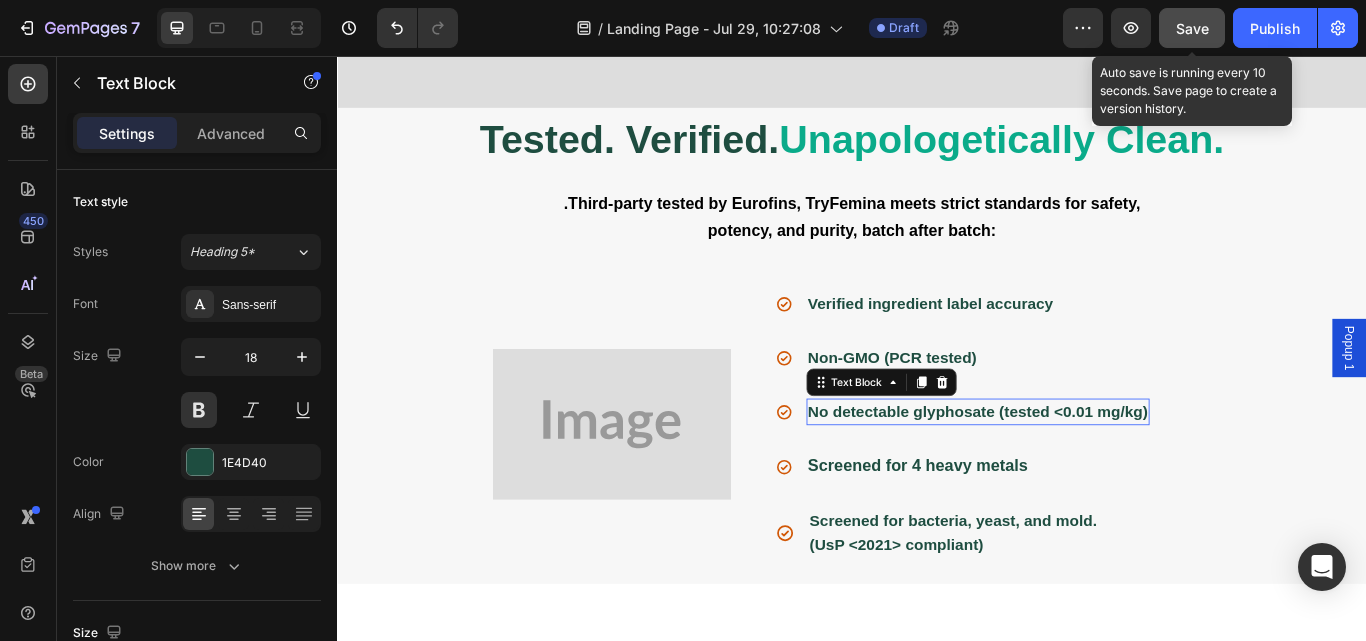 click on "No detectable glyphosate (tested <0.01 mg/kg)" at bounding box center [1084, 471] 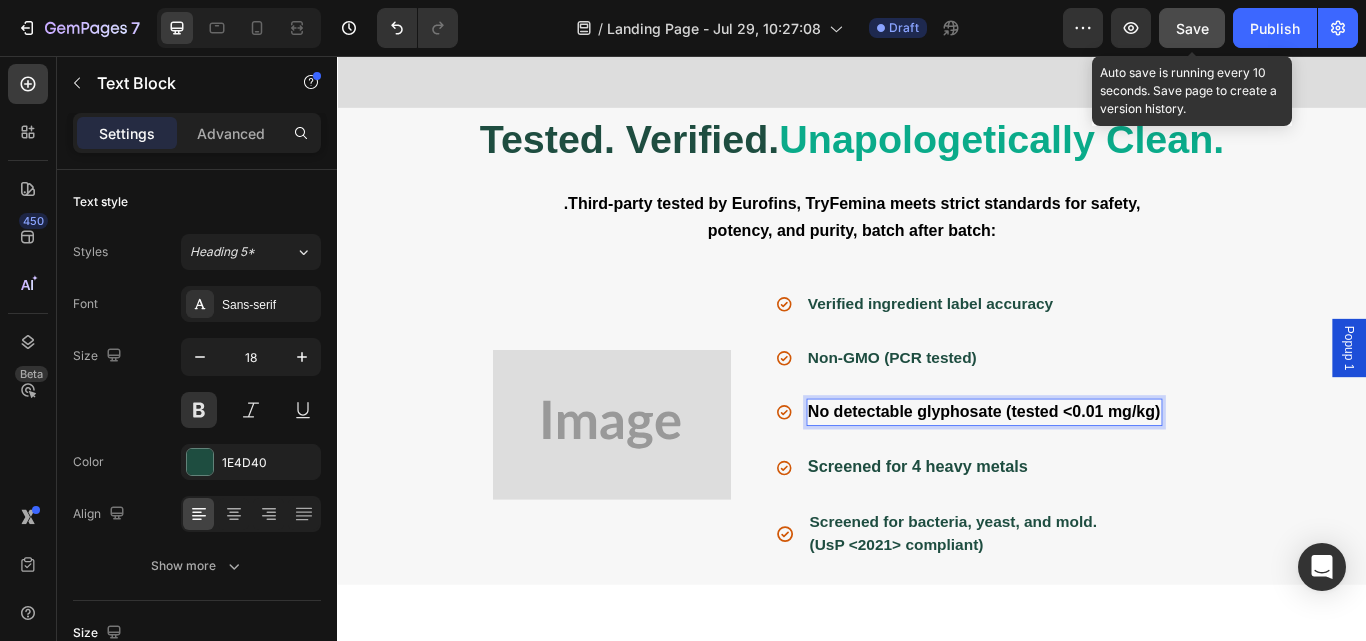 click on "No detectable glyphosate (tested <0.01 mg/kg)" at bounding box center (1091, 471) 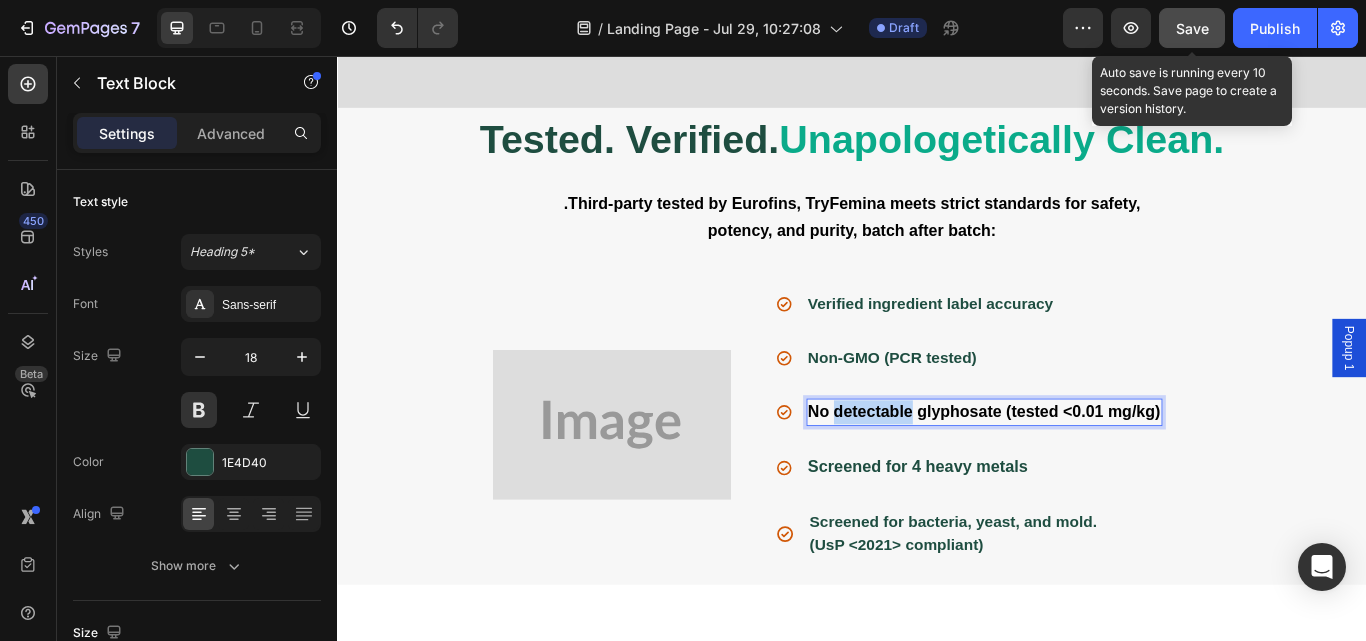 click on "No detectable glyphosate (tested <0.01 mg/kg)" at bounding box center [1091, 471] 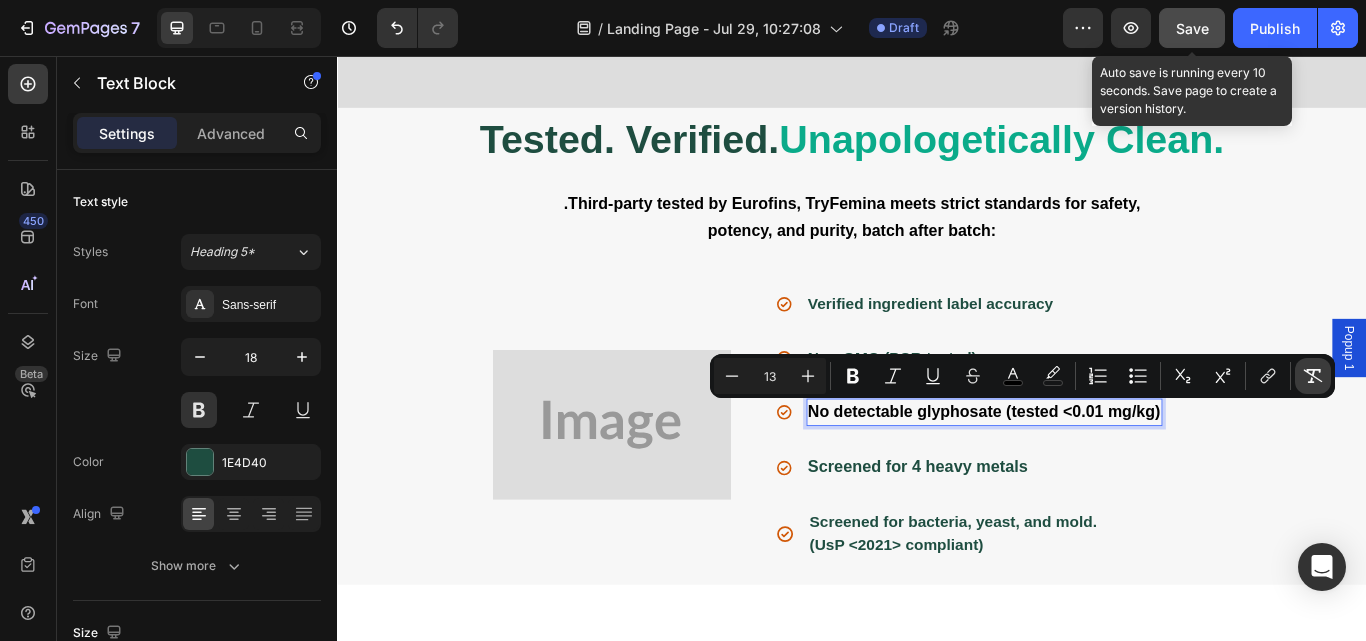 click 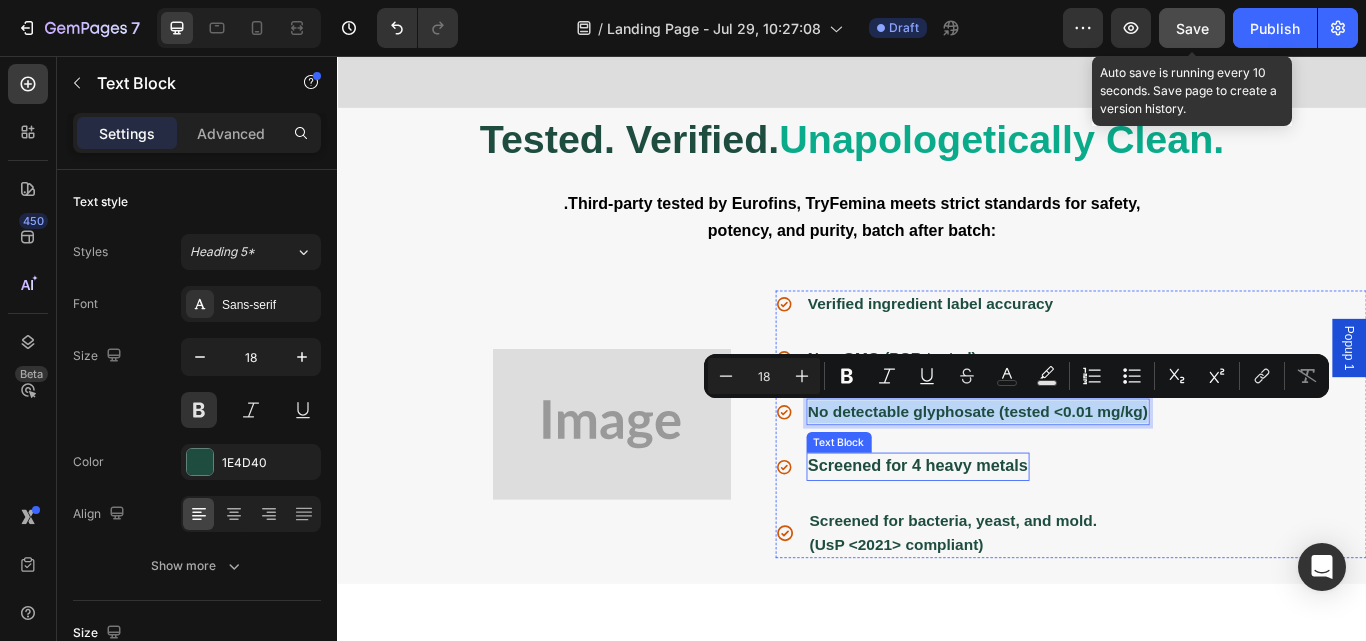 click on "Screened for 4 heavy metals" at bounding box center (1014, 535) 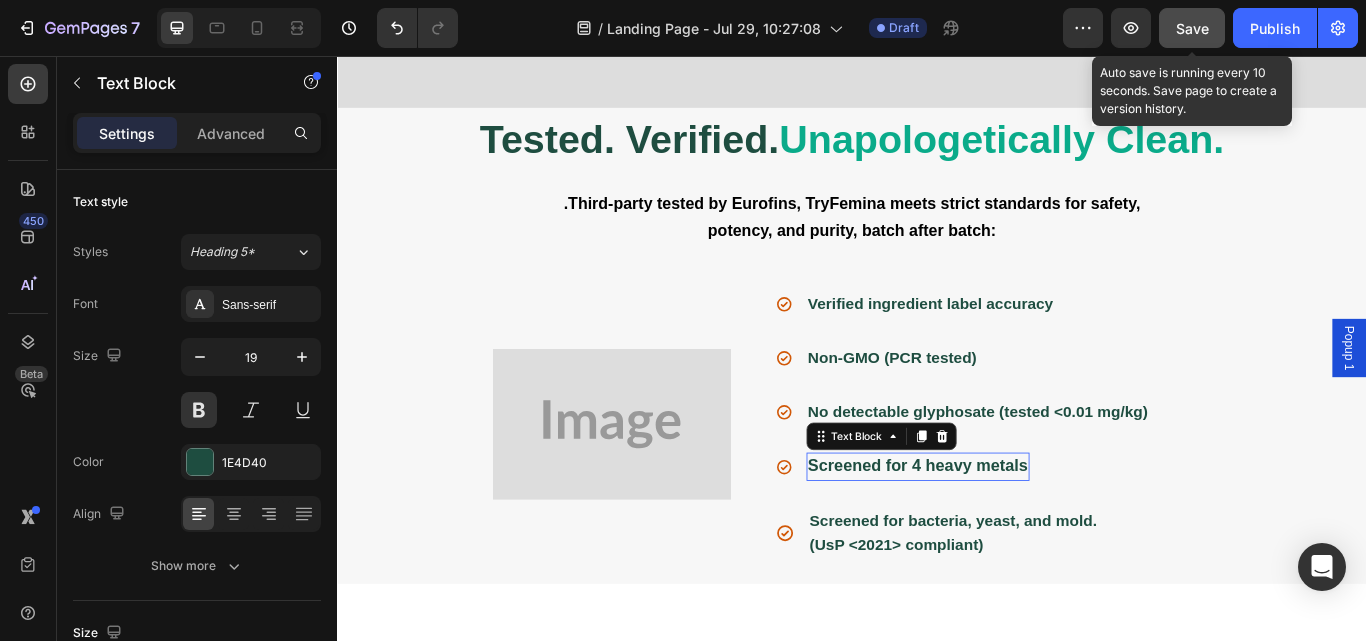 click on "Screened for 4 heavy metals" at bounding box center [1014, 535] 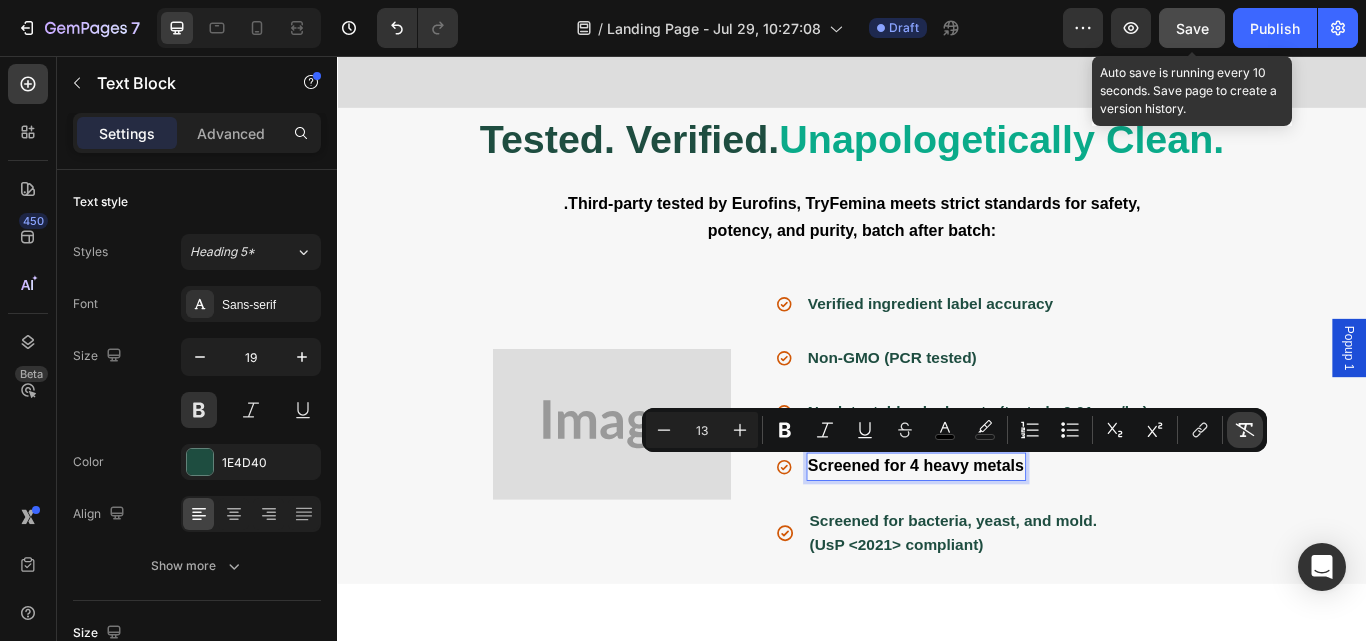 click 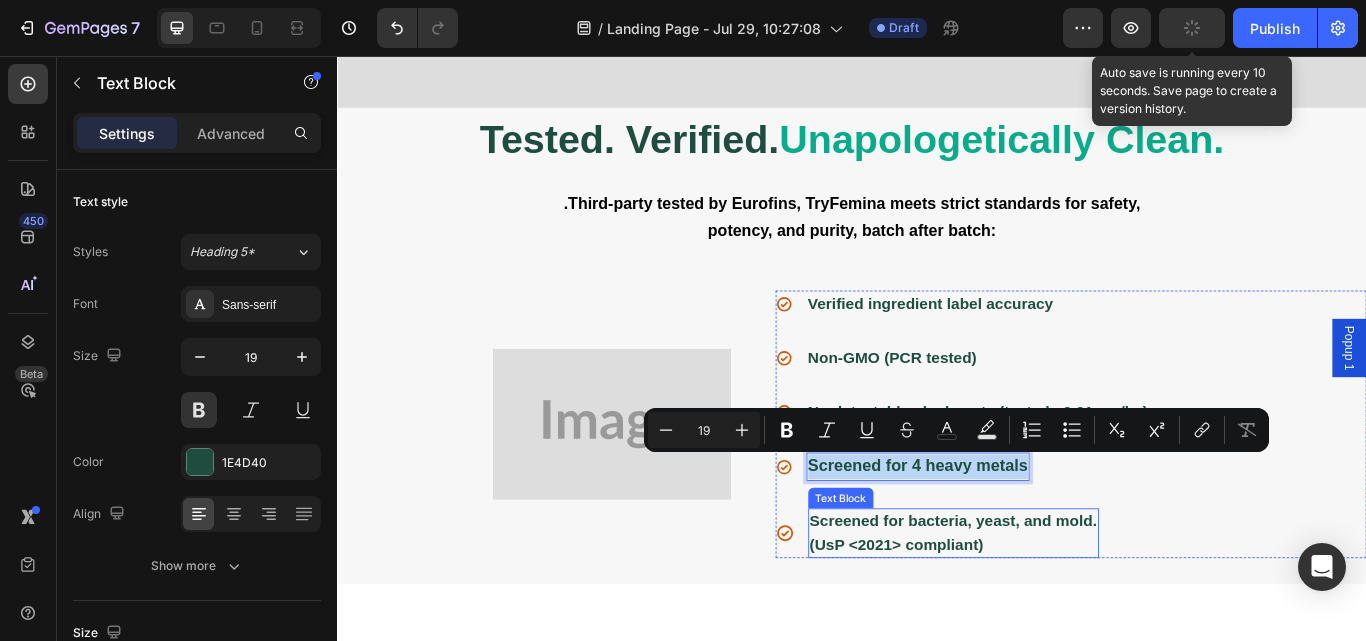 click on "Screened for bacteria, yeast, and mold." at bounding box center [1055, 599] 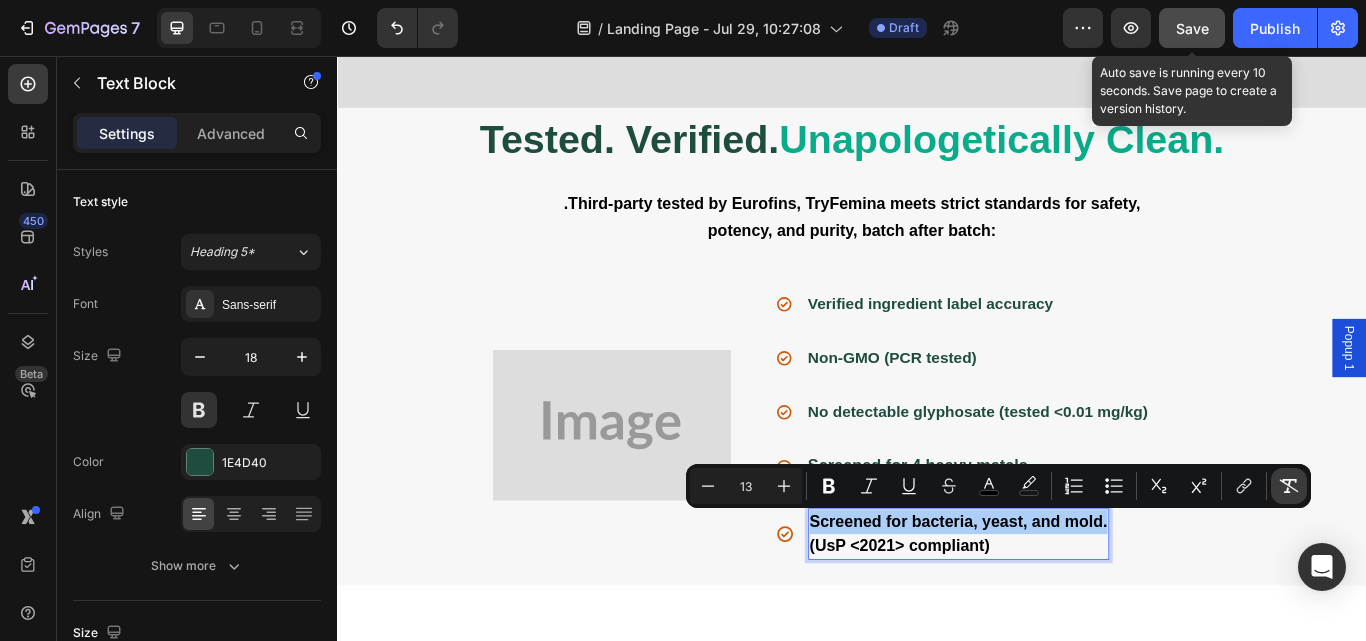 click 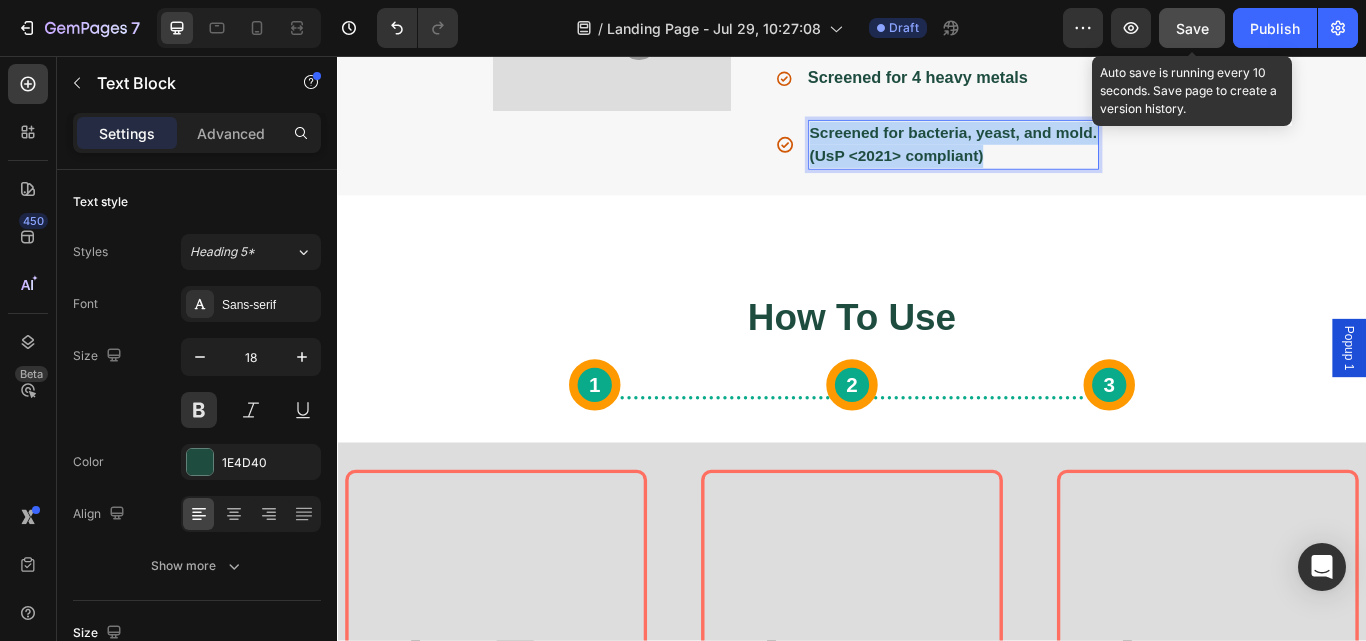type on "16" 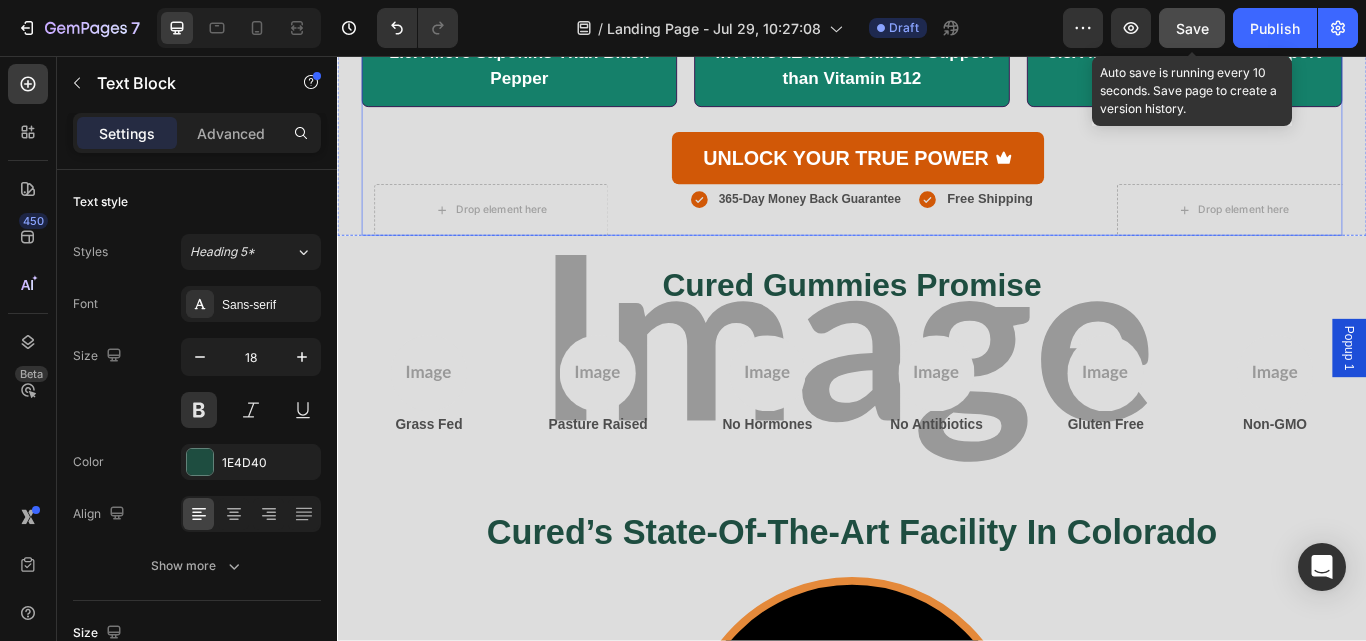 scroll, scrollTop: 8253, scrollLeft: 0, axis: vertical 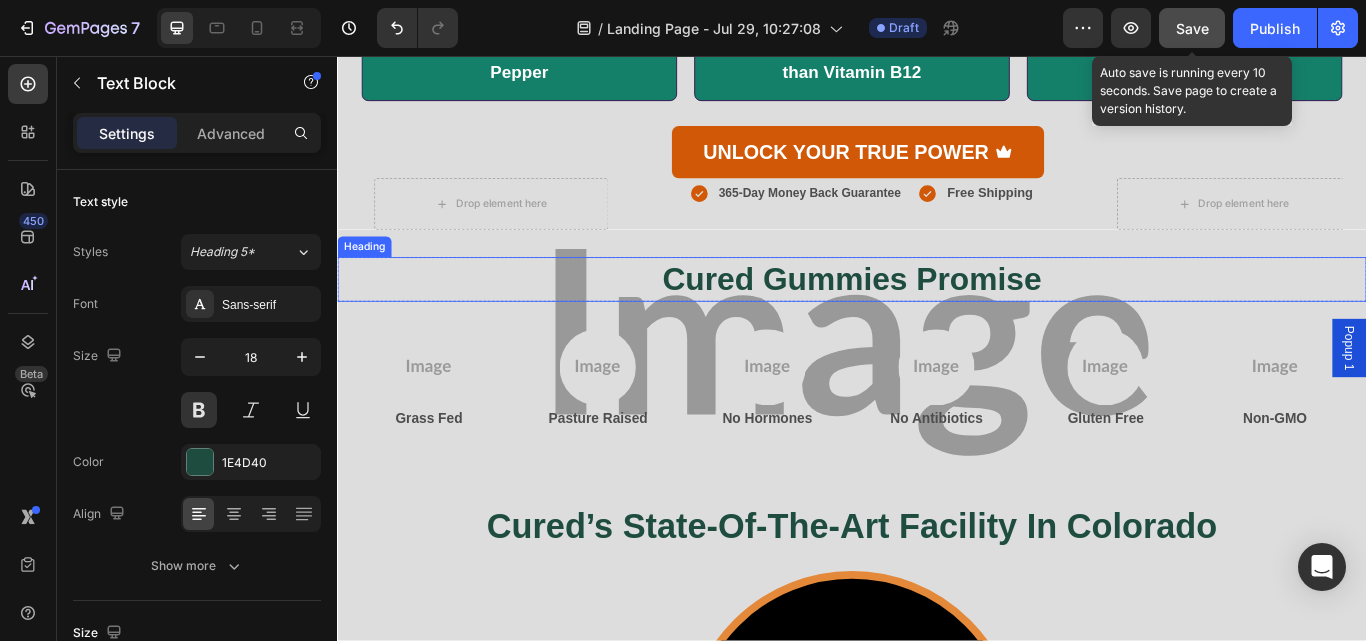 click on "cured gummies promise" at bounding box center [937, 316] 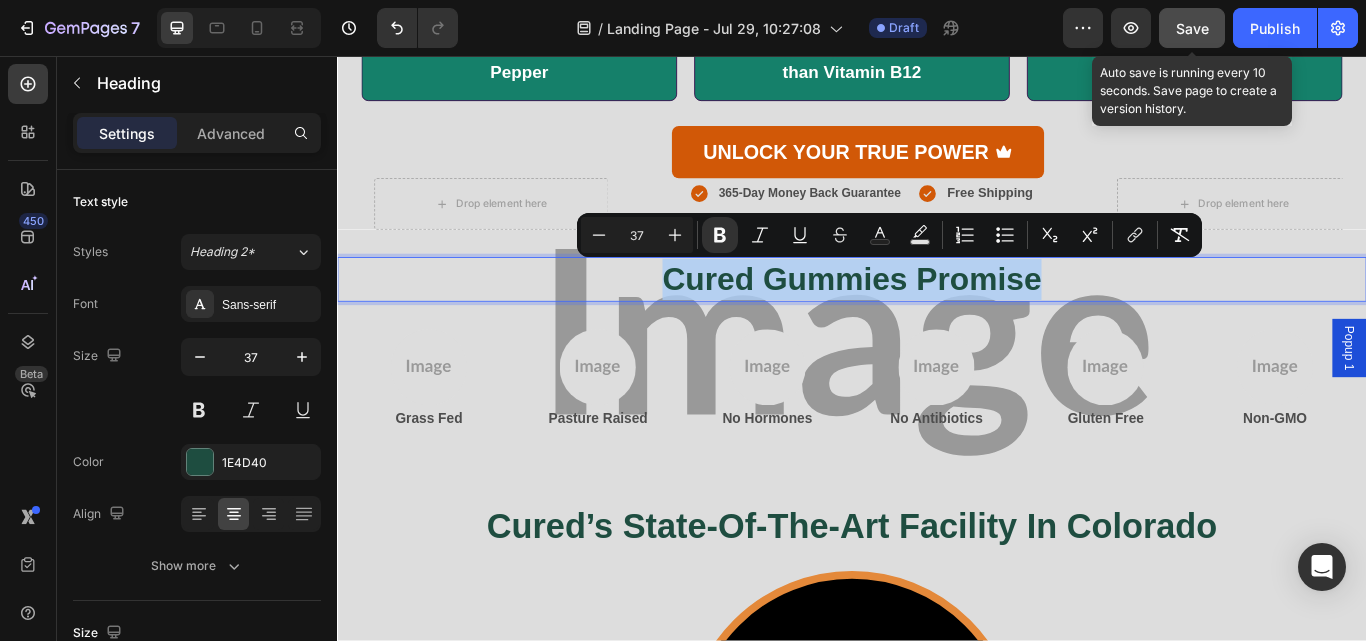 click on "cured gummies promise" at bounding box center [937, 316] 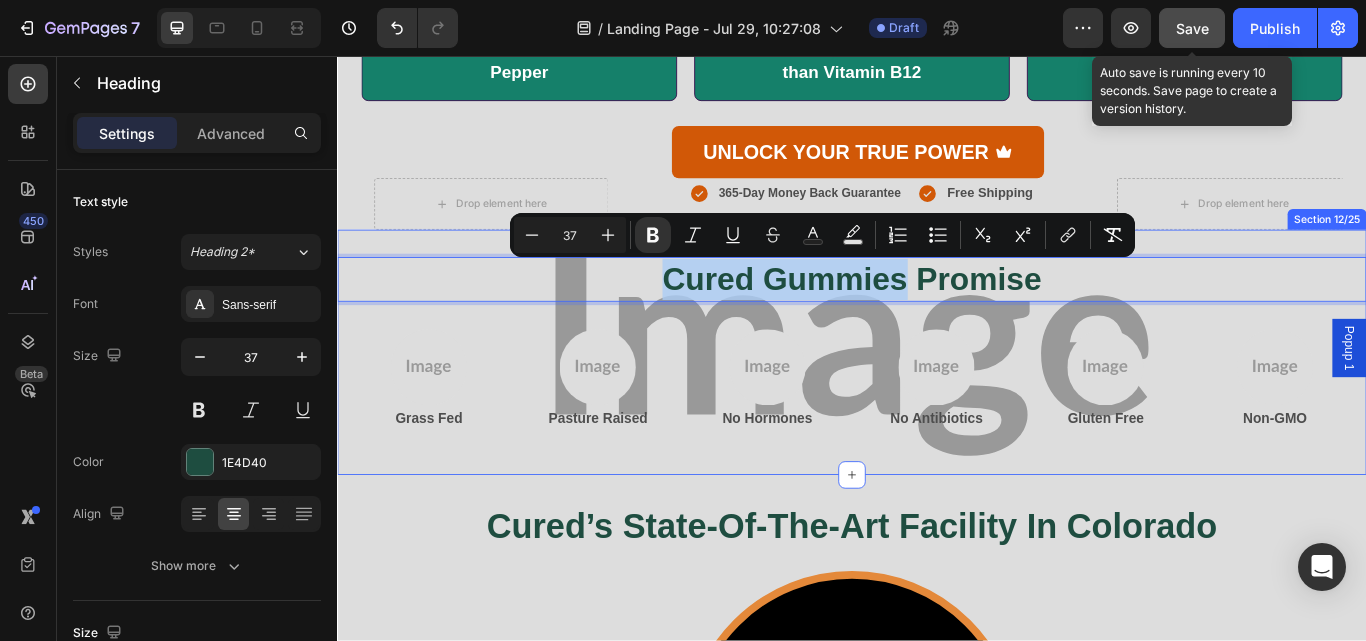 drag, startPoint x: 705, startPoint y: 312, endPoint x: 1236, endPoint y: 312, distance: 531 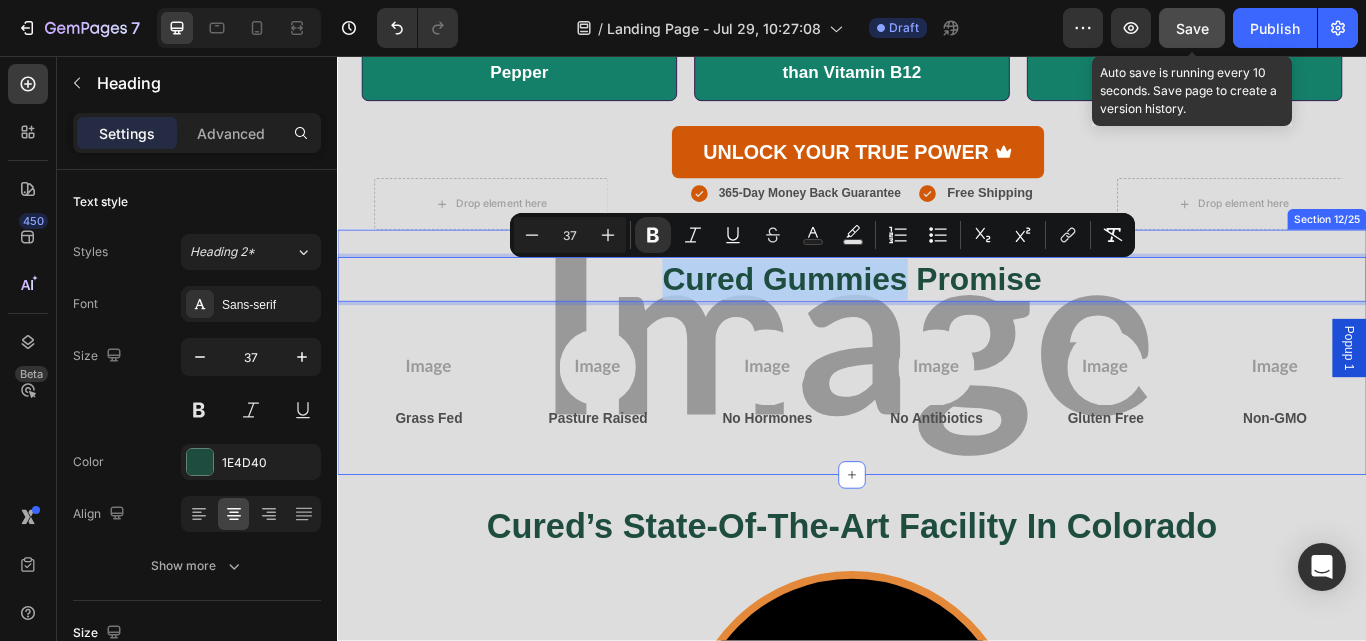 click on "cured alpha’s male vitality stack is the most nutrient-dense natural formula on the planet. Heading Here’s Why These 10 Natural Powerhouse Made the Cut. Heading Image Maca Root Heading Image Row Image 2.1X More Energy Than Tongkat Ali Text Block Row Shilajit Heading Image Row Image 2.5X Fulvic Acid > Ashwagandha Text Block Row Beetroot Heading Image Row Image 3.6X More Nitrates Than B12 Text Block Row FenuGreek Heading Image Row Image 2.9X More Saponins Than Black Pepper Text Block Row L-Arginine Heading Image Row Image 2.9X More Saponins Than Black Pepper Text Block Row Unlock Your True Power Button 365-Day Guarantee Item List Free Shipping Item List Row Row Row cured gummies promise Heading 0 Row Image Grass Fed Text Block Image Pasture Raised Text Block Image No Hormones Text Block Row Image No Antibiotics Text Block Image Gluten Free Text Block Image No Hormones Text Block Row Row Image Grass Fed Text Block Image Pasture Raised Text Block Image No Hormones Text Block Image Image" at bounding box center (937, 402) 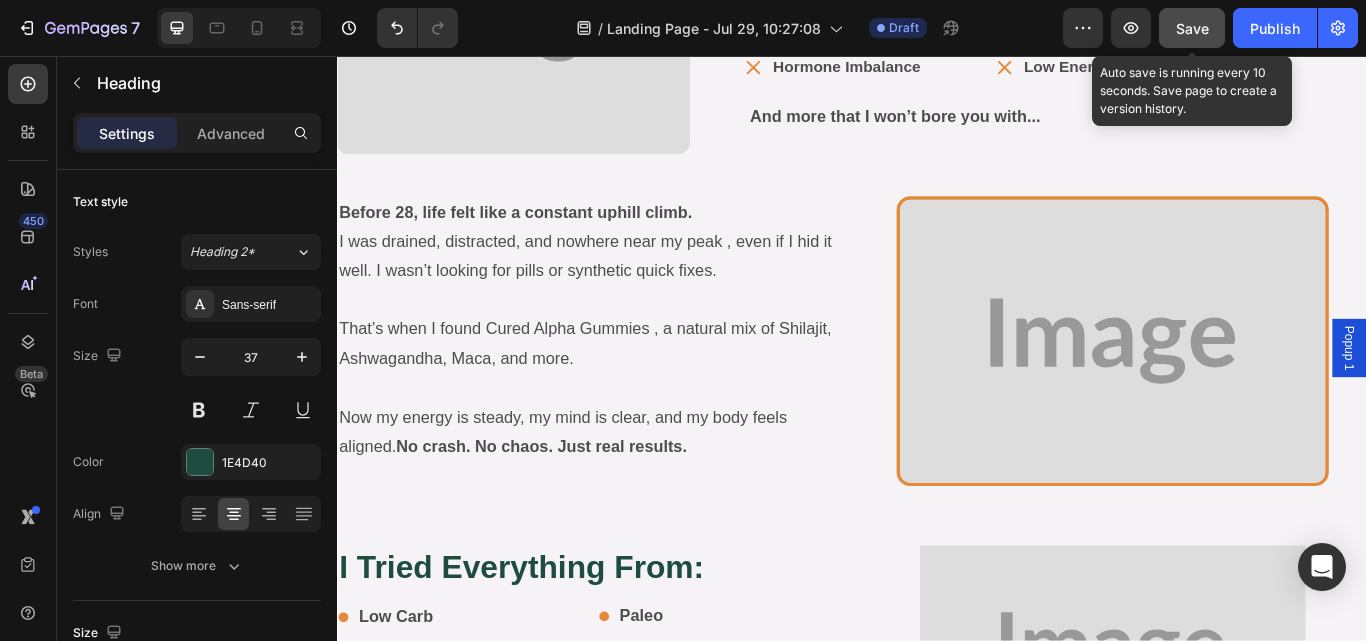scroll, scrollTop: 11824, scrollLeft: 0, axis: vertical 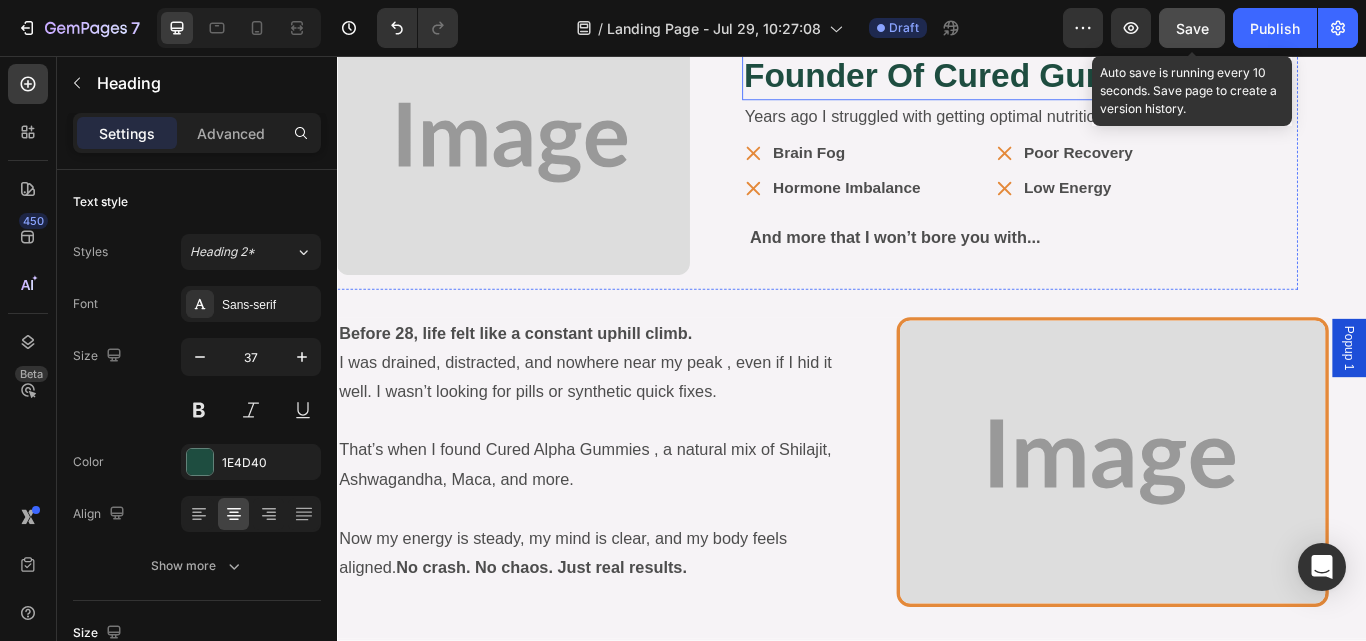 click on "founder of cured gummies" at bounding box center (1072, 79) 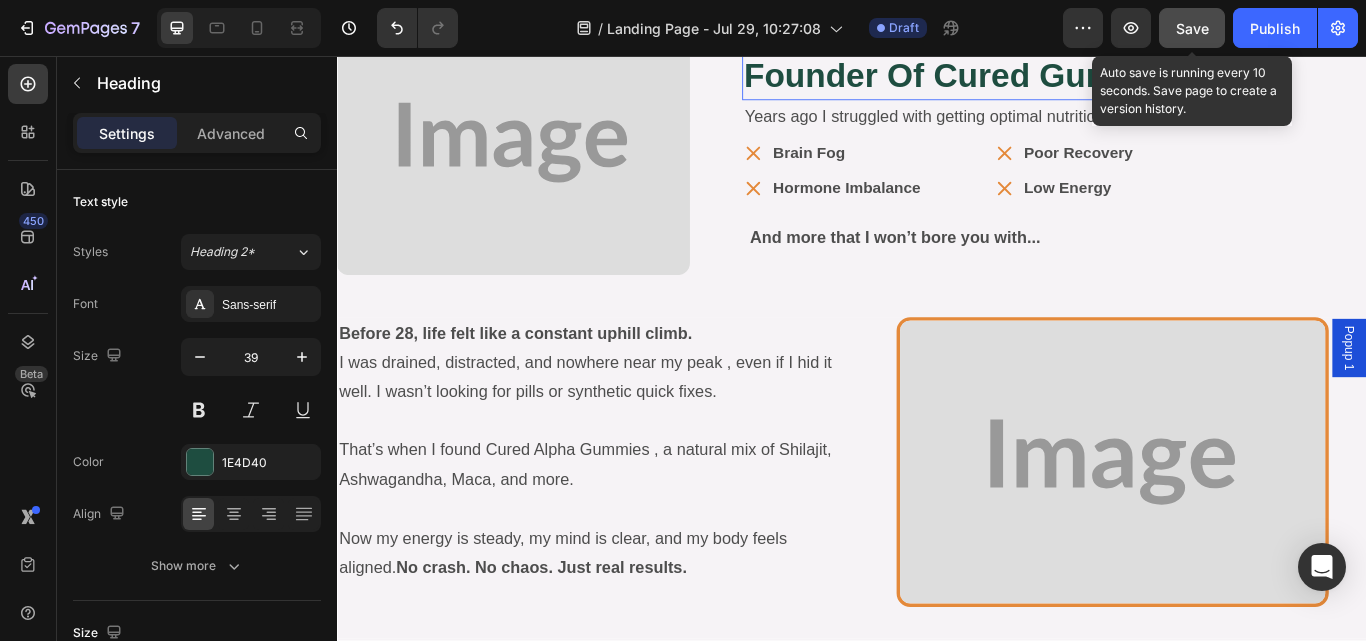 click on "founder of cured gummies" at bounding box center (1072, 79) 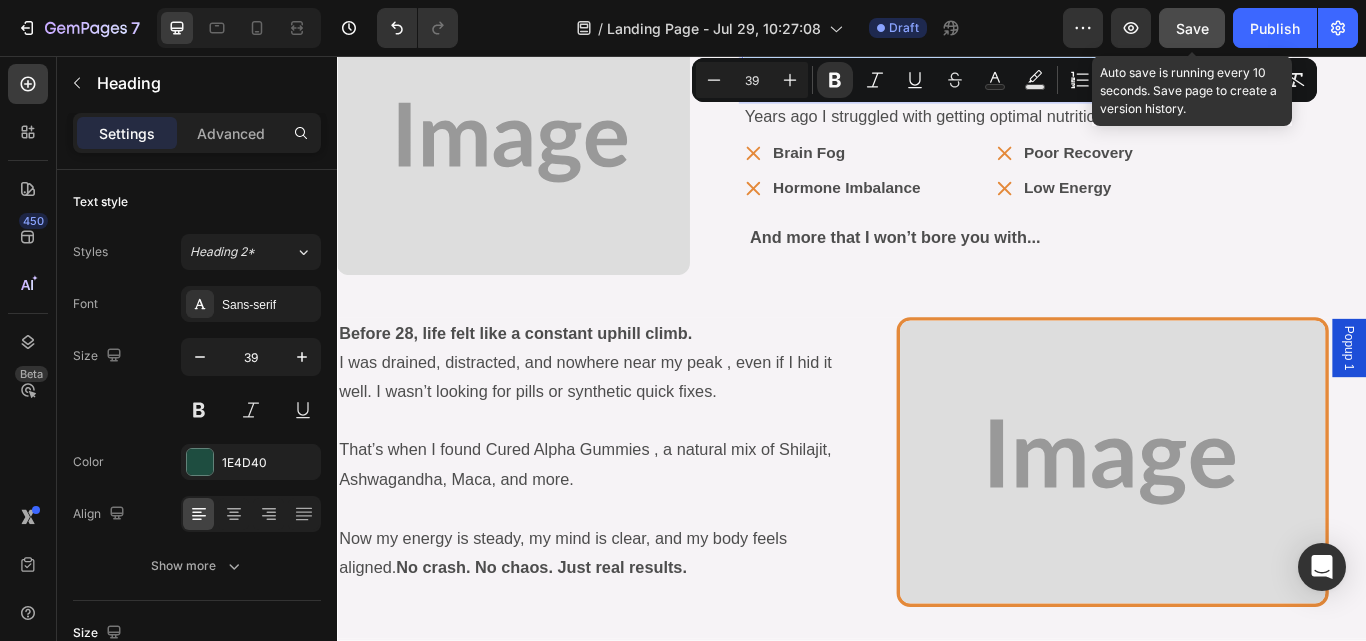 type on "13" 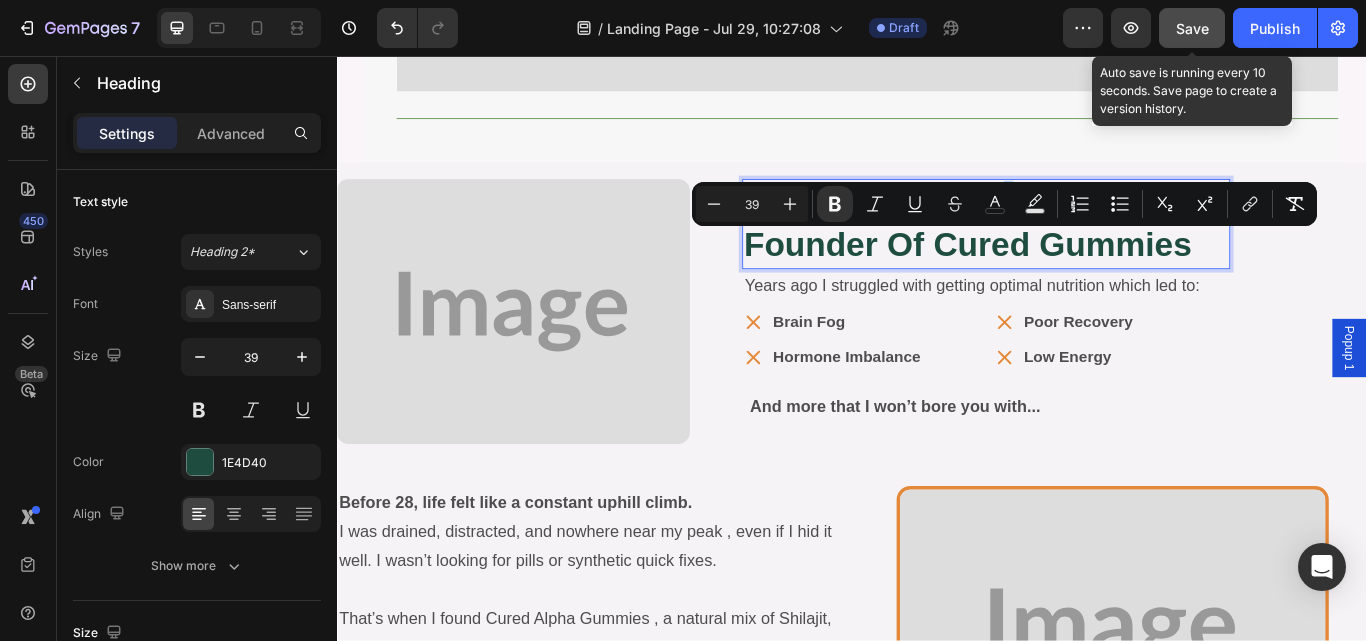 scroll, scrollTop: 11617, scrollLeft: 0, axis: vertical 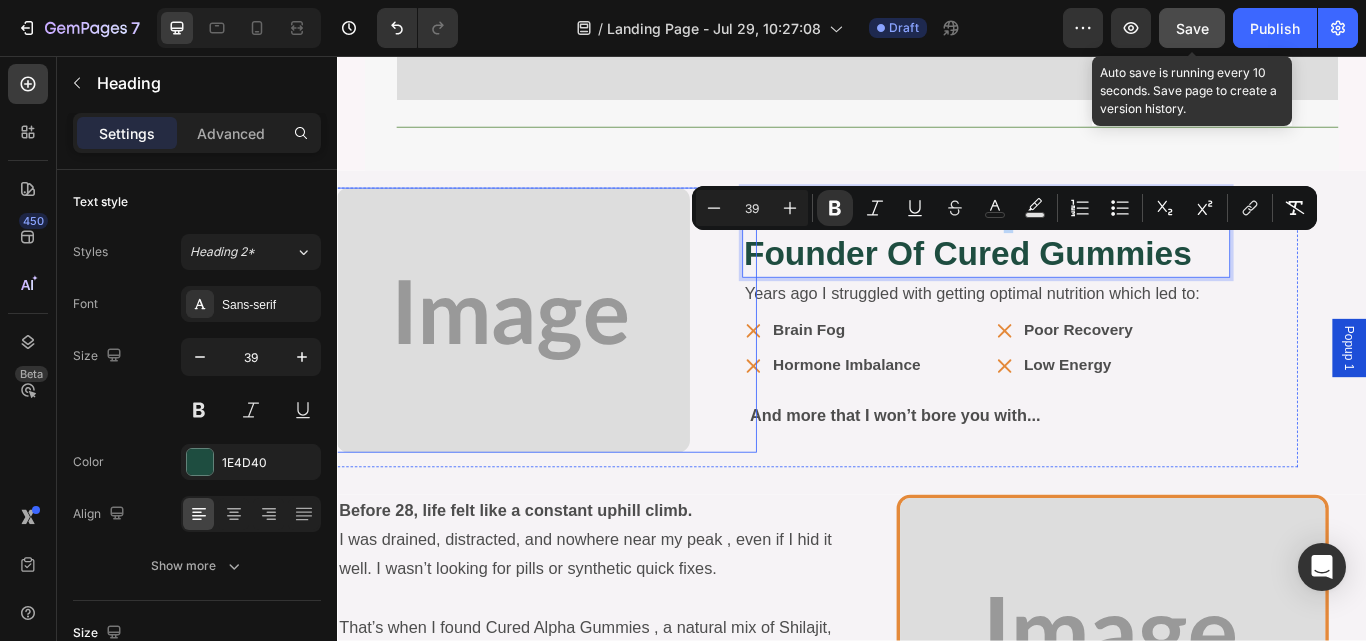 click at bounding box center [541, 364] 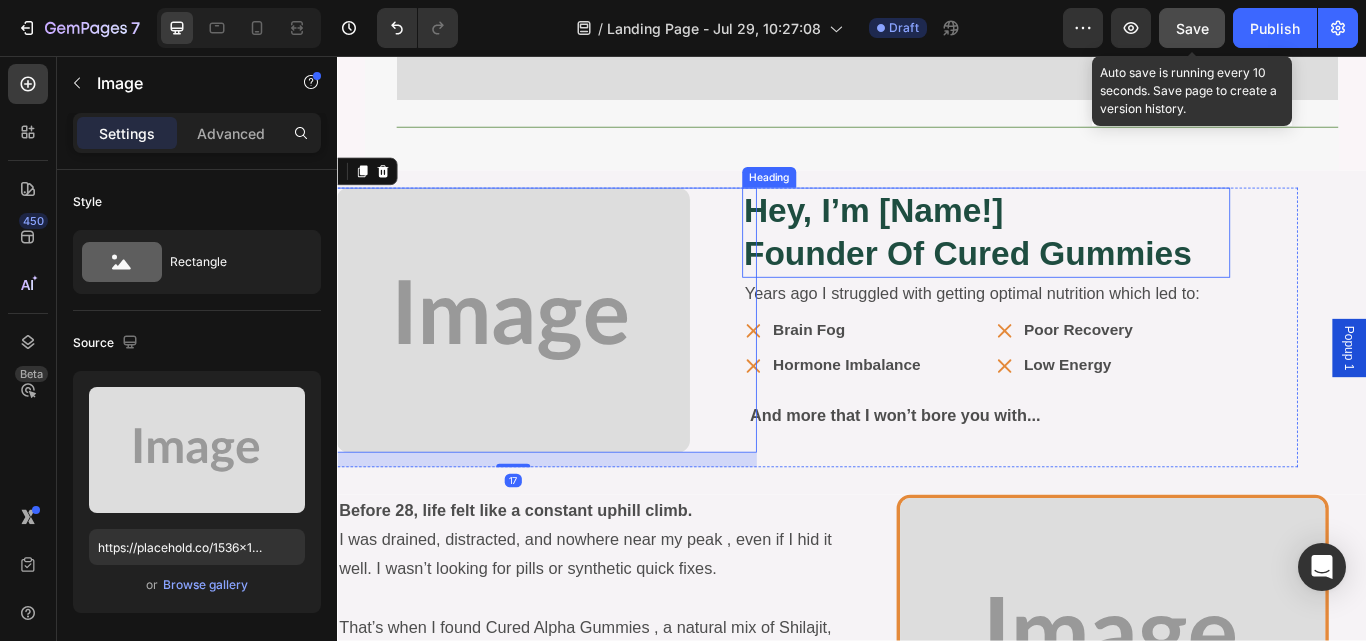 click on "founder of cured gummies" at bounding box center (1072, 286) 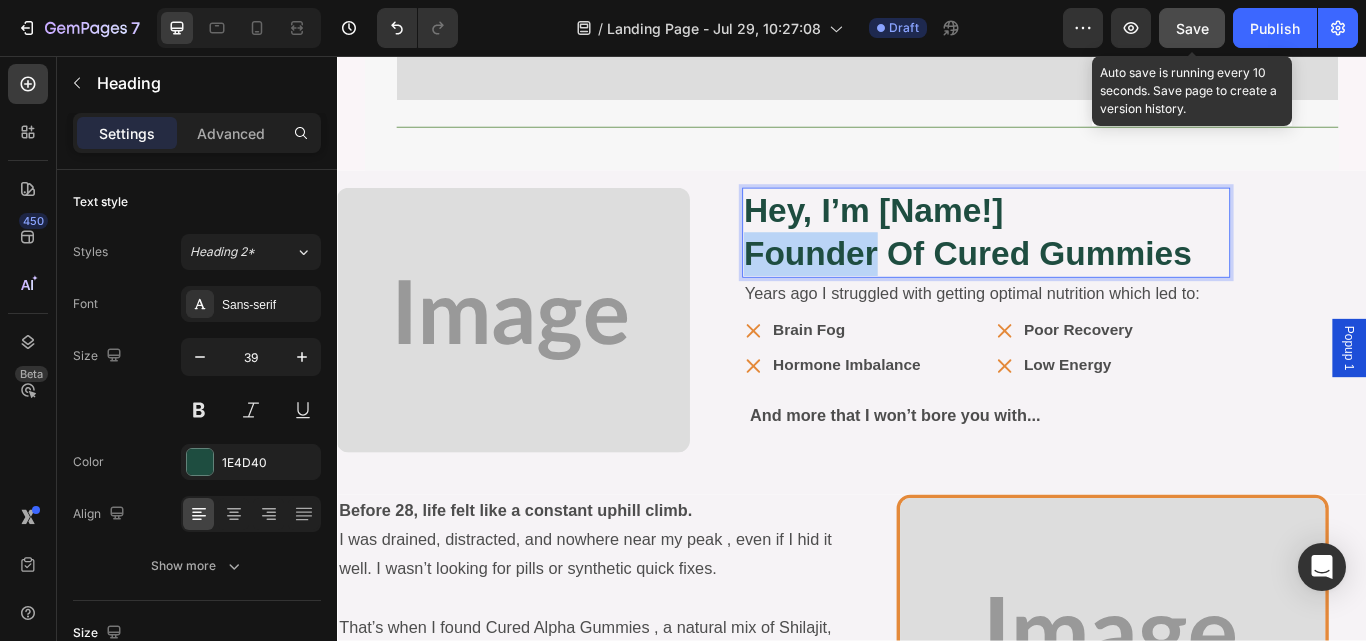 click on "founder of cured gummies" at bounding box center (1072, 286) 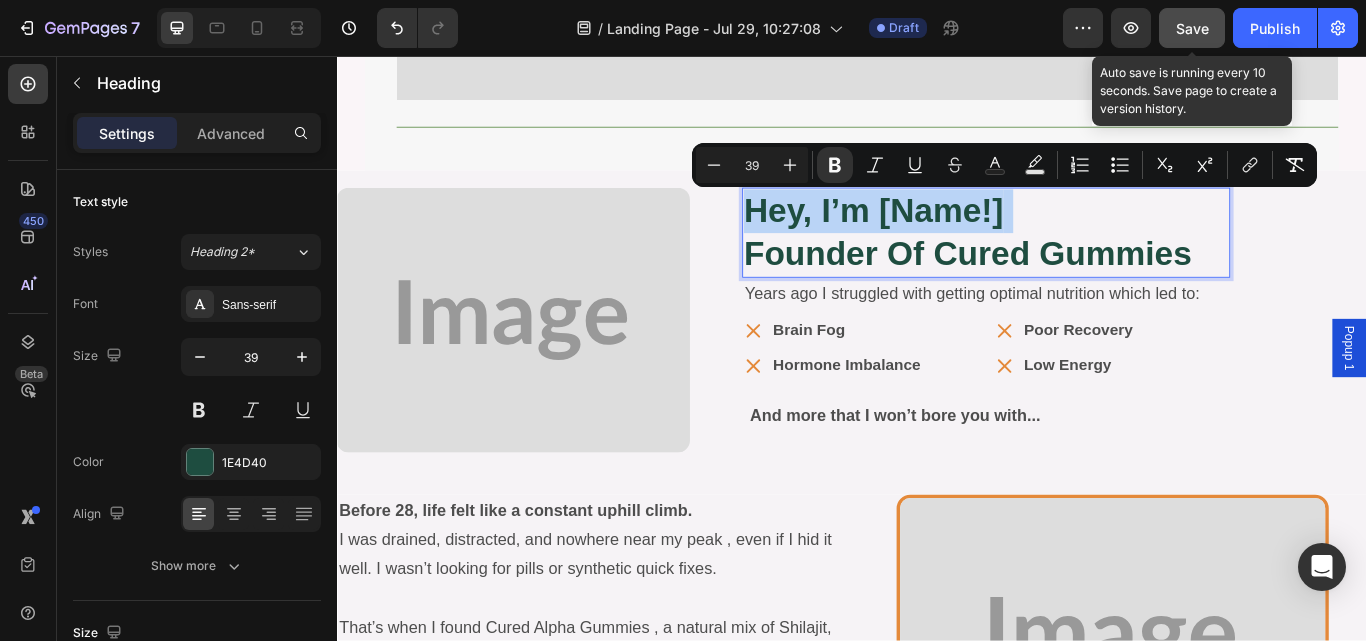 type on "13" 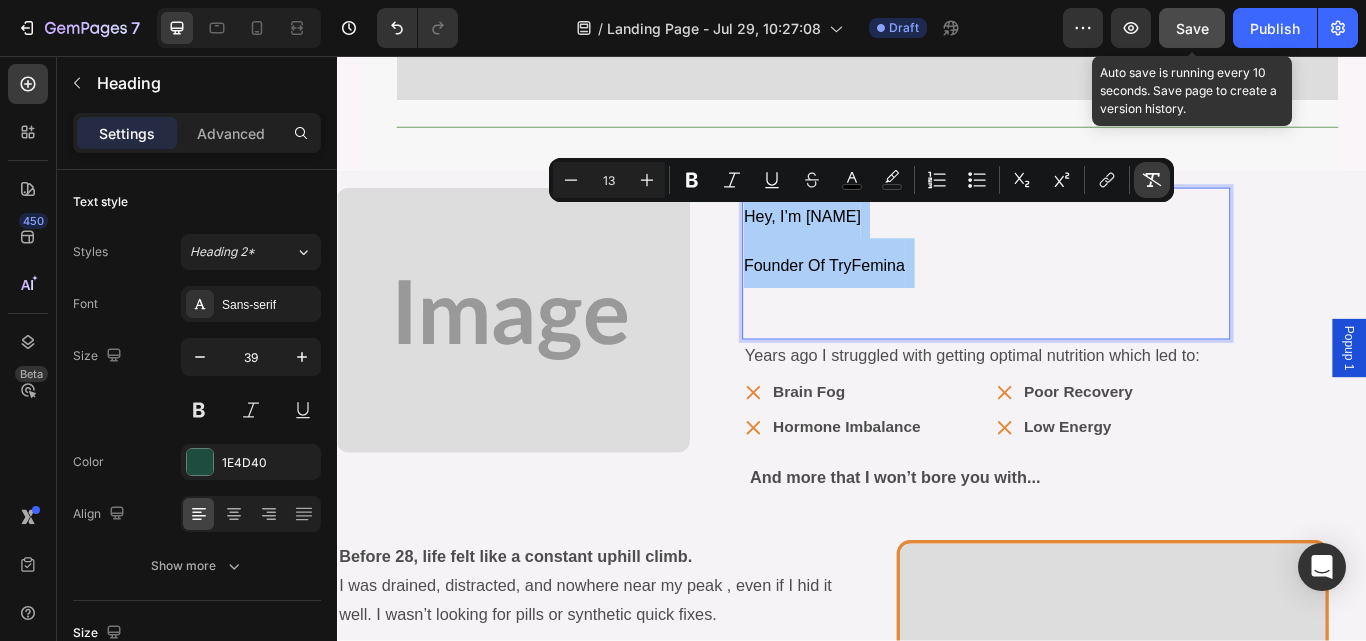 click 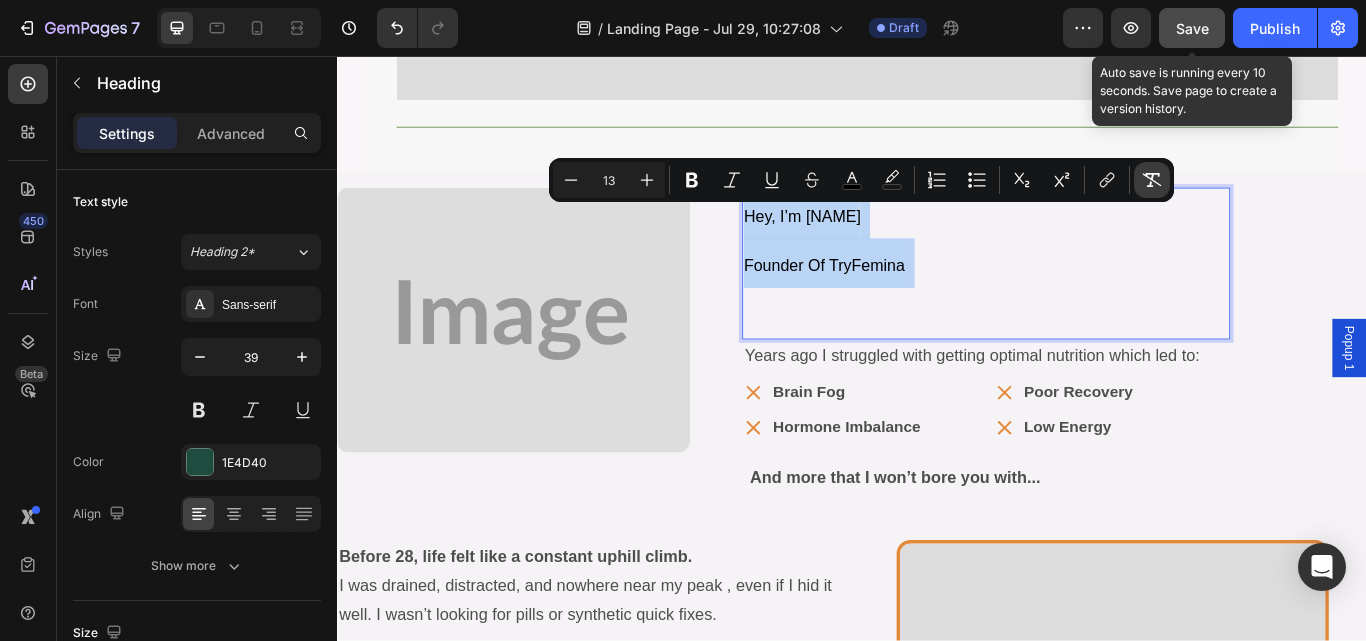 type on "39" 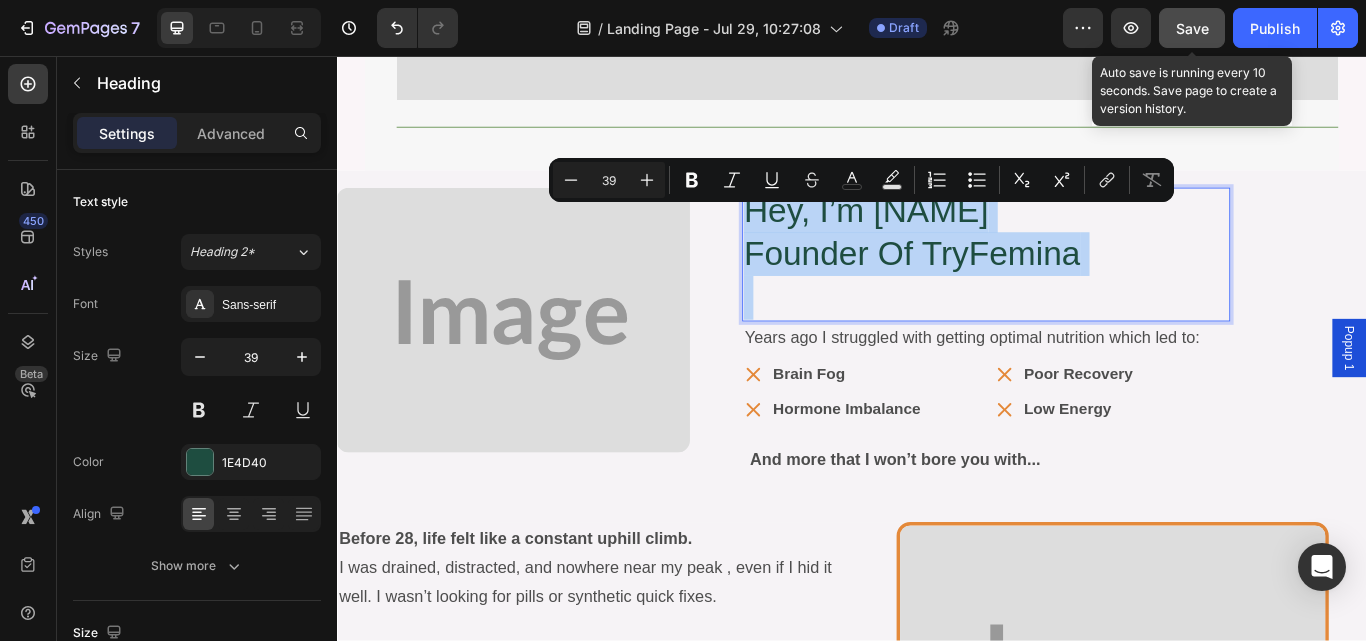 click on "Hey, I’m [NAME] Founder of TryFemina" at bounding box center (1093, 288) 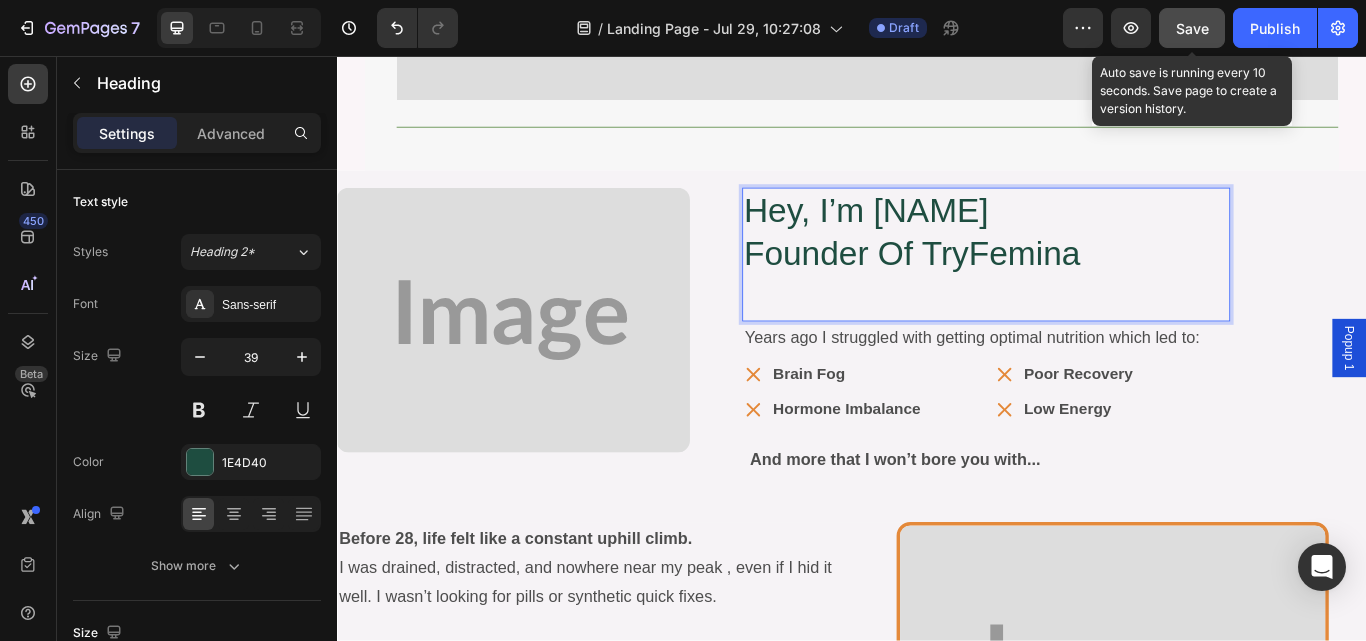 click on "Hey, I’m [NAME] Founder of TryFemina" at bounding box center (1093, 288) 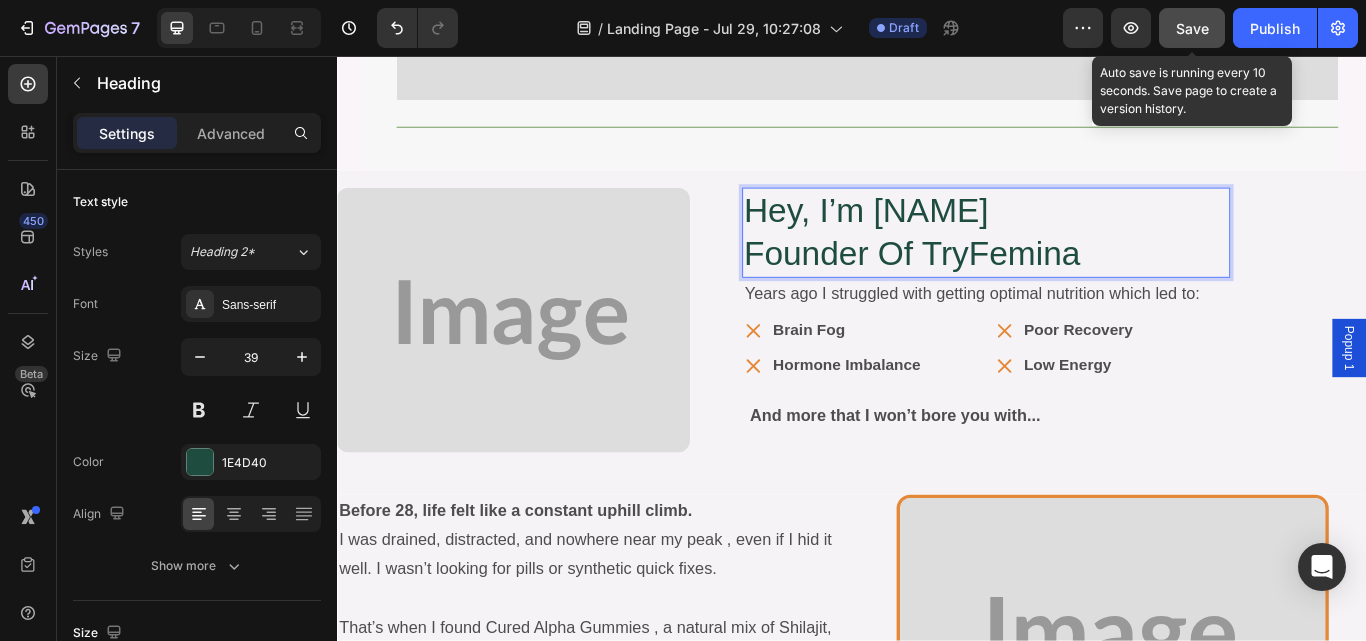 click on "Hey, I’m [NAME] Founder of TryFemina" at bounding box center [1093, 262] 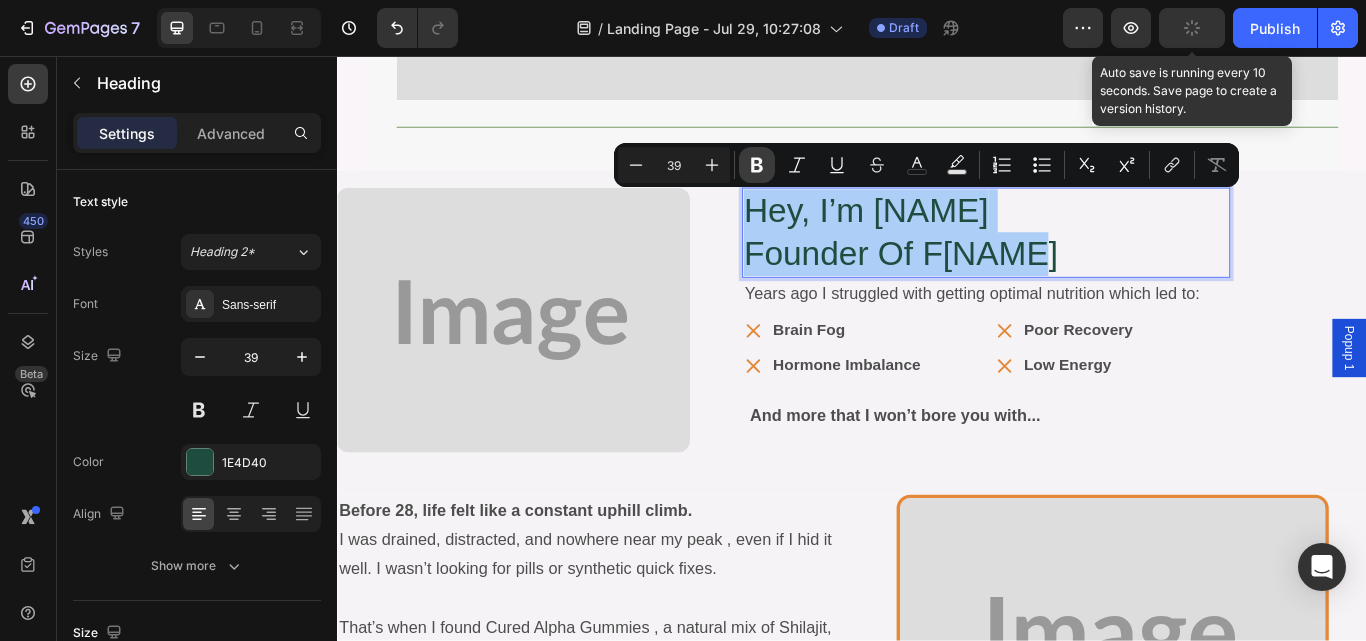 click 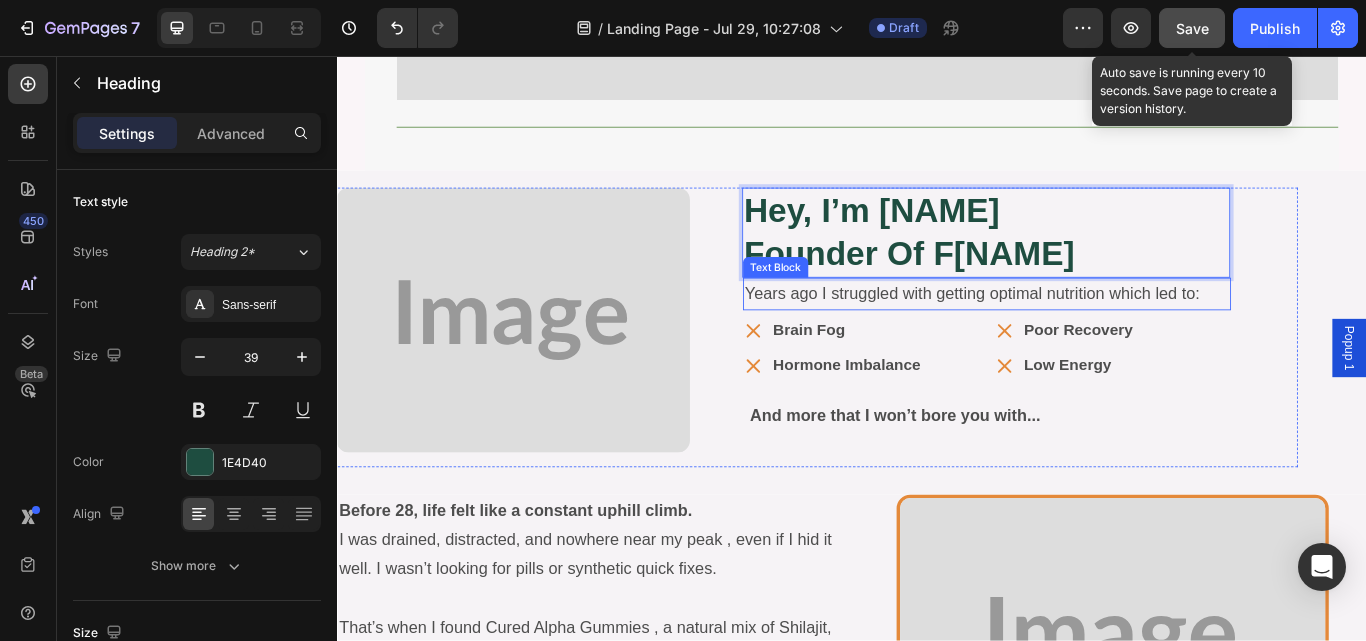 click on "Years ago I struggled with getting optimal nutrition which led to:" at bounding box center (1094, 334) 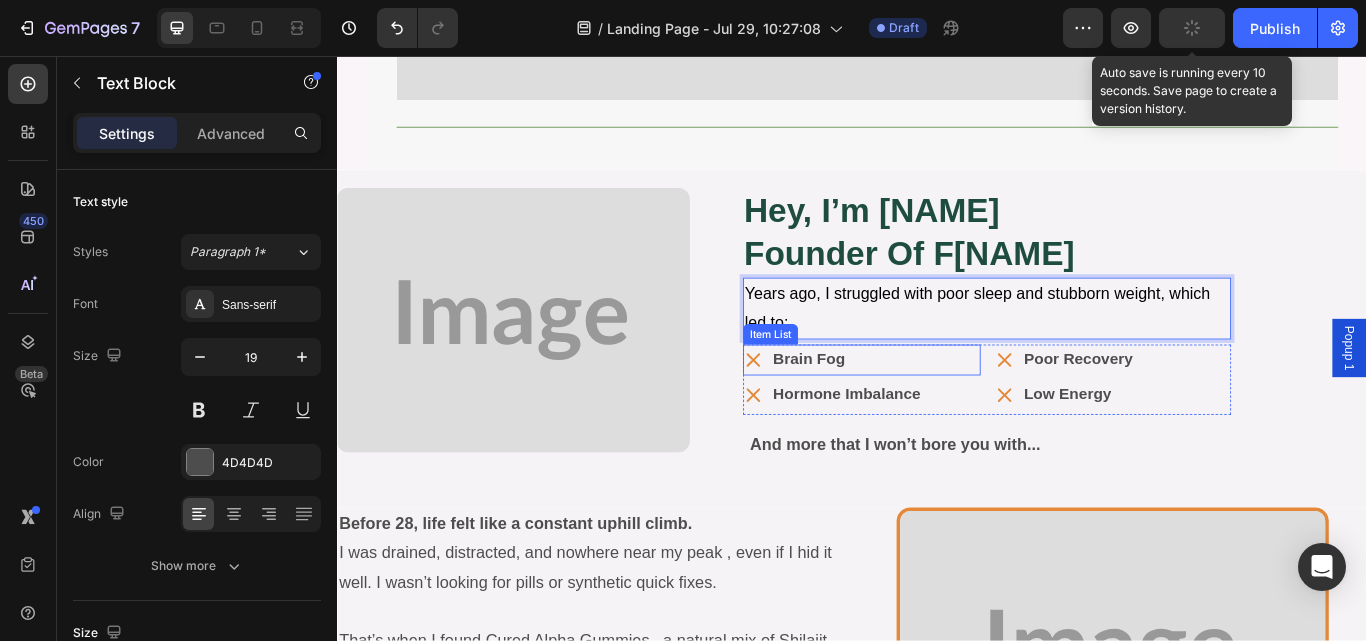 click on "Brain Fog" at bounding box center [887, 410] 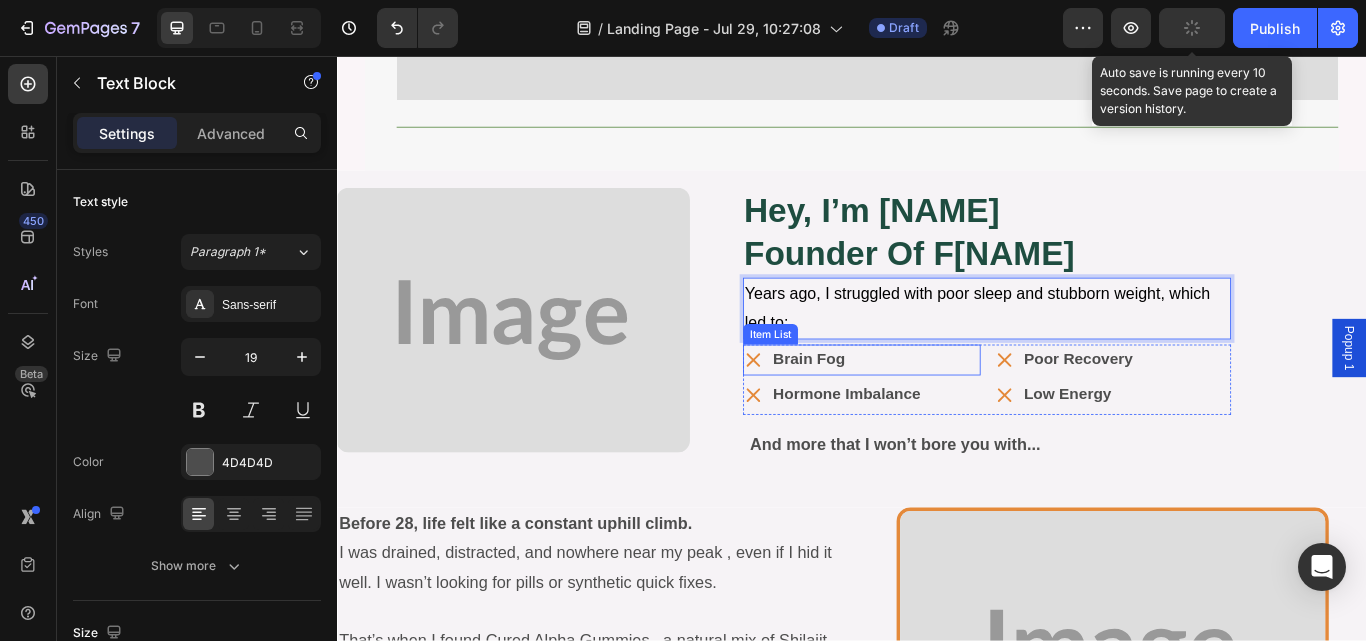 click on "Brain Fog" at bounding box center [887, 410] 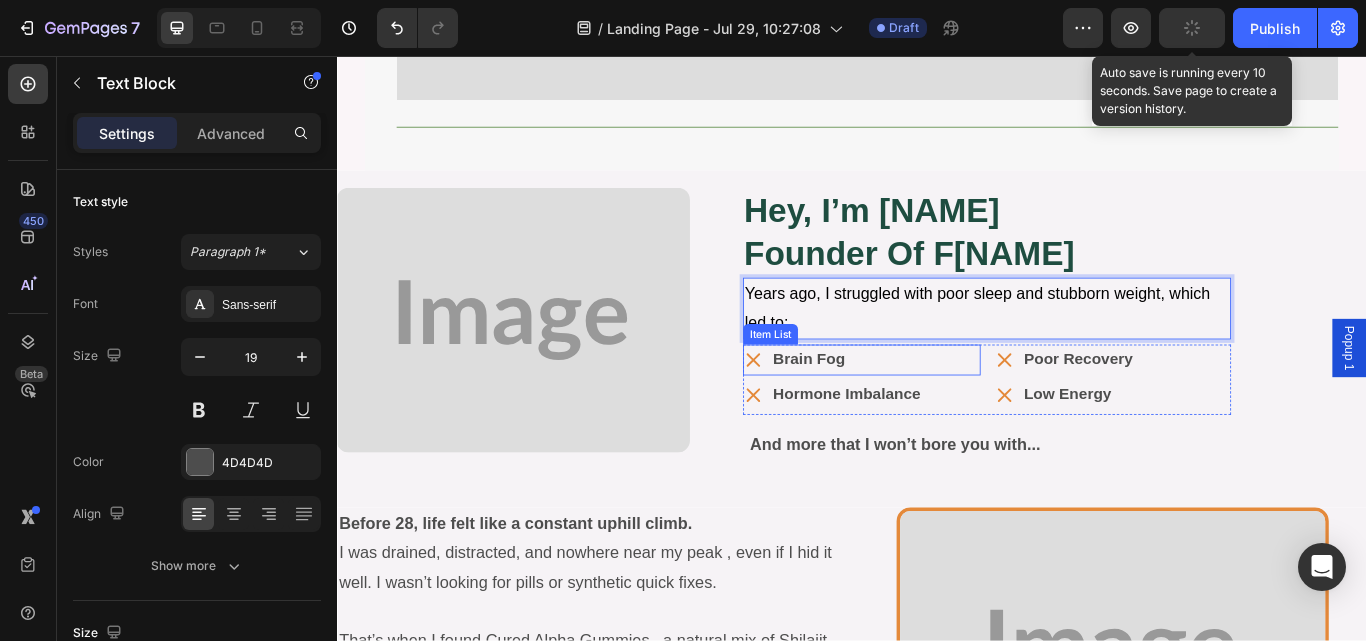click on "Brain Fog" at bounding box center (887, 410) 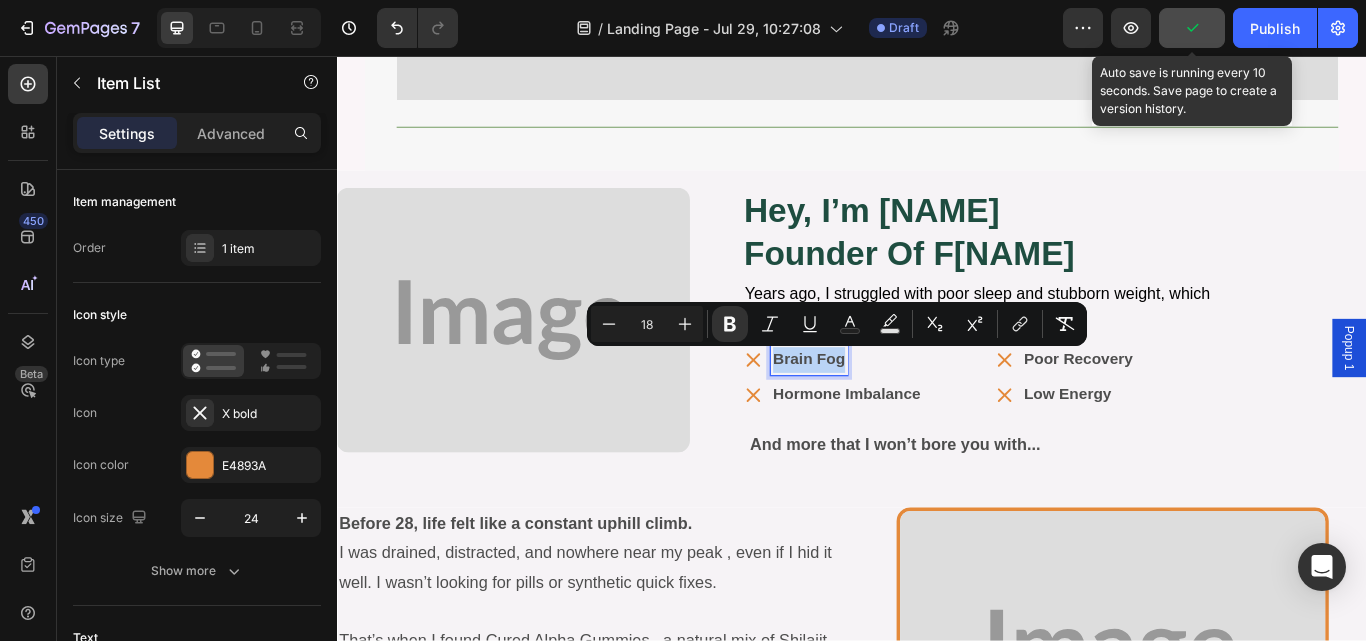 type on "13" 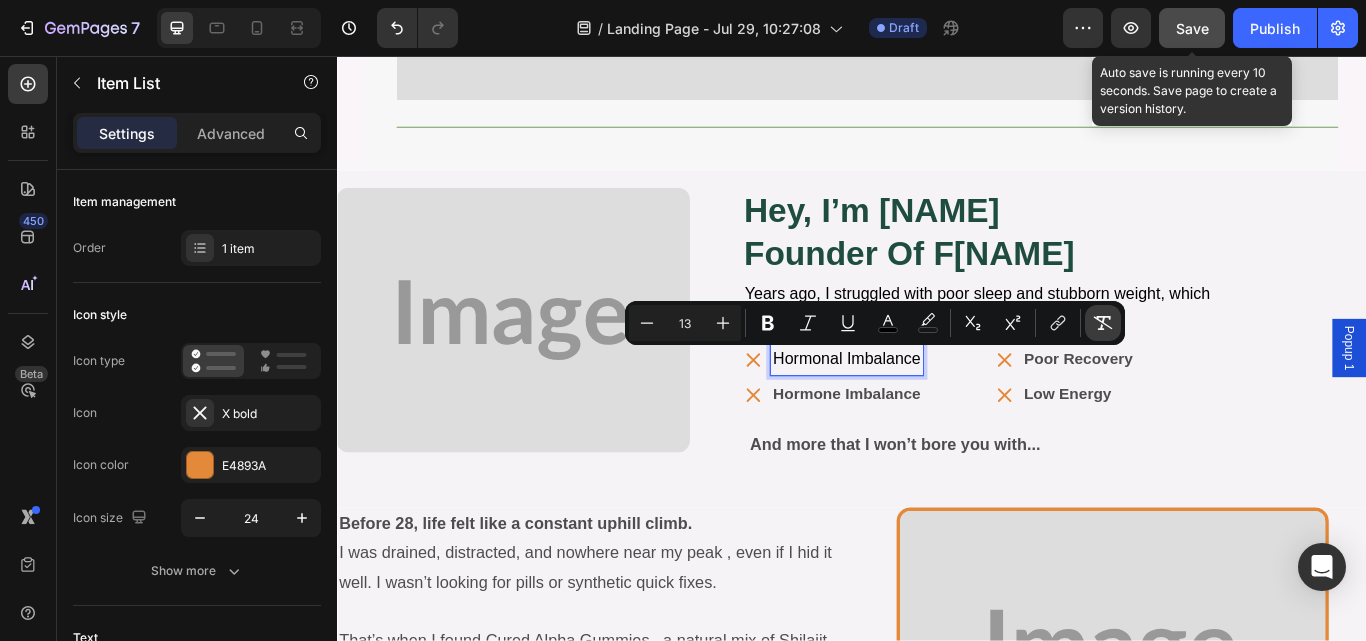 click on "Remove Format" at bounding box center (1103, 323) 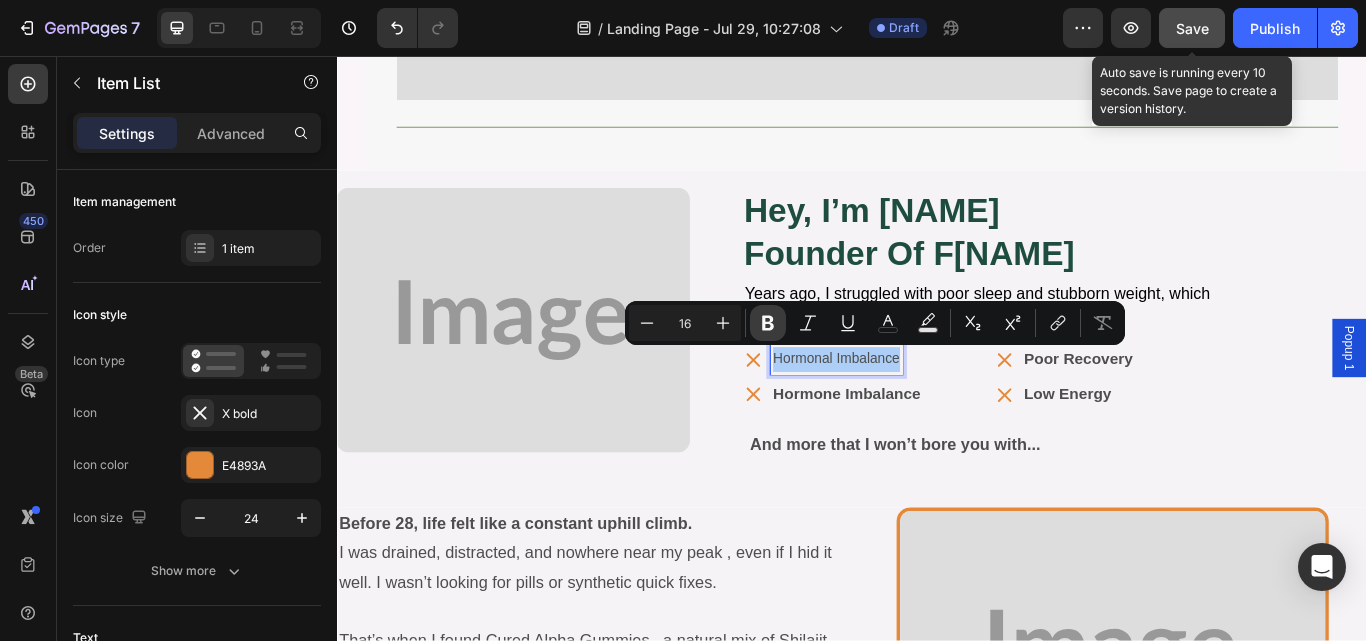 click 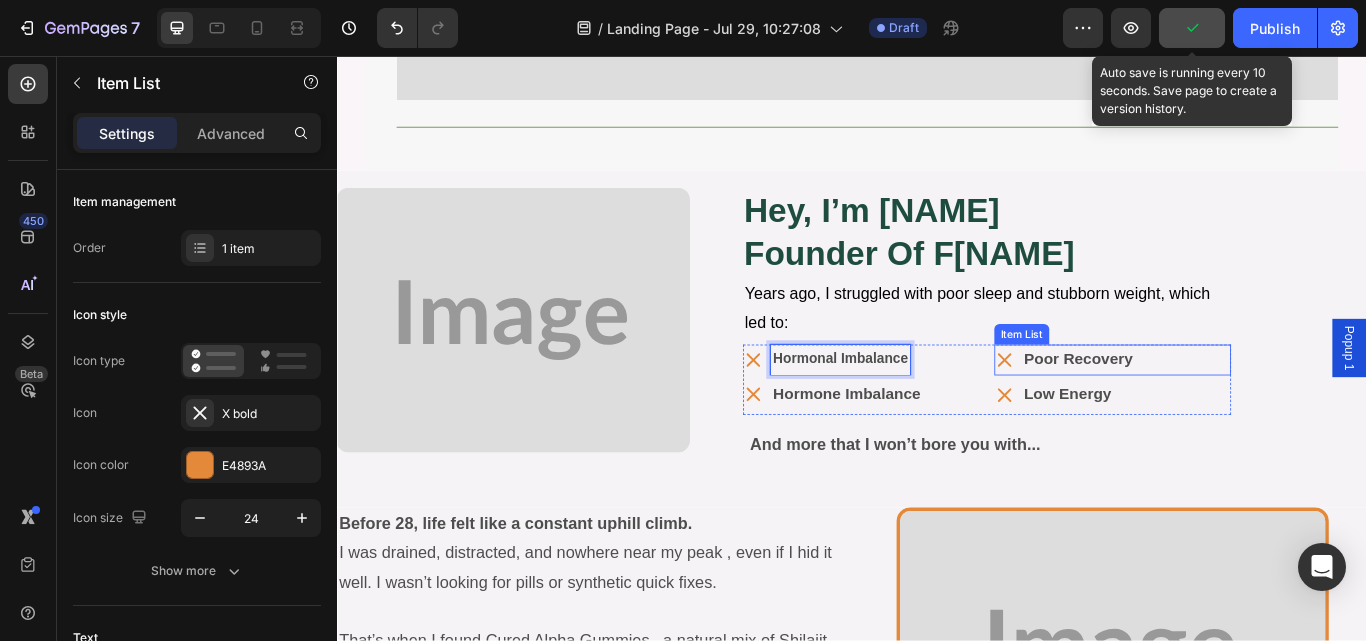 click on "Poor Recovery" at bounding box center [1201, 410] 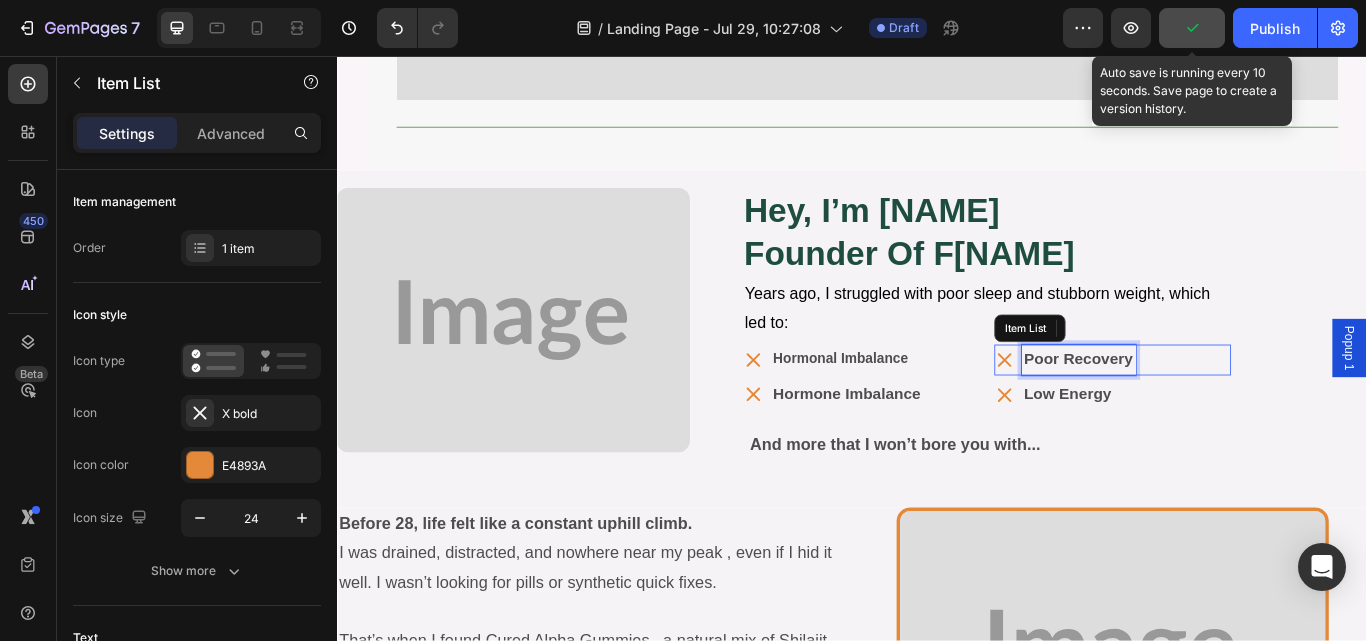 click on "Poor Recovery" at bounding box center (1201, 410) 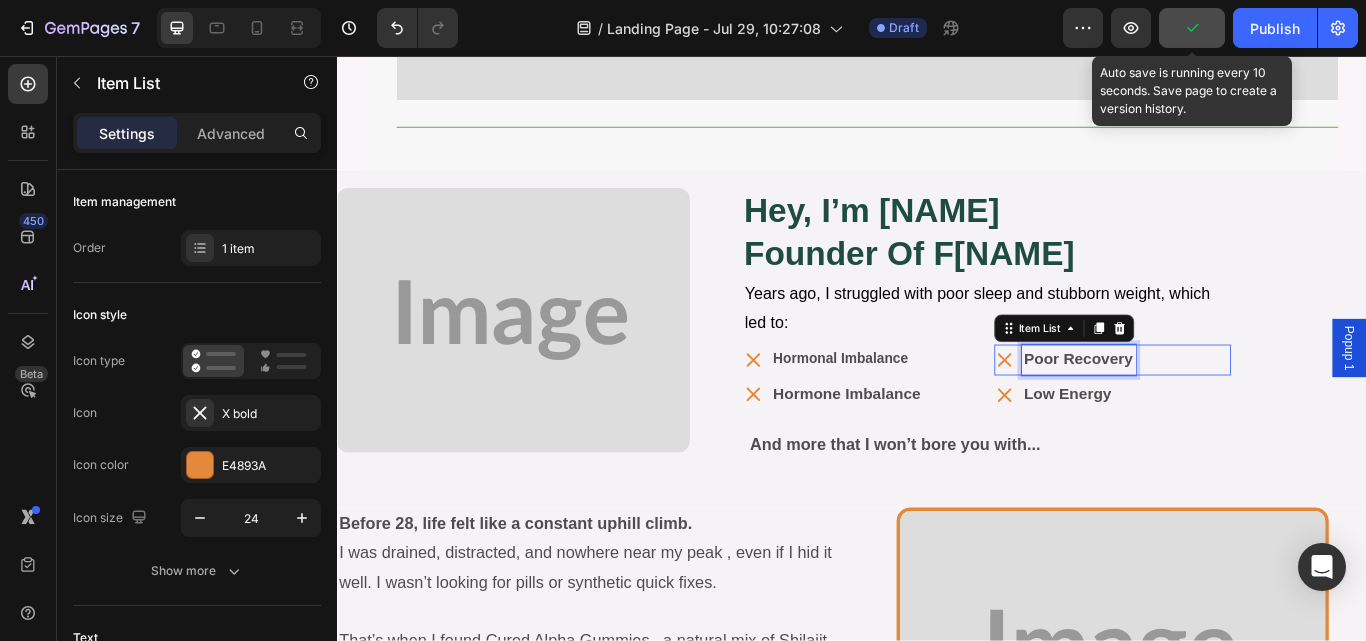 click on "Poor Recovery" at bounding box center [1201, 410] 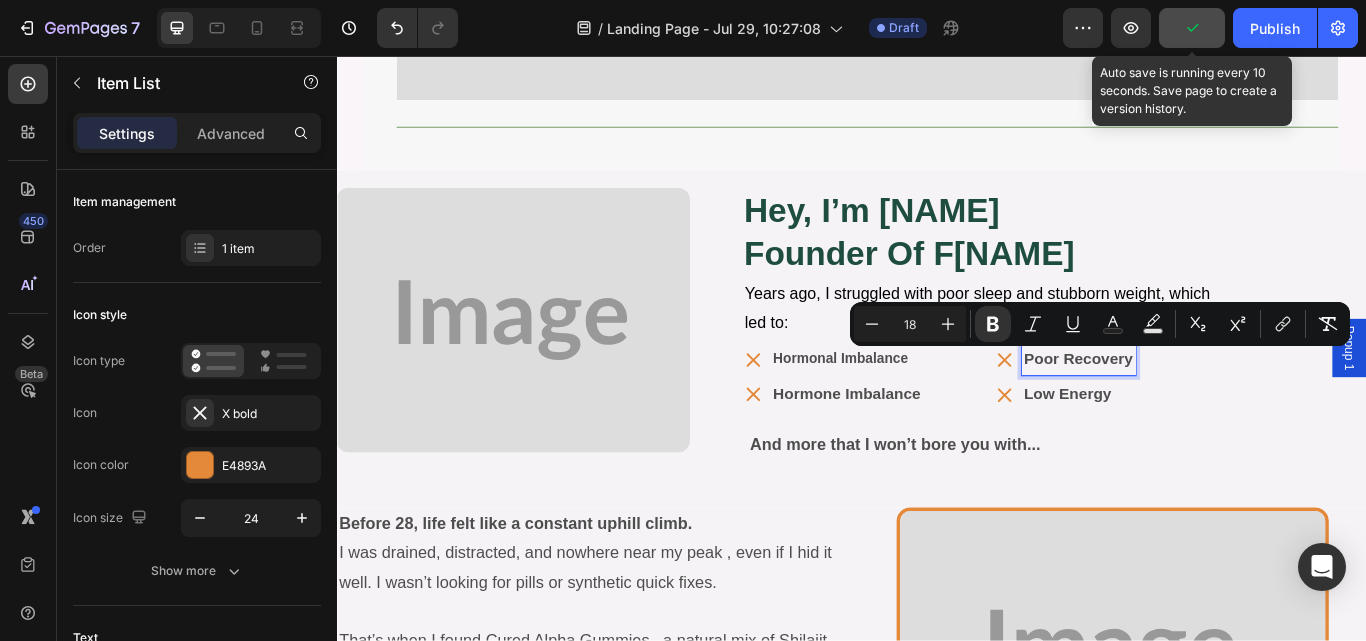 type on "13" 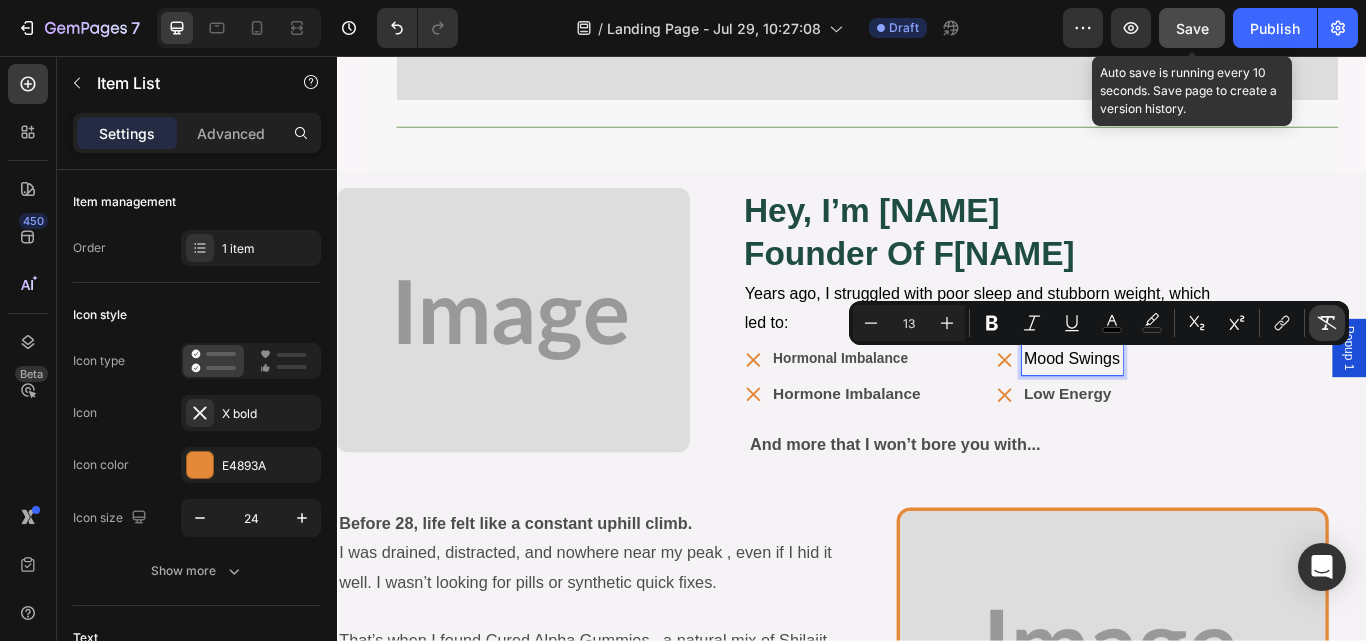 click on "Remove Format" at bounding box center [1327, 323] 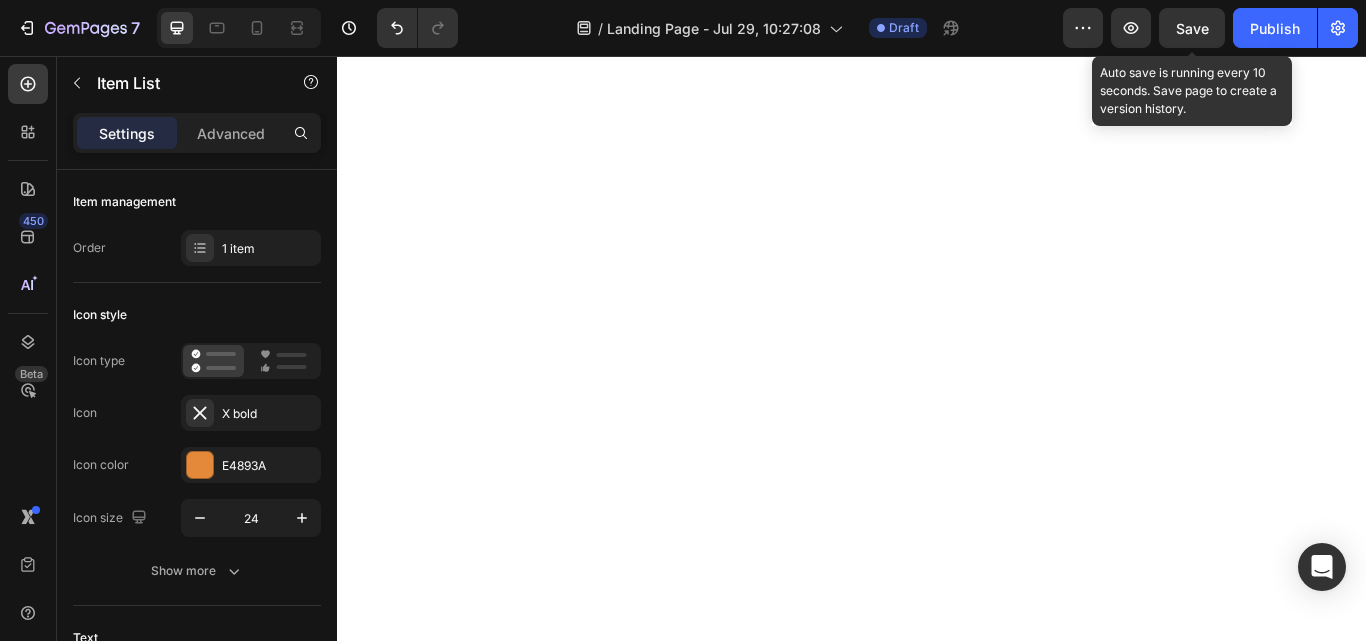 scroll, scrollTop: 0, scrollLeft: 0, axis: both 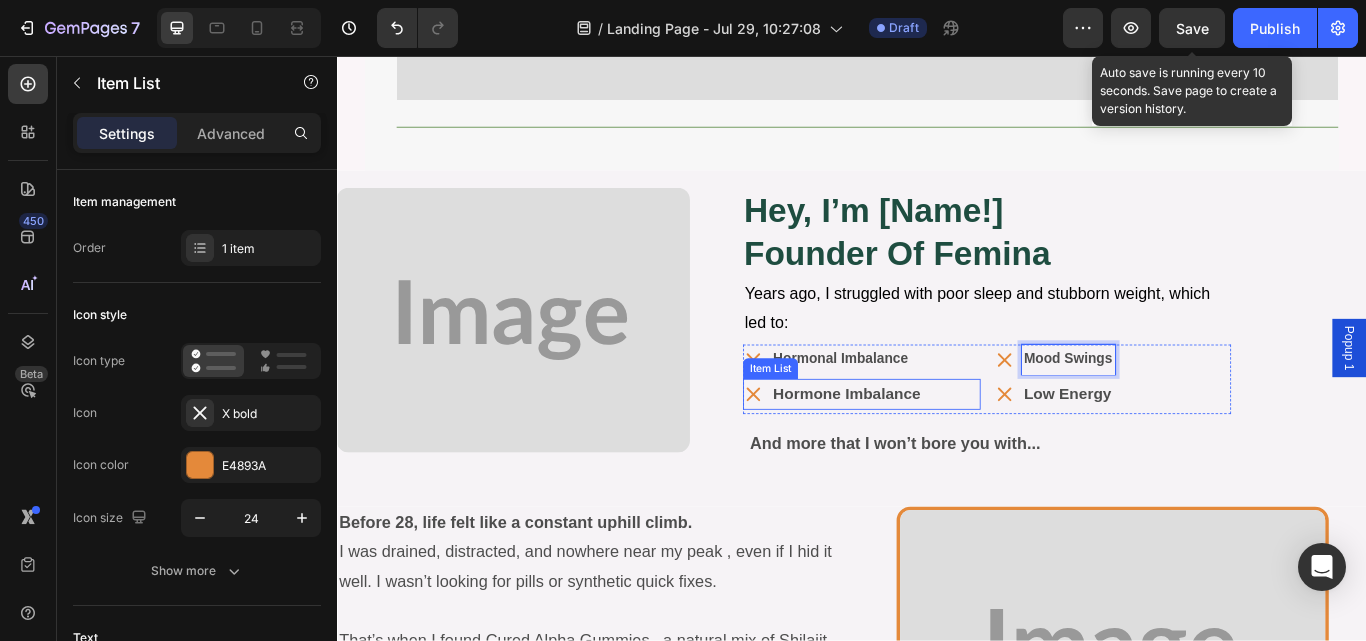click on "Hormone Imbalance" at bounding box center (931, 450) 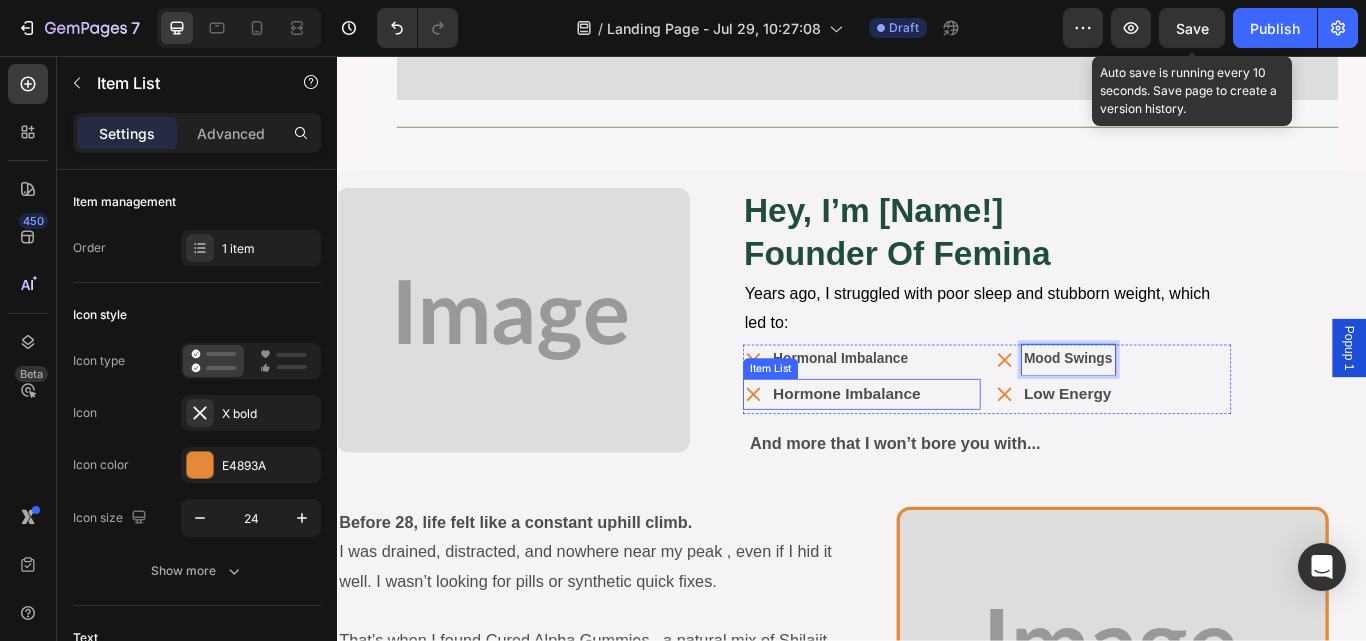 click on "Hormone Imbalance" at bounding box center (931, 450) 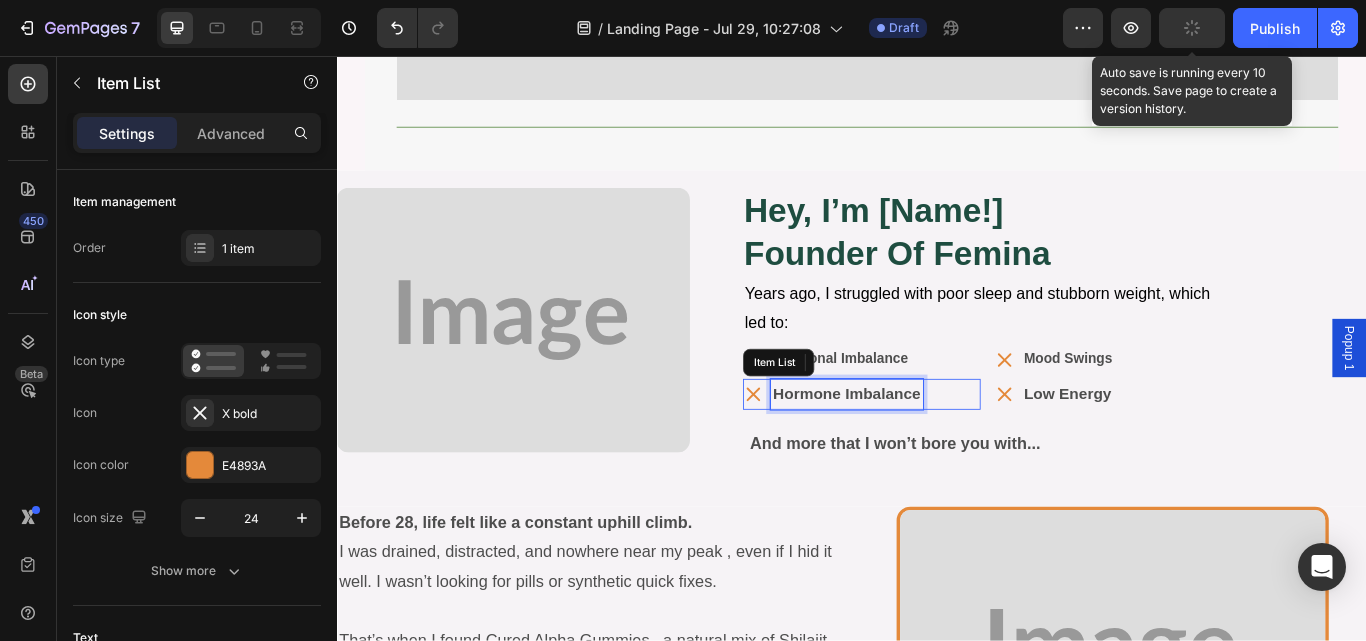 click on "Hormone Imbalance" at bounding box center [931, 450] 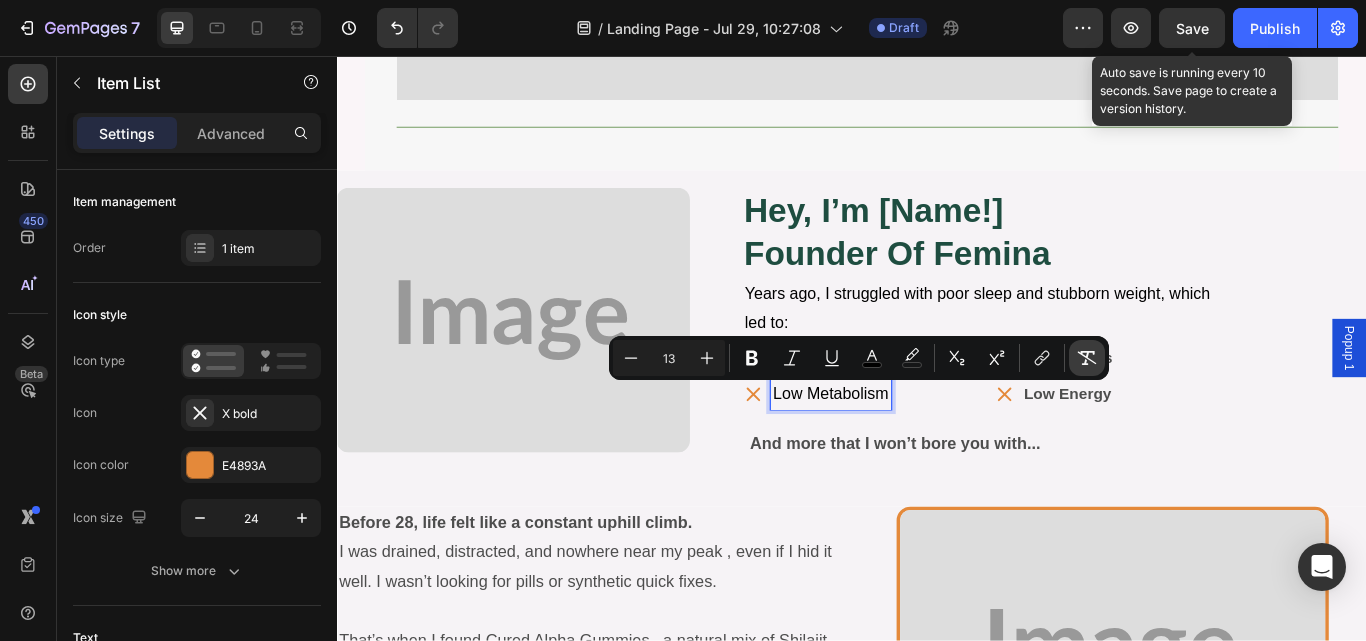 click 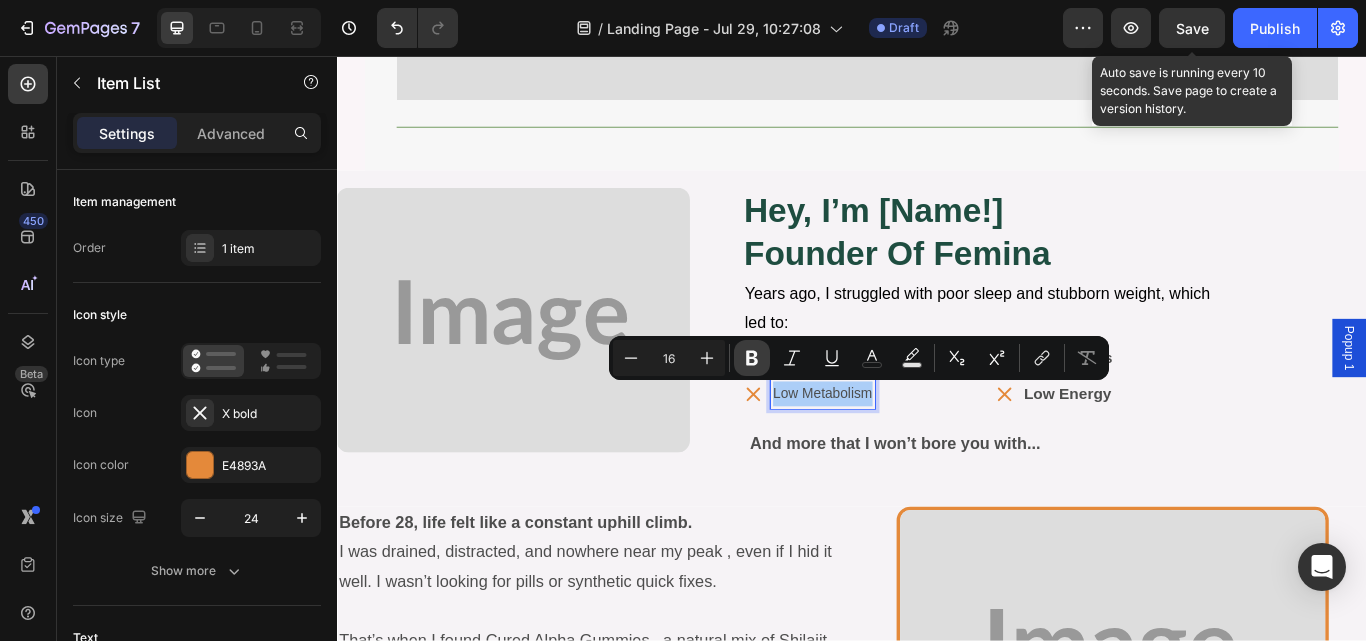 click 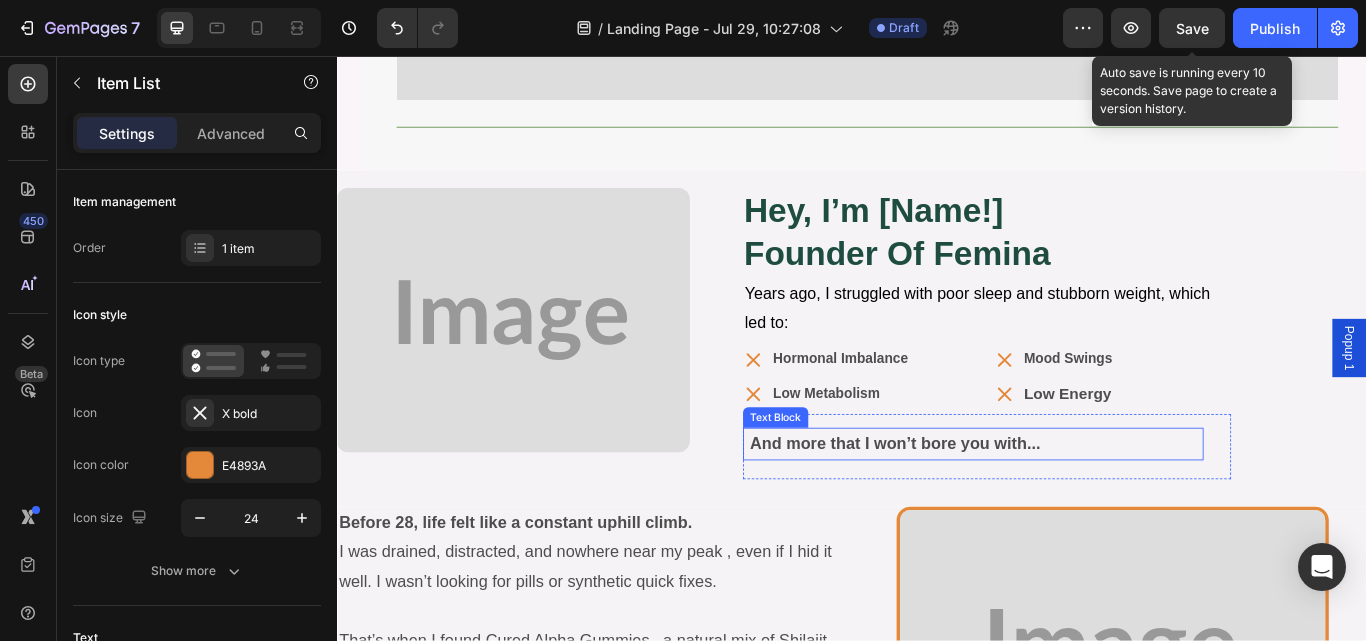 scroll, scrollTop: 11665, scrollLeft: 0, axis: vertical 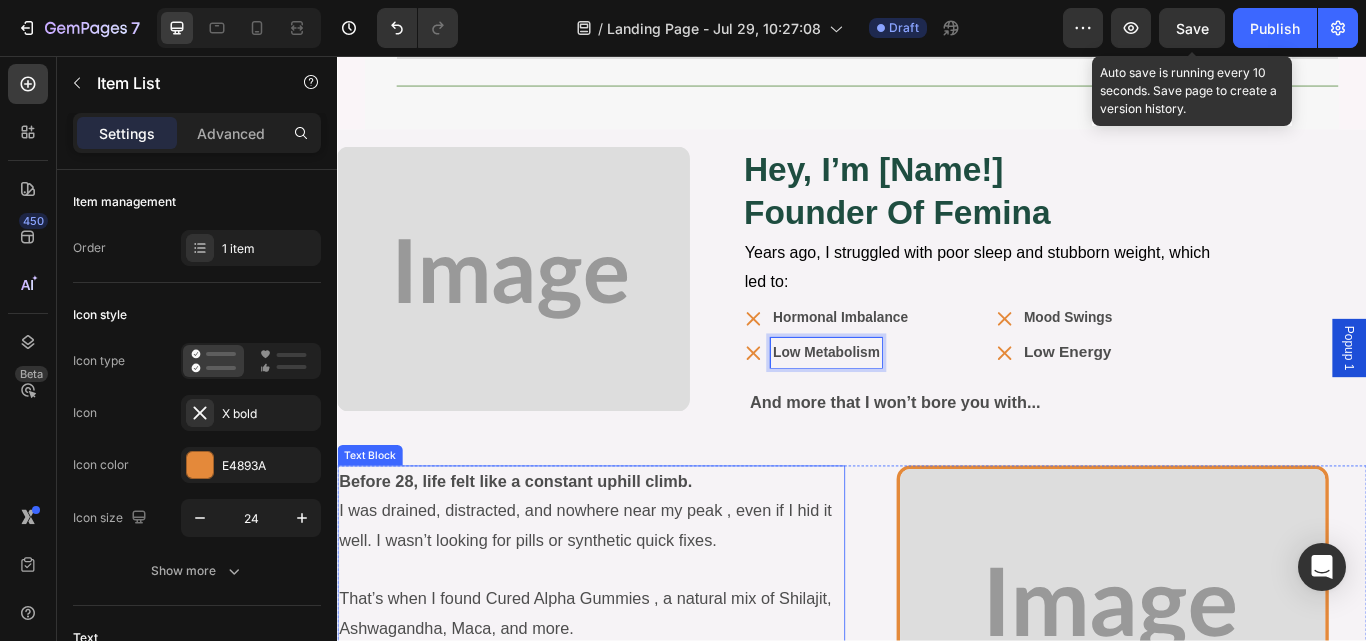 click on "That’s when I found Cured Alpha Gummies , a natural mix of Shilajit, Ashwagandha, Maca, and more." at bounding box center [633, 690] 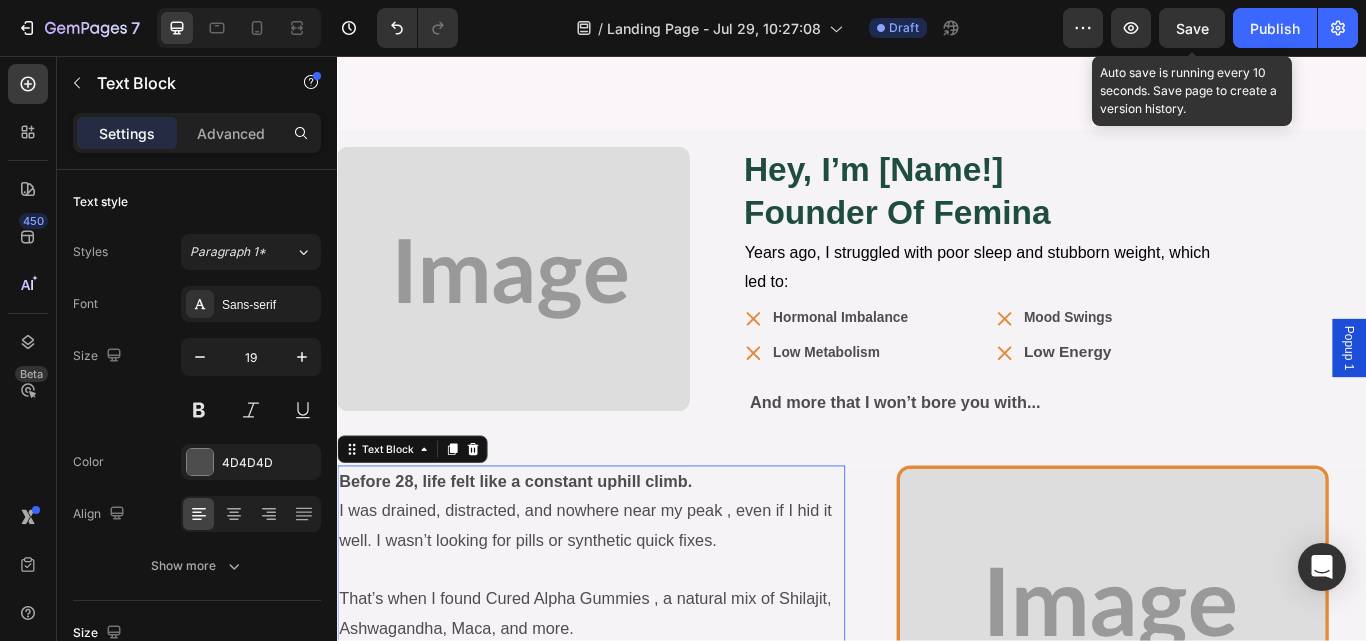 scroll, scrollTop: 11846, scrollLeft: 0, axis: vertical 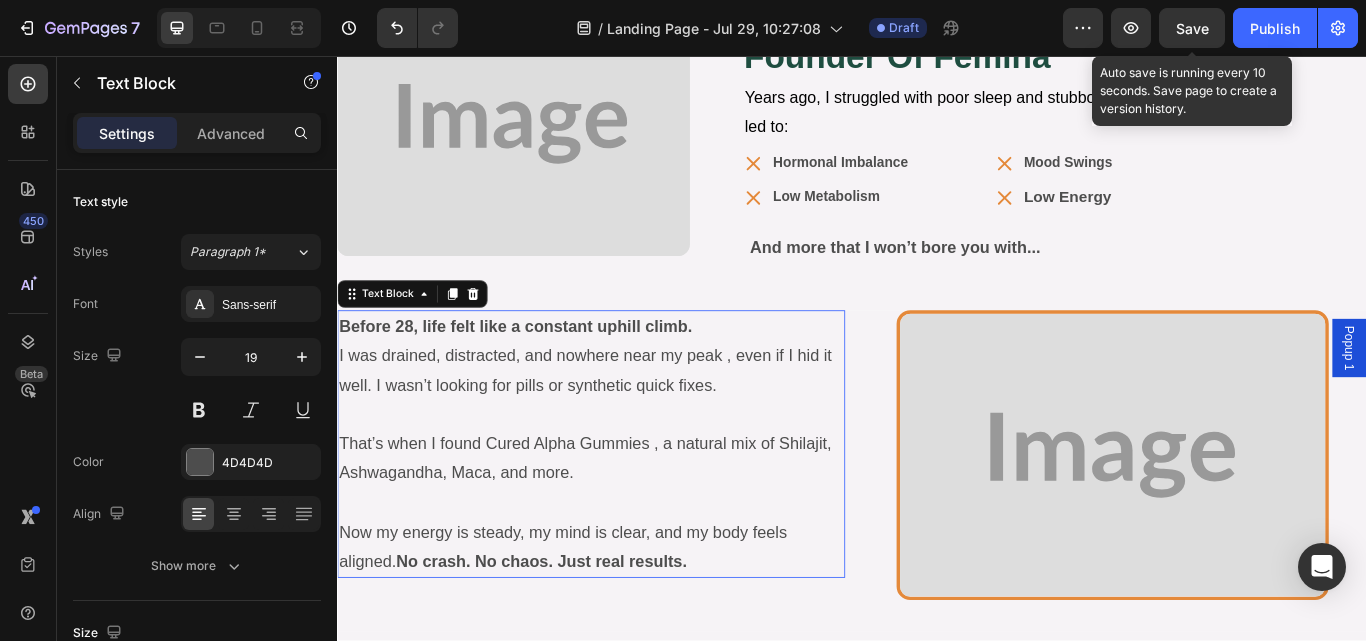 click on "That’s when I found Cured Alpha Gummies , a natural mix of Shilajit, Ashwagandha, Maca, and more." at bounding box center [633, 509] 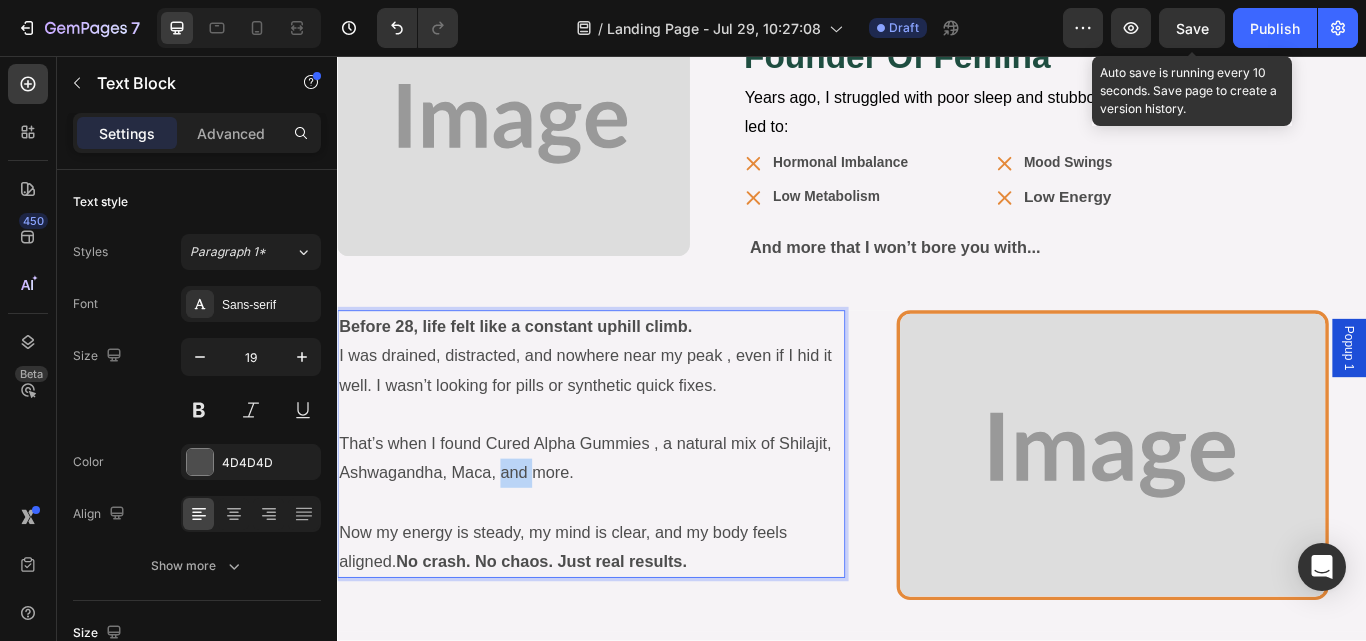 click on "That’s when I found Cured Alpha Gummies , a natural mix of Shilajit, Ashwagandha, Maca, and more." at bounding box center [633, 509] 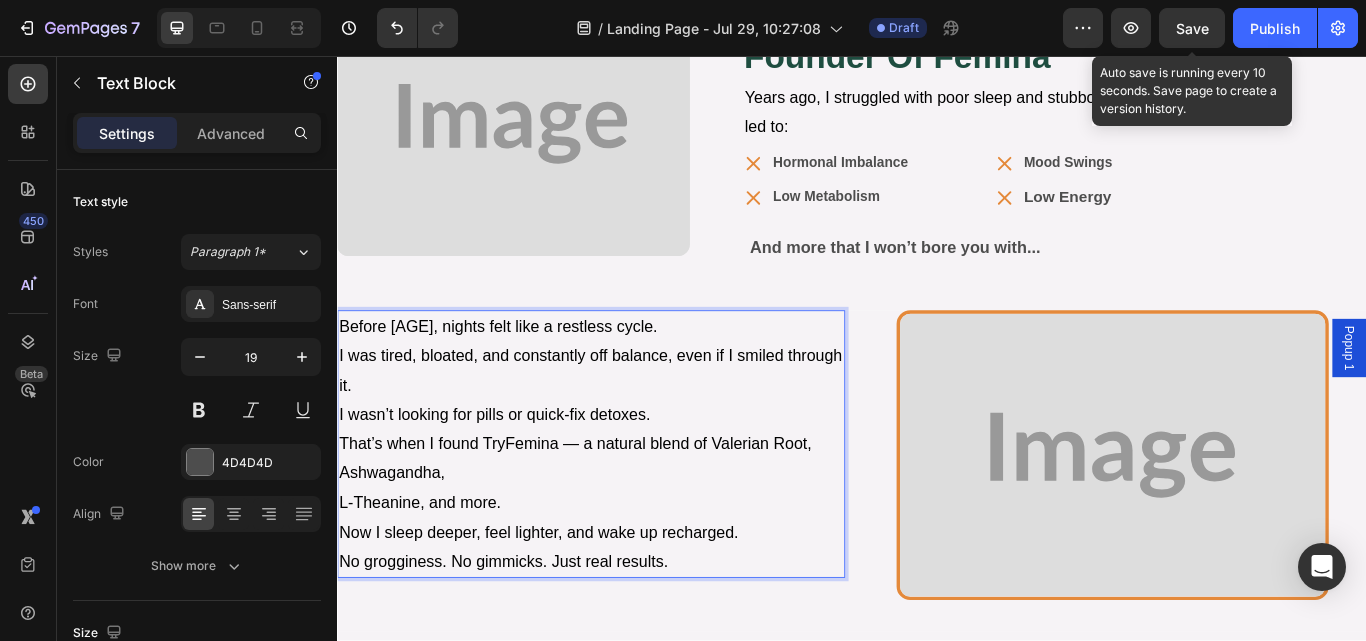 click on "Before 30, nights felt like a restless cycle. I was tired, bloated, and constantly off balance, even if I smiled through it. I wasn’t looking for pills or quick-fix detoxes." at bounding box center [633, 423] 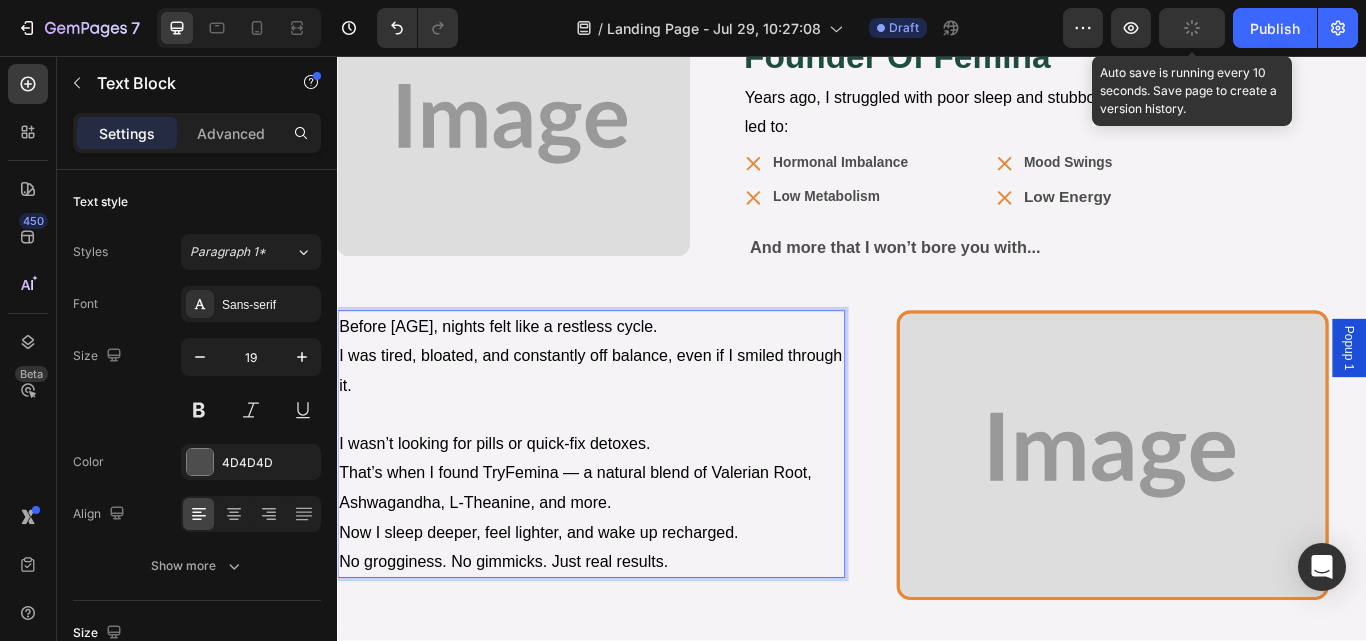 click on "Before 30, nights felt like a restless cycle." at bounding box center [524, 371] 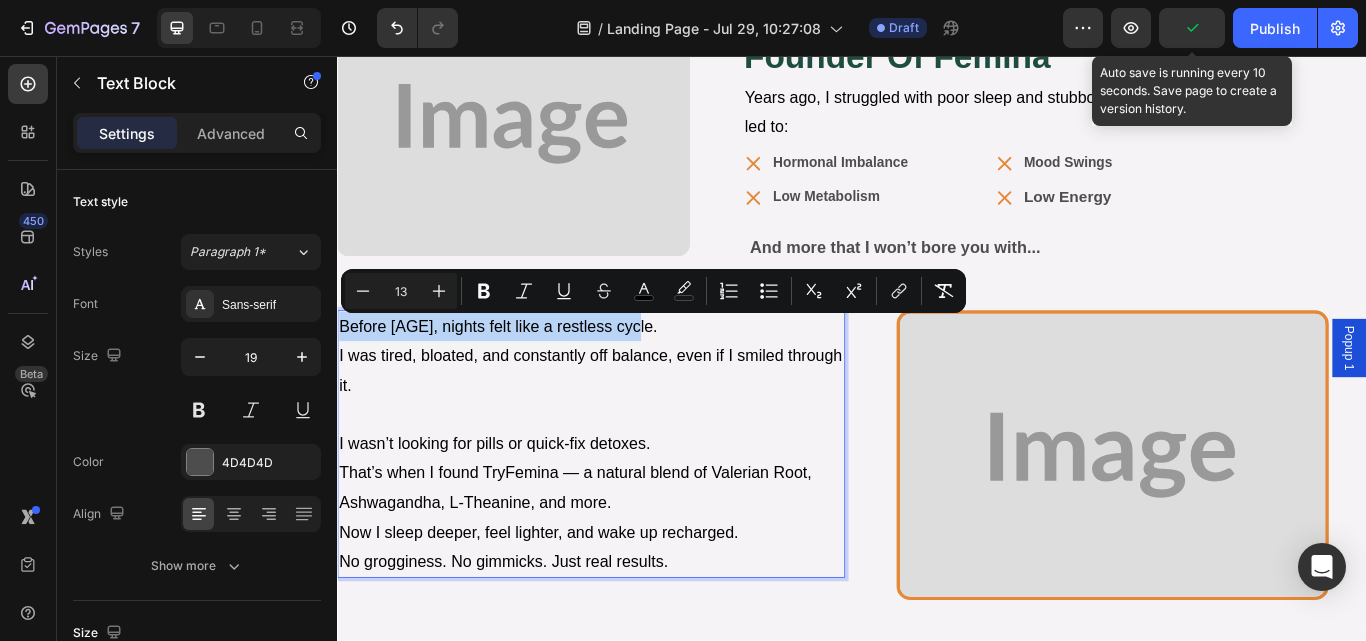 drag, startPoint x: 685, startPoint y: 368, endPoint x: 672, endPoint y: 379, distance: 17.029387 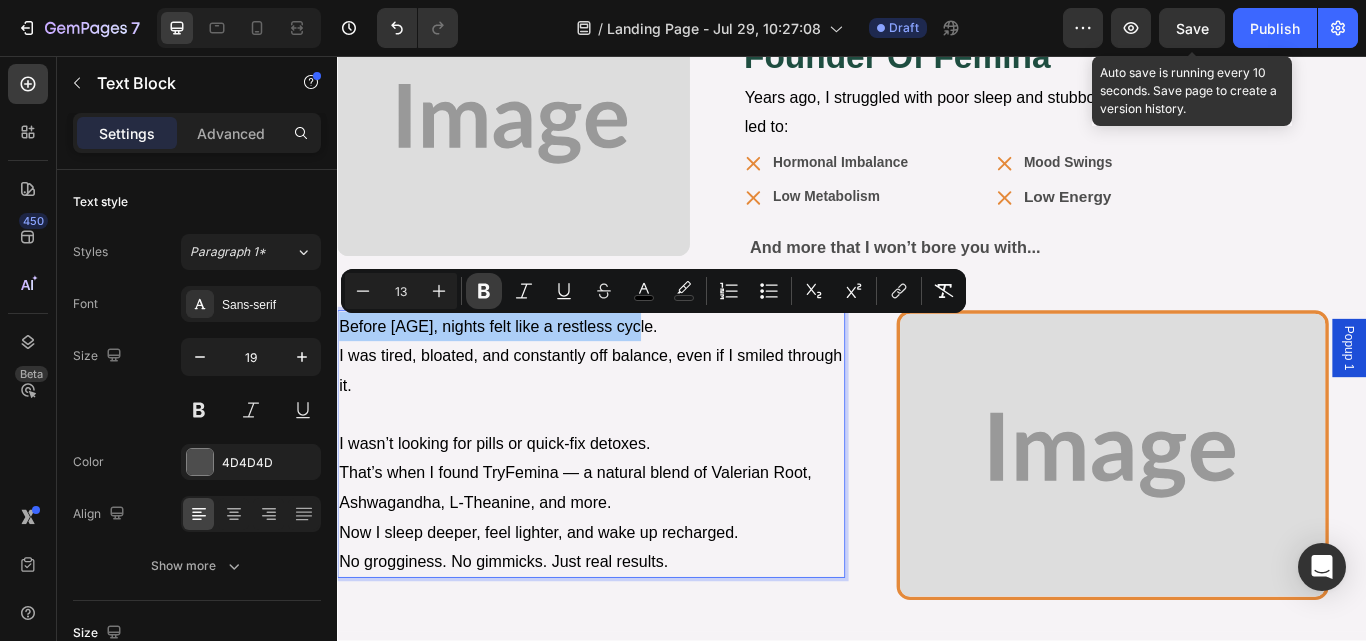 click on "Bold" at bounding box center (484, 291) 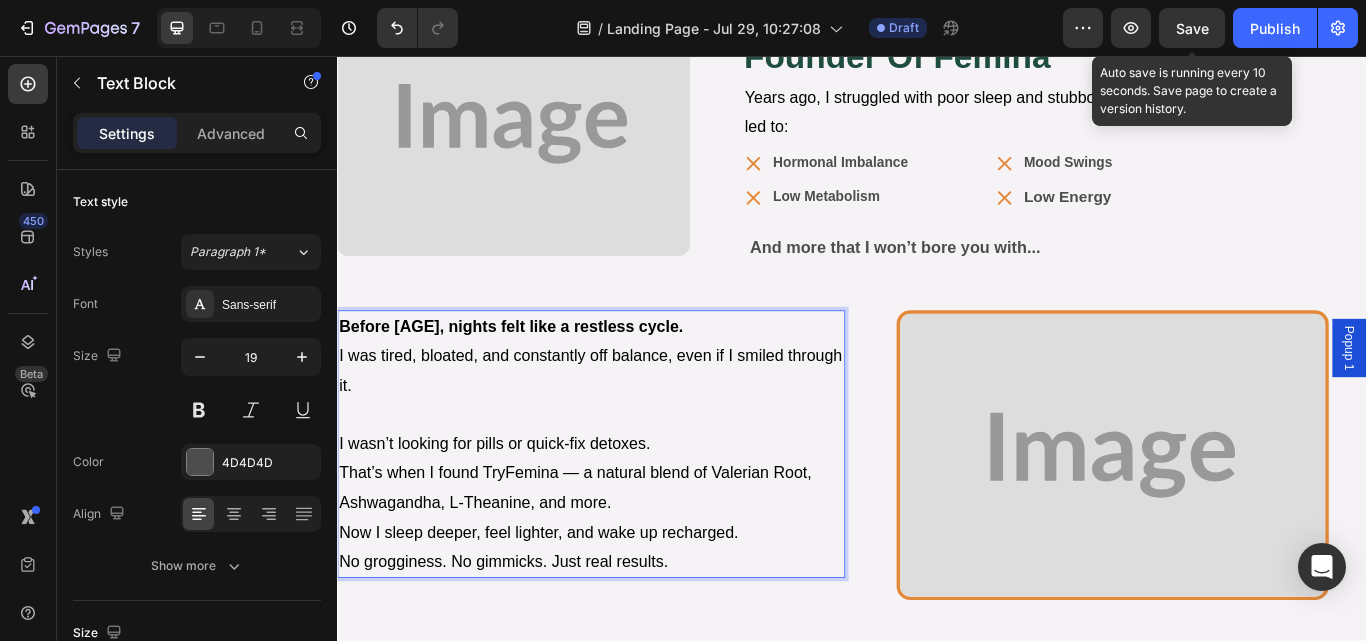 click on "No grogginess. No gimmicks. Just real results." at bounding box center (531, 645) 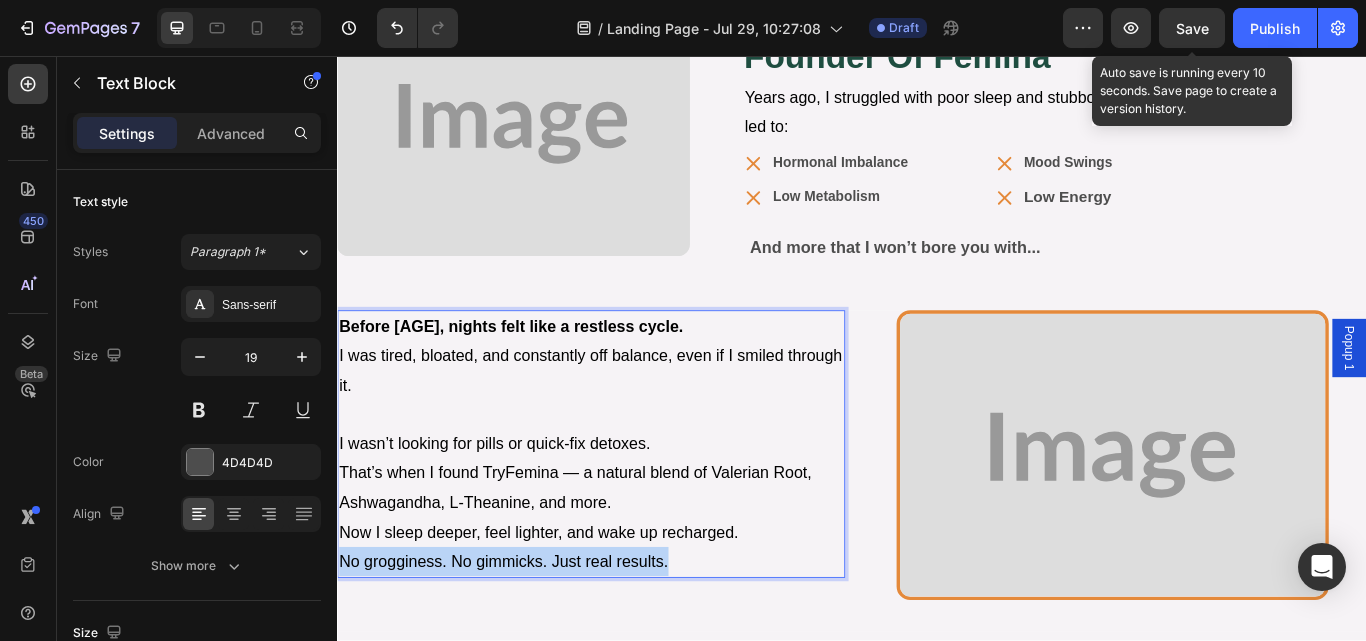 drag, startPoint x: 730, startPoint y: 643, endPoint x: 631, endPoint y: 622, distance: 101.20277 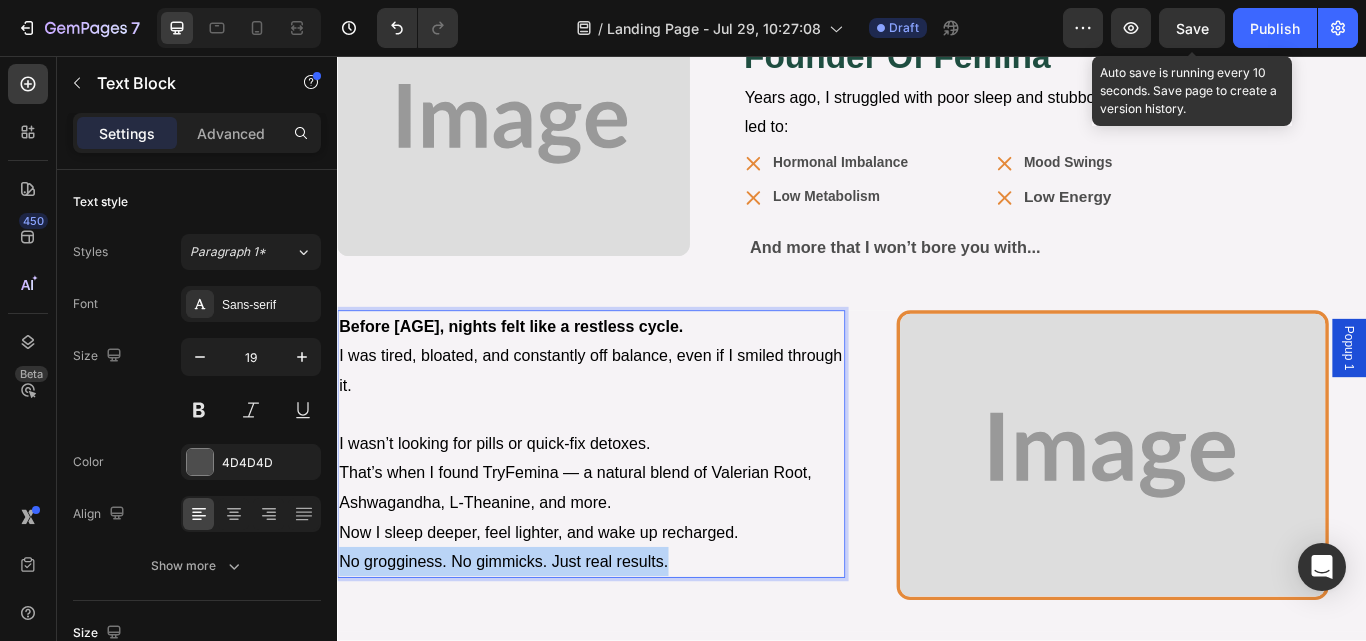 click on "Popup 1 Header Icon Icon Icon Icon Icon Icon List Rated 4.9 by Cured Users Text Block Row Row clinically researched  plant-based formula  for men Heading WHILE OTHERS TALK, WE TESTED... Heading Row in a 12-week study,  men taking cured alpha reported: Heading
Icon 68% improved energy Heading
Icon 40% reduced hormonal imbalance Heading
Icon 83% higher satisfaction with their cycle Heading Advanced list
UNLOCK YOUR TRUE POWER Button 365-Day Guarantee Item List Free Shipping Item List Row Row Row Section 2/25 Here's What  Cured users are saying:. Heading Image Row                Title Line Image                Title Line Image                Title Line Image                Title Line Section 16/25 Hey, I’m [Name!]  Founder of Cured Gummies Heading Image ⁠⁠⁠⁠⁠⁠⁠ Hey, I’m [Name!] Founder of Femina Heading Years ago, I struggled with poor sleep and stubborn weight, which led to: Text Block
Brain Fog Item List Row" at bounding box center (937, -2790) 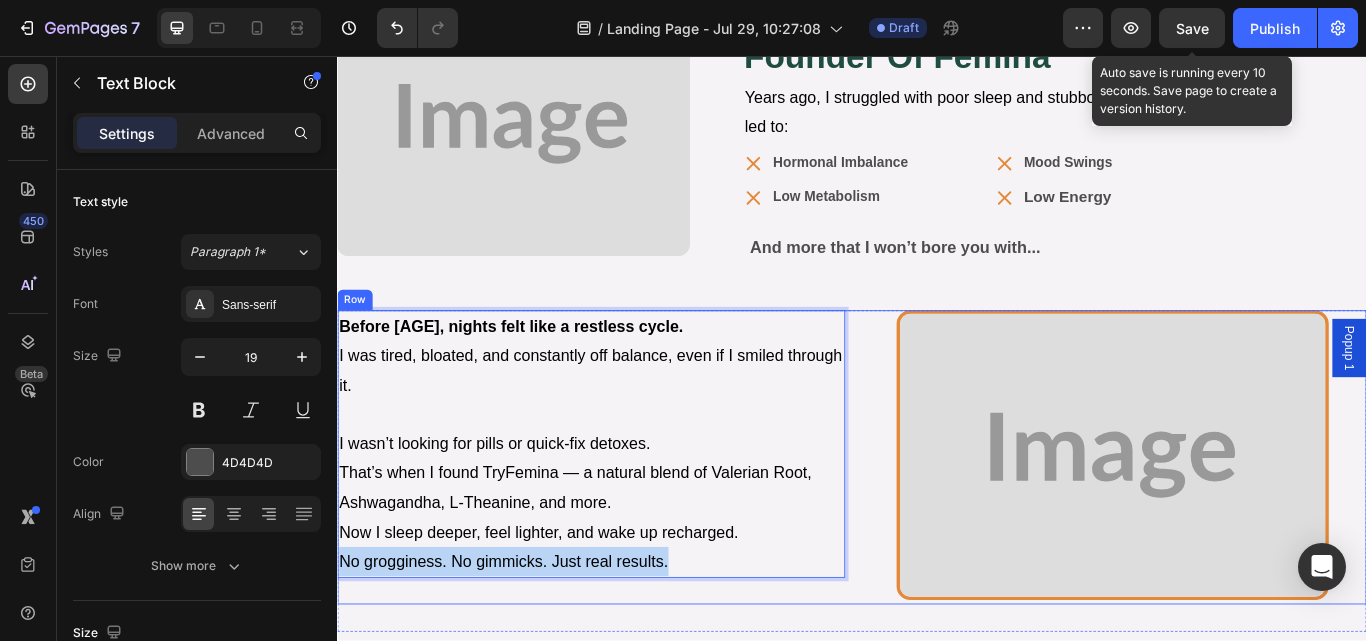 click on "Before 30, nights felt like a restless cycle. I was tired, bloated, and constantly off balance, even if I smiled through it. I wasn’t looking for pills or quick-fix detoxes. That’s when I found TryFemina — a natural blend of Valerian Root, Ashwagandha, L-Theanine, and more. Now I sleep deeper, feel lighter, and wake up recharged. No grogginess. No gimmicks. Just real results. Text Block   0 Before 28, life felt like a grind.I was exhausted, unfocused, and far from my best even if it didn’t show. I didn’t want pills or synthetic fixes.   So I turned to Cured Alpha Gummies a natural blend of Shilajit, Ashwagandha, Maca & more. Text Block" at bounding box center (633, 524) 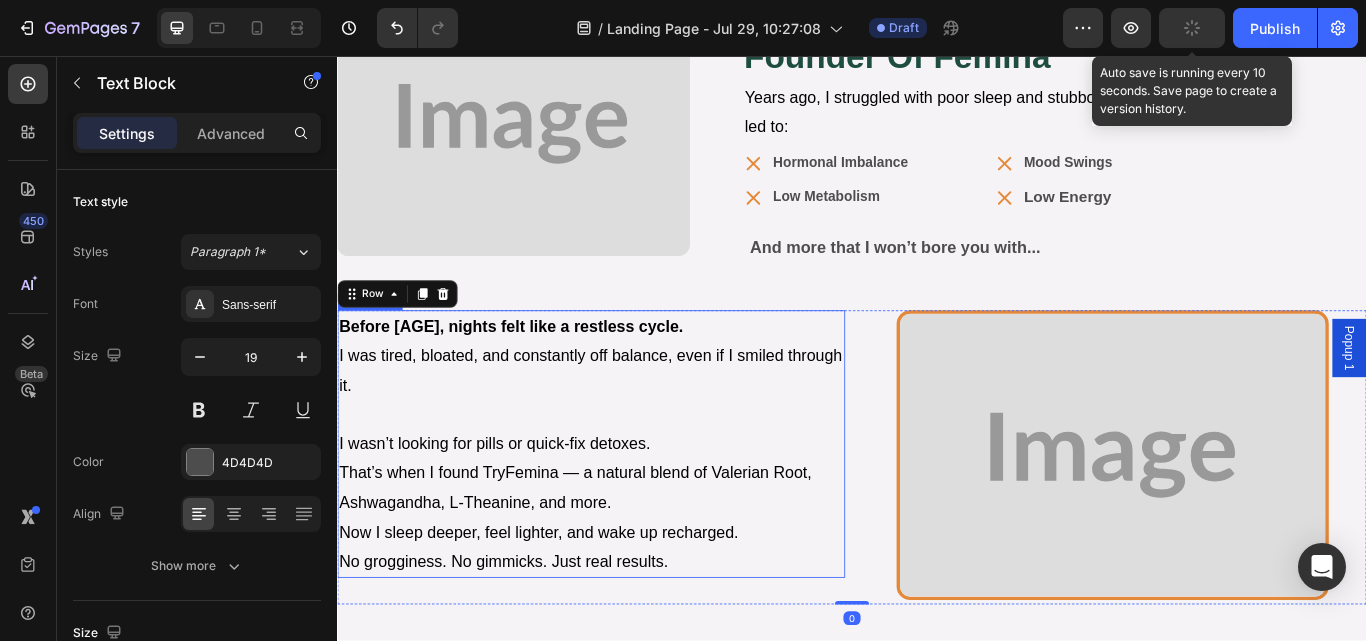 click on "No grogginess. No gimmicks. Just real results." at bounding box center [531, 645] 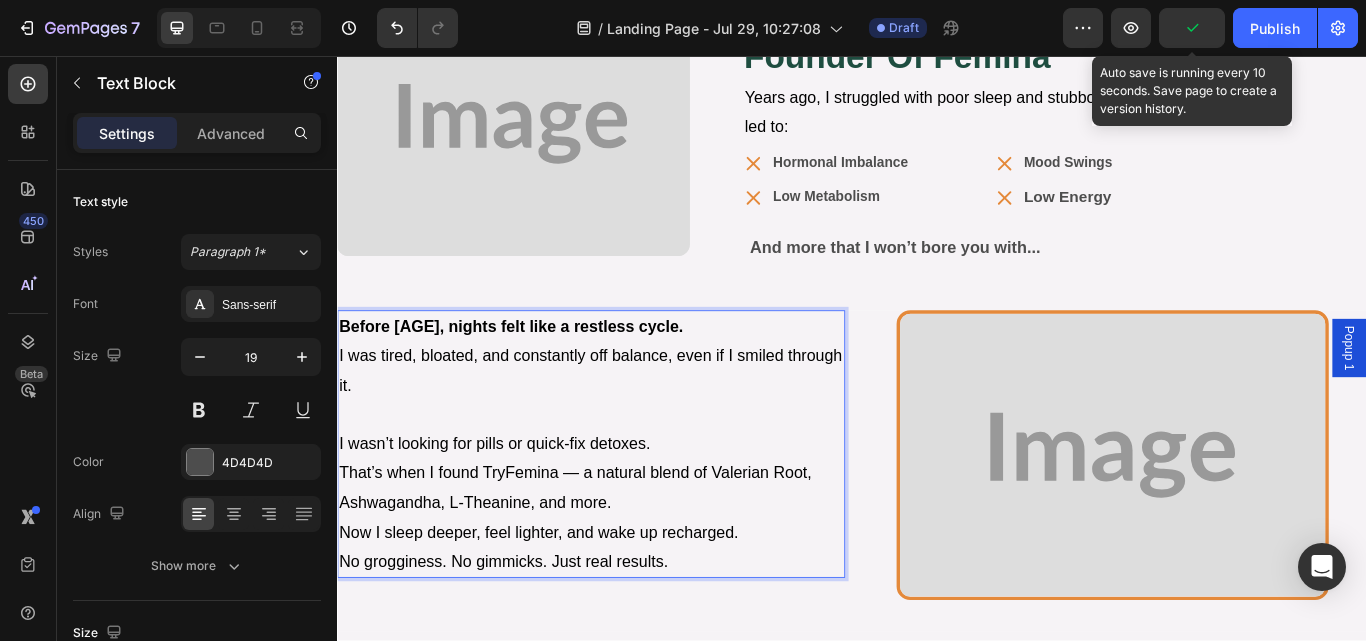 click on "Now I sleep deeper, feel lighter, and wake up recharged. No grogginess. No gimmicks. Just real results." at bounding box center [633, 629] 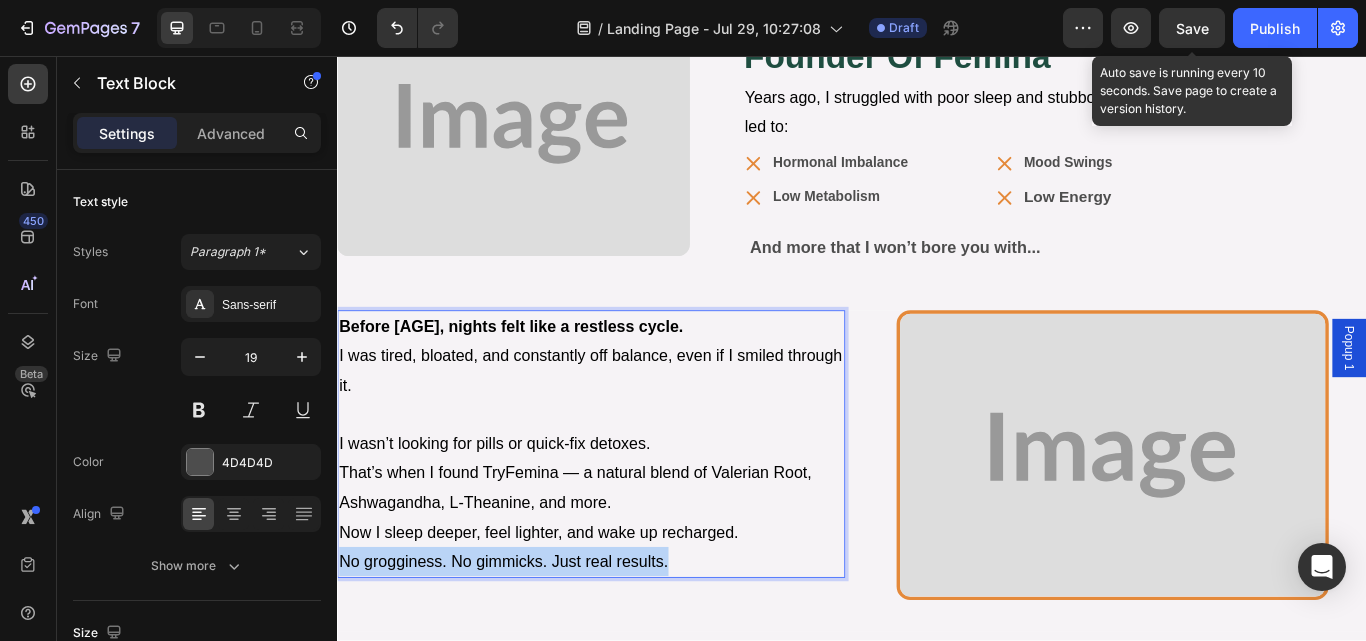 drag, startPoint x: 727, startPoint y: 648, endPoint x: 323, endPoint y: 665, distance: 404.3575 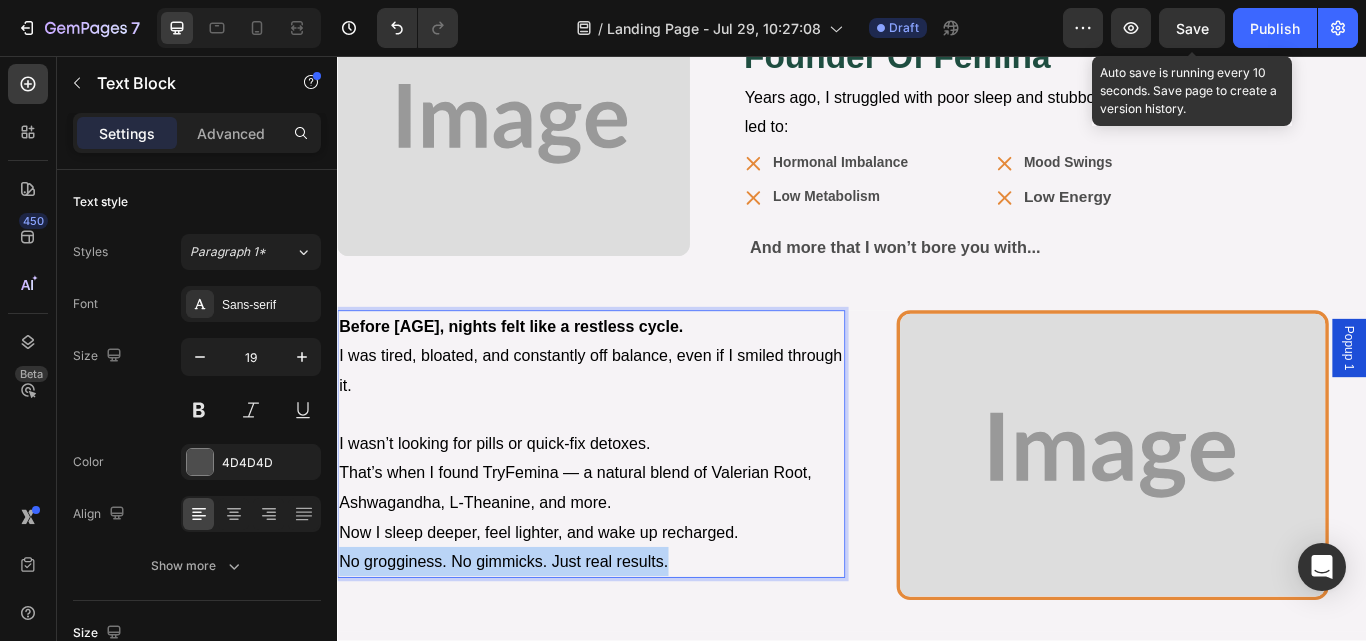 click on "Popup 1 Header Icon Icon Icon Icon Icon Icon List Rated 4.9 by Cured Users Text Block Row Row clinically researched  plant-based formula  for men Heading WHILE OTHERS TALK, WE TESTED... Heading Row in a 12-week study,  men taking cured alpha reported: Heading
Icon 68% improved energy Heading
Icon 40% reduced hormonal imbalance Heading
Icon 83% higher satisfaction with their cycle Heading Advanced list
UNLOCK YOUR TRUE POWER Button 365-Day Guarantee Item List Free Shipping Item List Row Row Row Section 2/25 Here's What  Cured users are saying:. Heading Image Row                Title Line Image                Title Line Image                Title Line Image                Title Line Section 16/25 Hey, I’m [Name!]  Founder of Cured Gummies Heading Image ⁠⁠⁠⁠⁠⁠⁠ Hey, I’m [Name!] Founder of Femina Heading Years ago, I struggled with poor sleep and stubborn weight, which led to: Text Block
Brain Fog Item List Row" at bounding box center [937, -2790] 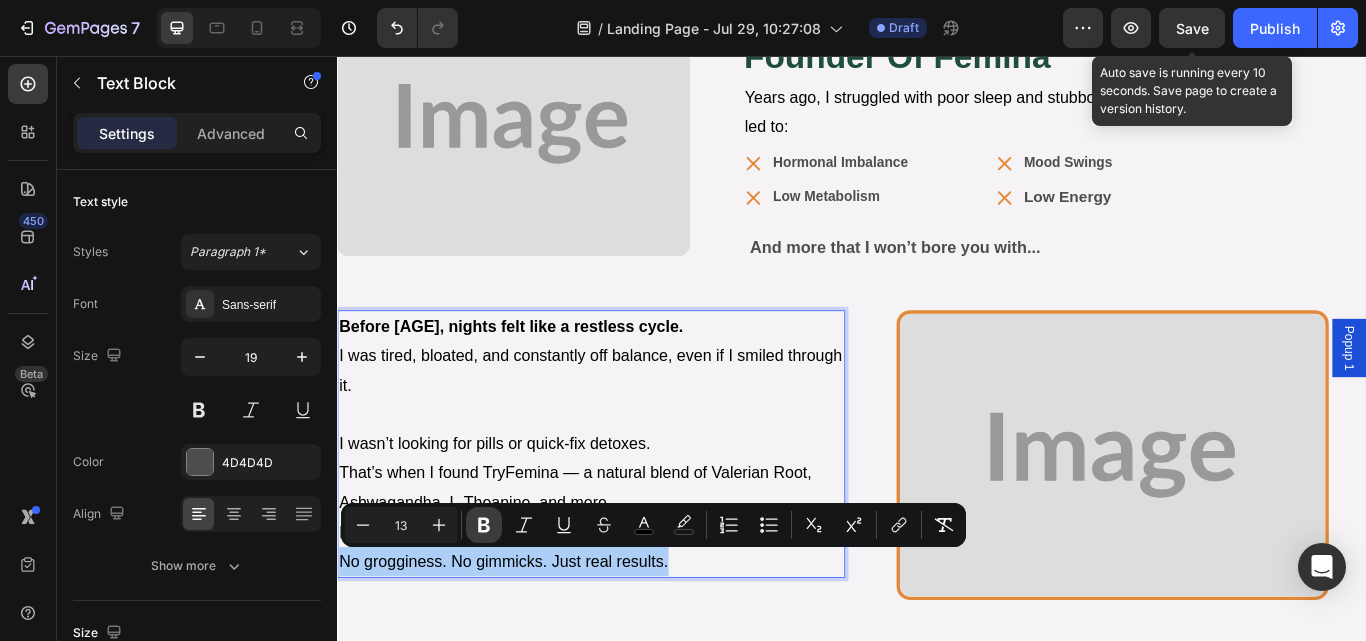 click 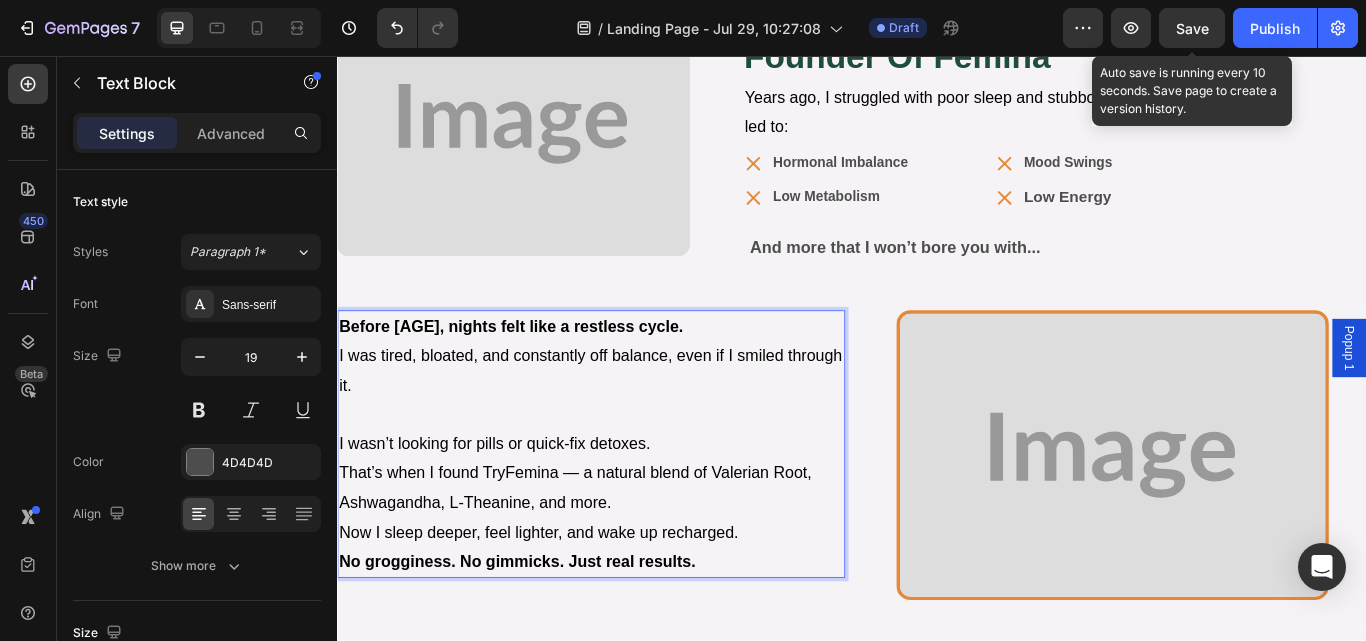 click on "That’s when I found TryFemina — a natural blend of Valerian Root, Ashwagandha, L-Theanine, and more." at bounding box center [614, 559] 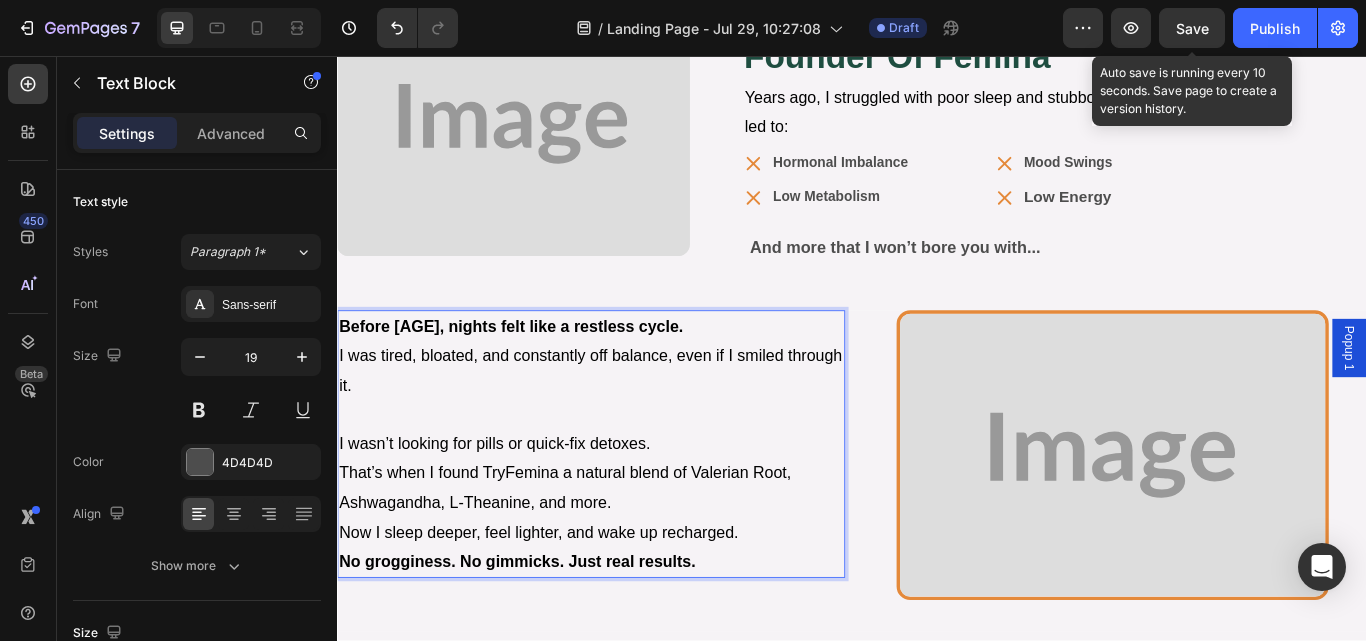 click on "That’s when I found TryFemina a natural blend of Valerian Root, Ashwagandha, L-Theanine, and more." at bounding box center [602, 559] 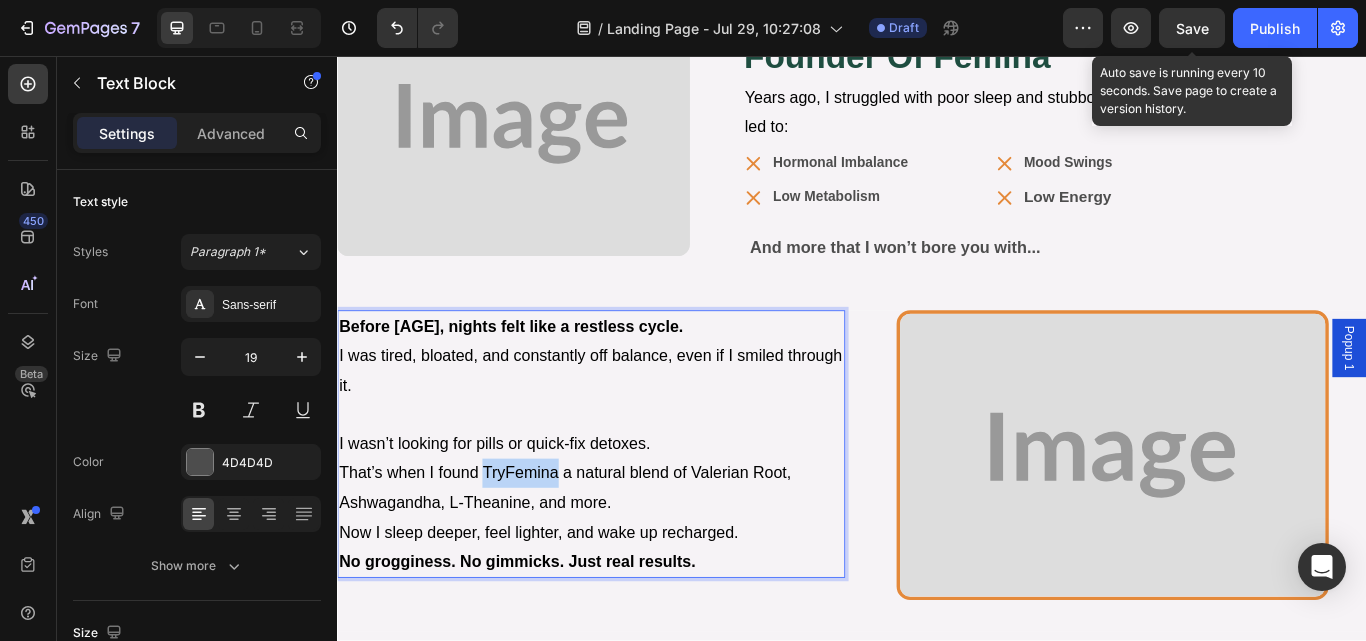 drag, startPoint x: 530, startPoint y: 546, endPoint x: 508, endPoint y: 550, distance: 22.36068 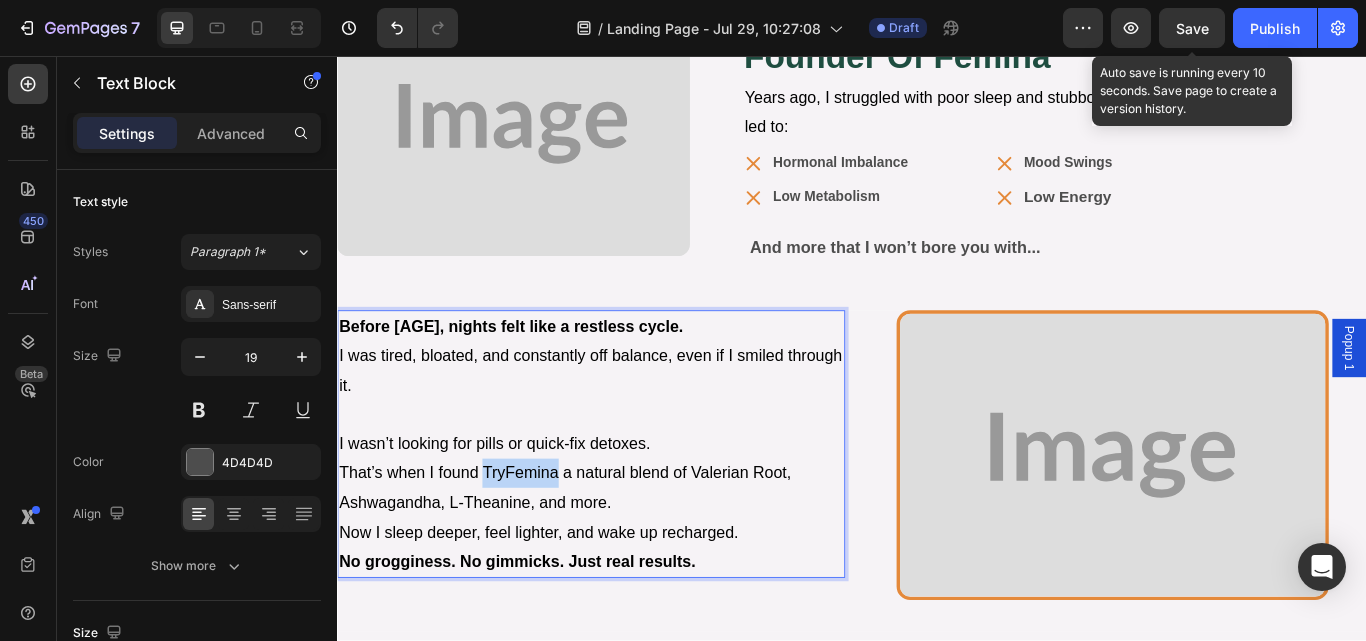 click on "That’s when I found TryFemina a natural blend of Valerian Root, Ashwagandha, L-Theanine, and more." at bounding box center (602, 559) 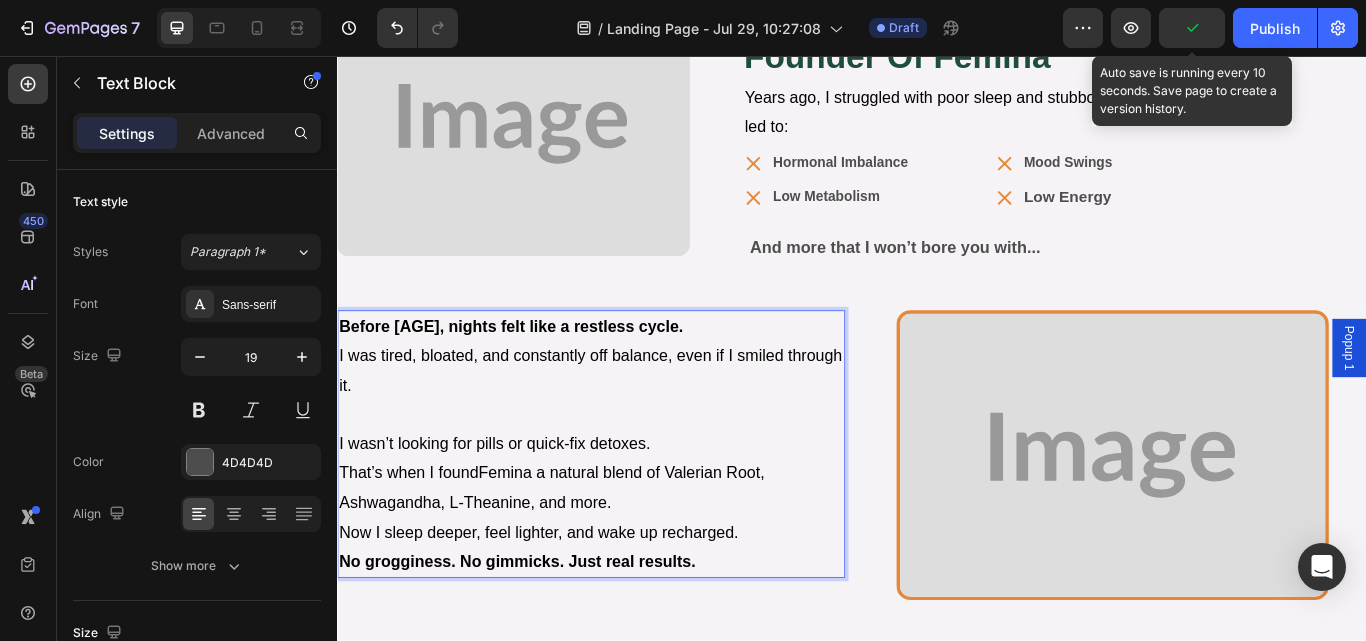 click on "That’s when I foundFemina a natural blend of Valerian Root, Ashwagandha, L-Theanine, and more." at bounding box center (587, 559) 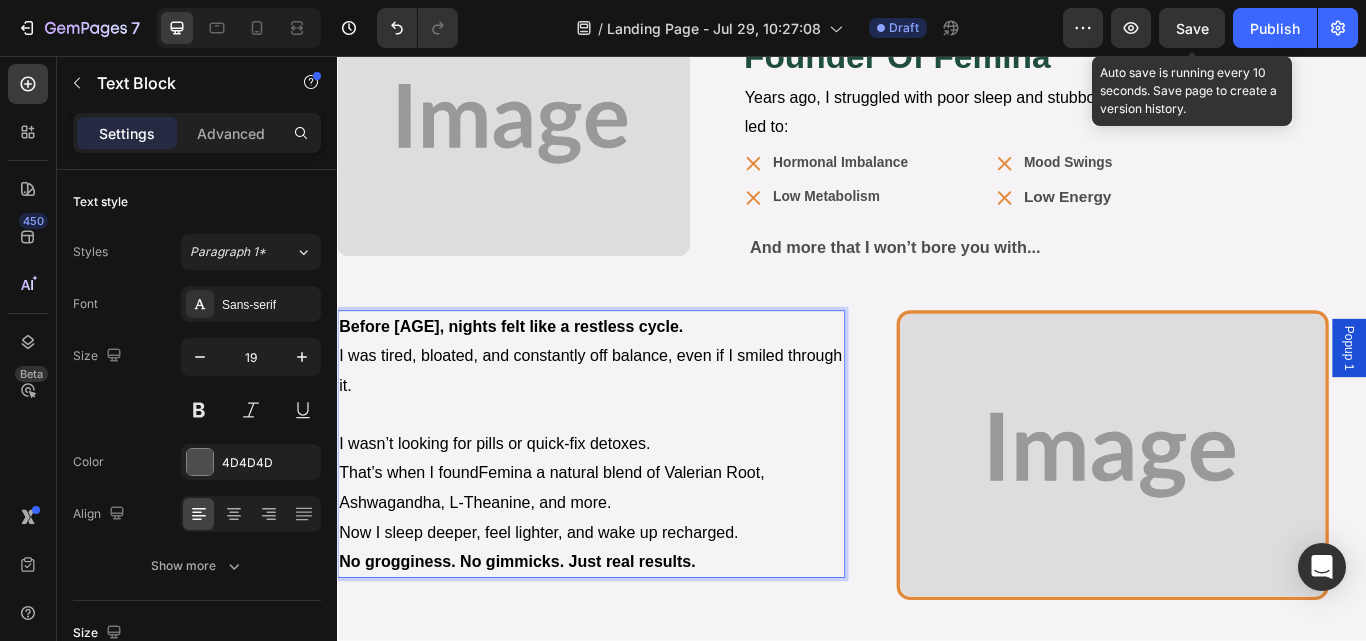 click on "That’s when I foundFemina a natural blend of Valerian Root, Ashwagandha, L-Theanine, and more." at bounding box center [587, 559] 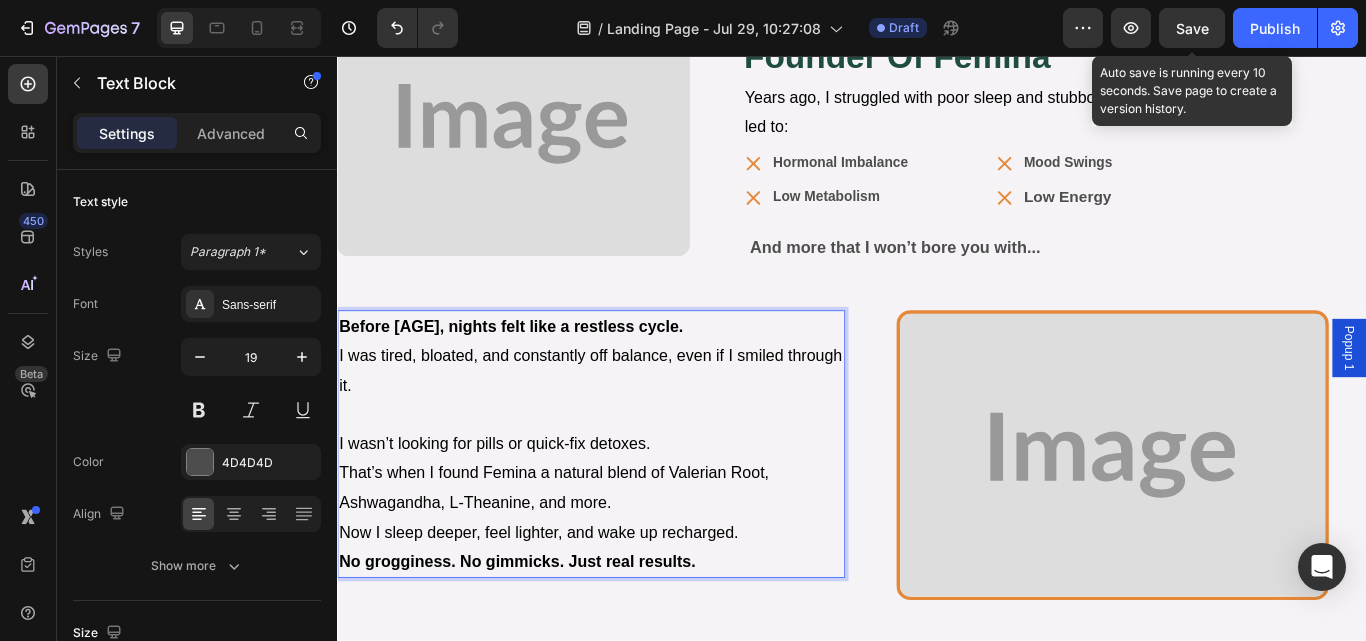 click on "That’s when I found Femina a natural blend of Valerian Root, Ashwagandha, L-Theanine, and more." at bounding box center [633, 560] 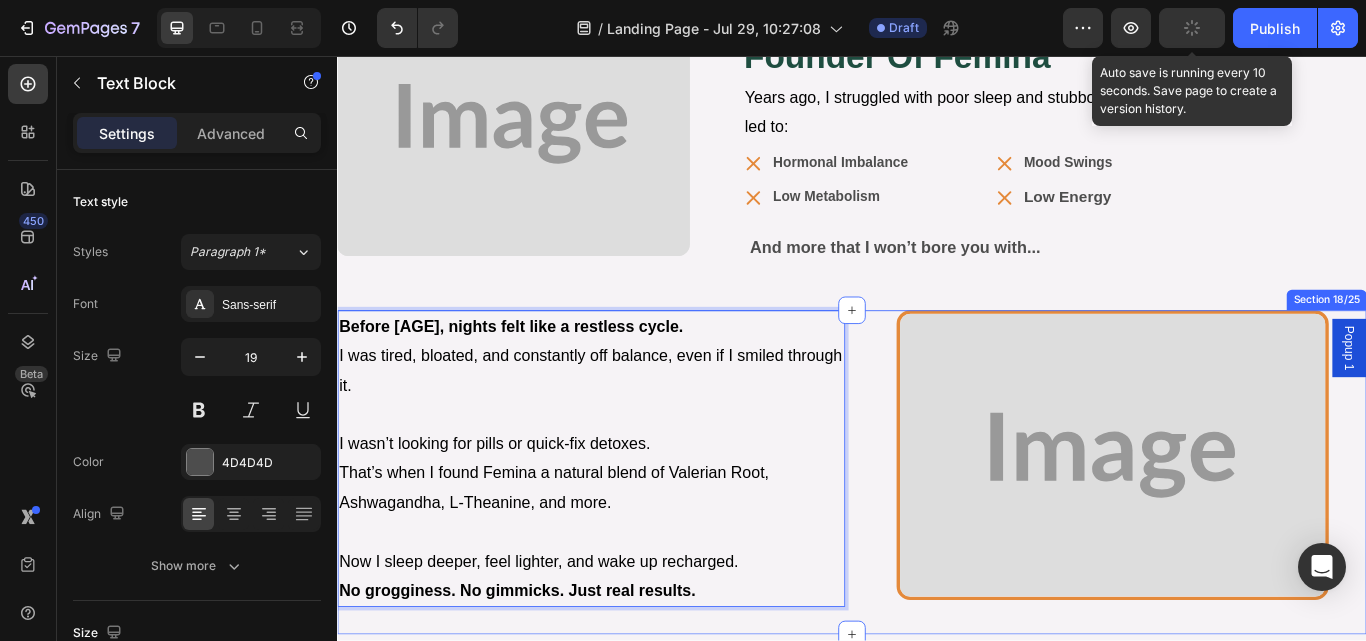 scroll, scrollTop: 12017, scrollLeft: 0, axis: vertical 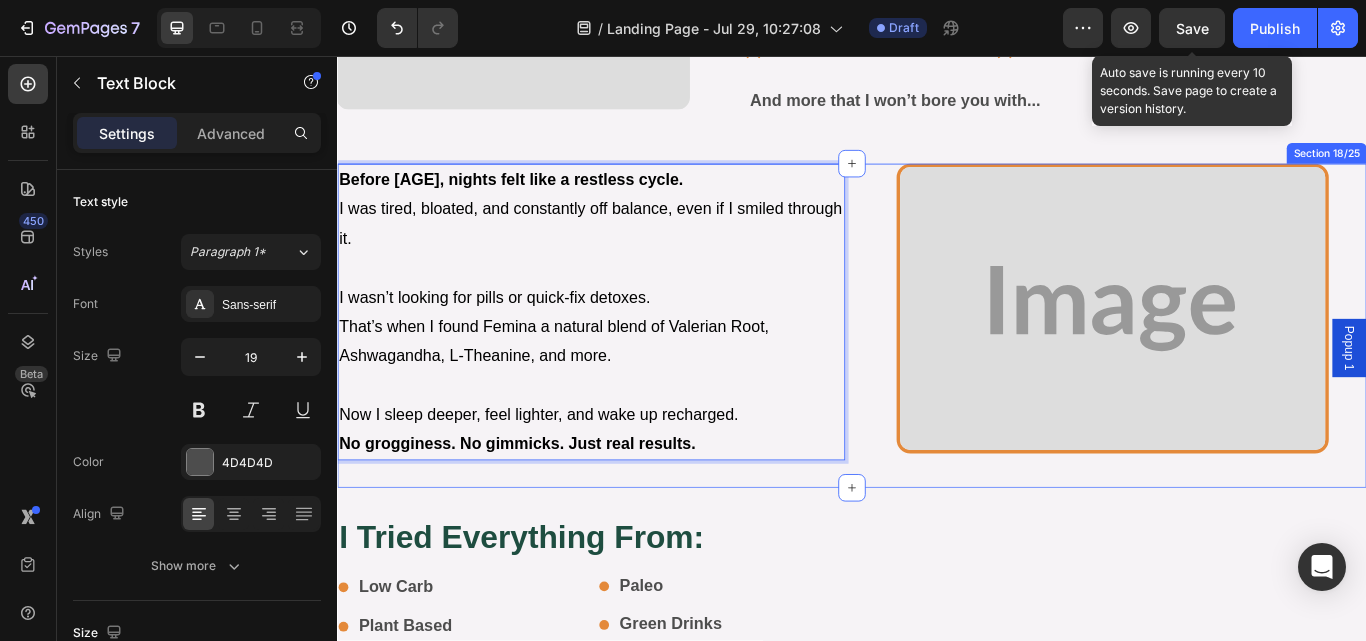 click on "Before 30, nights felt like a restless cycle. I was tired, bloated, and constantly off balance, even if I smiled through it. I wasn’t looking for pills or quick-fix detoxes.  That’s when I found Femina a natural blend of Valerian Root, Ashwagandha, L-Theanine, and more. Now I sleep deeper, feel lighter, and wake up recharged. No grogginess. No gimmicks. Just real results. Text Block   0 Before 28, life felt like a grind.I was exhausted, unfocused, and far from my best even if it didn’t show. I didn’t want pills or synthetic fixes.   So I turned to Cured Alpha Gummies a natural blend of Shilajit, Ashwagandha, Maca & more. Text Block Image Row Now I’ve got steady energy, sharp focus, and real balance.No crash. No clutter. Just results. Text Block Section 18/25" at bounding box center [937, 371] 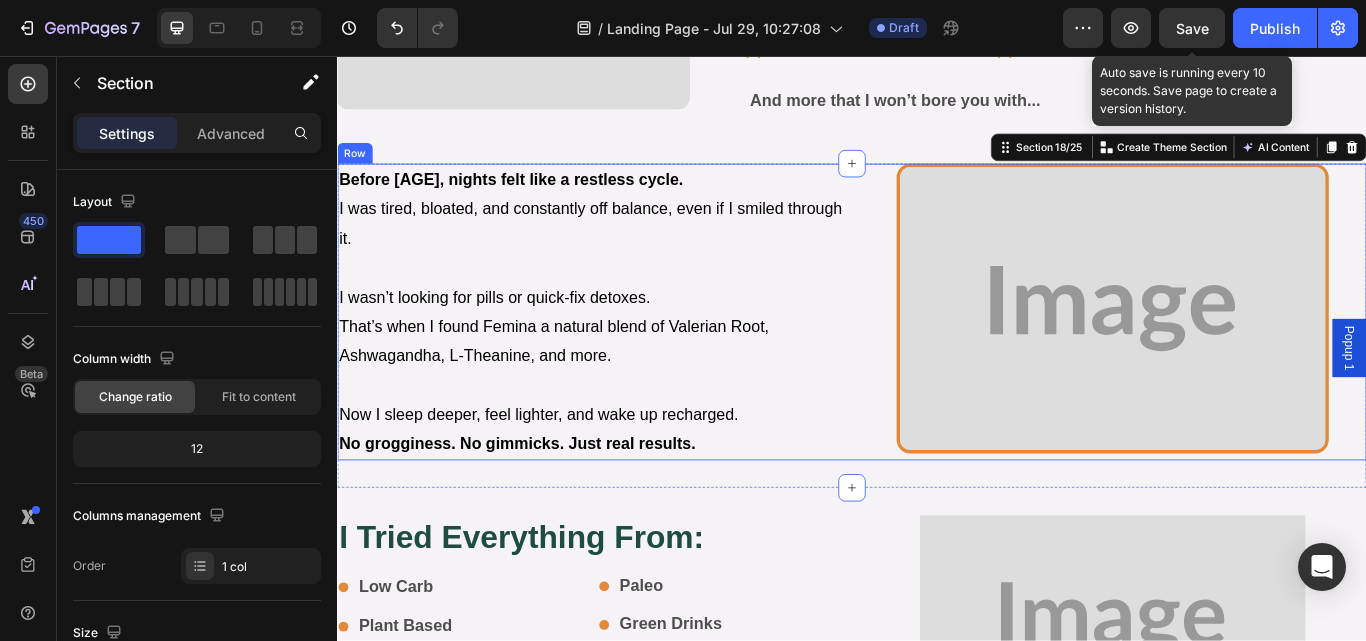 click on "Image" at bounding box center (1241, 355) 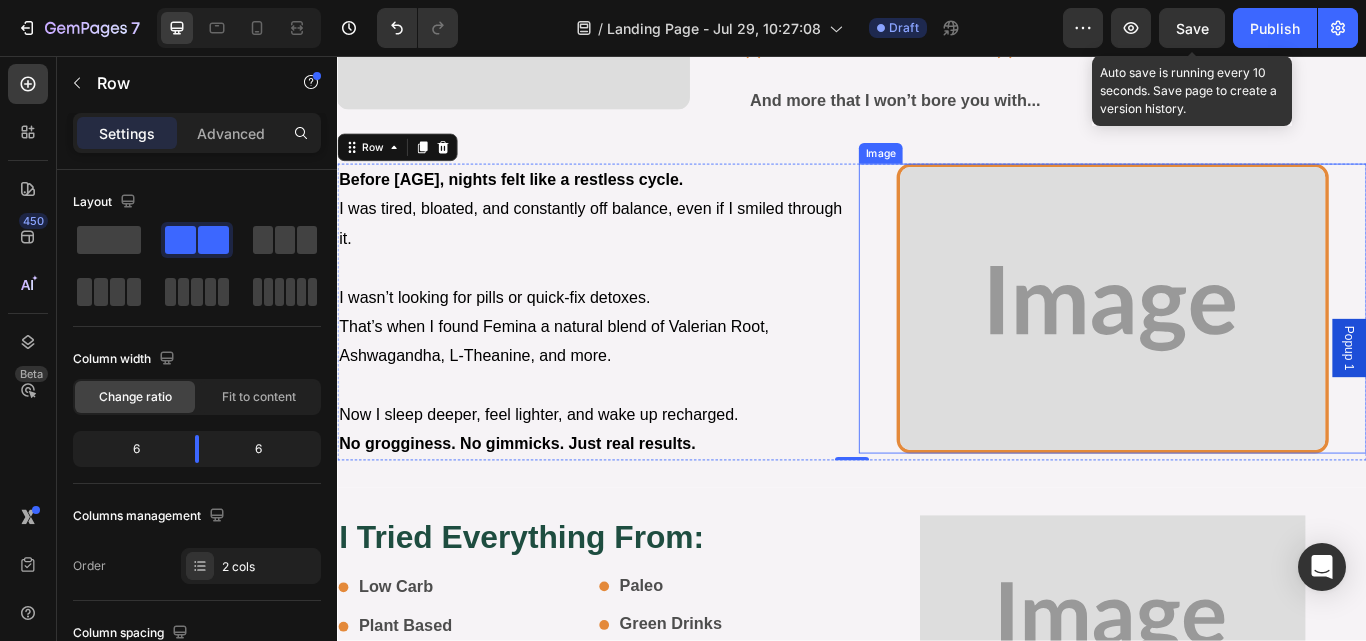 scroll, scrollTop: 12087, scrollLeft: 0, axis: vertical 